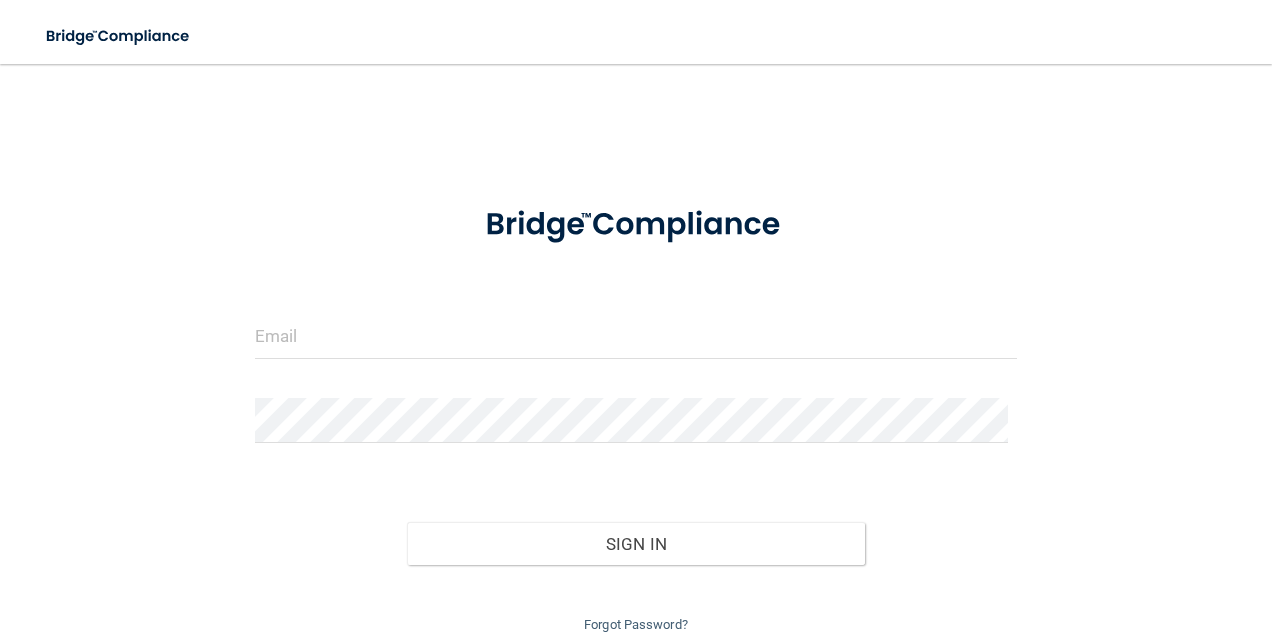 scroll, scrollTop: 0, scrollLeft: 0, axis: both 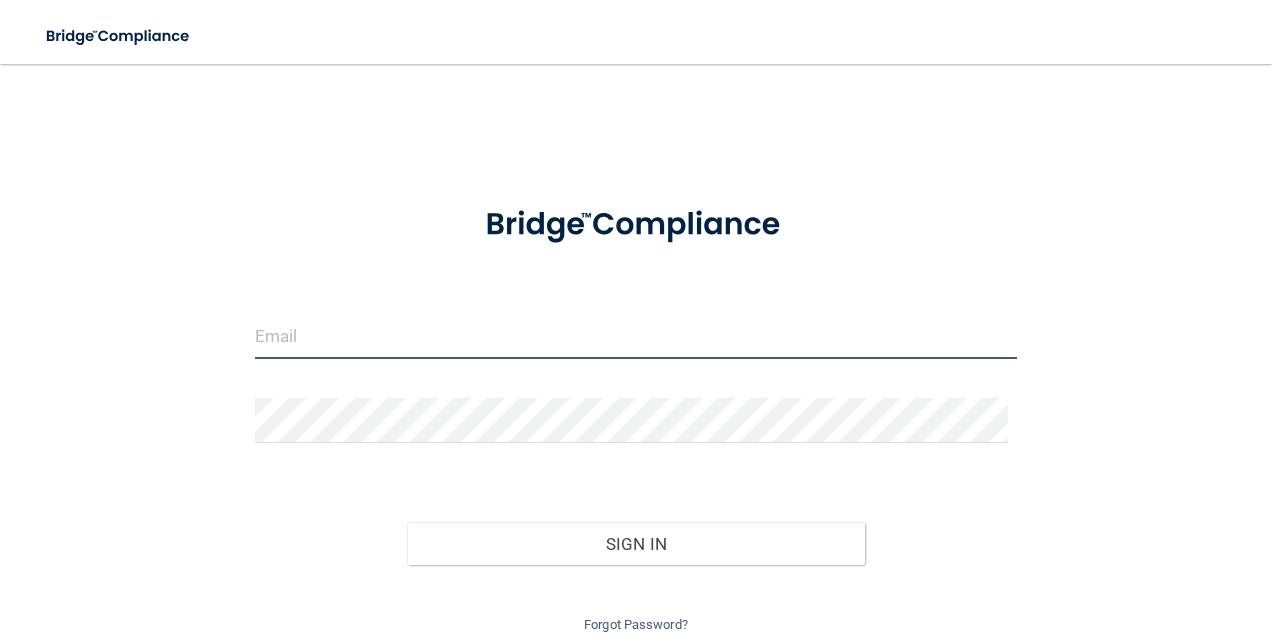 click at bounding box center [636, 336] 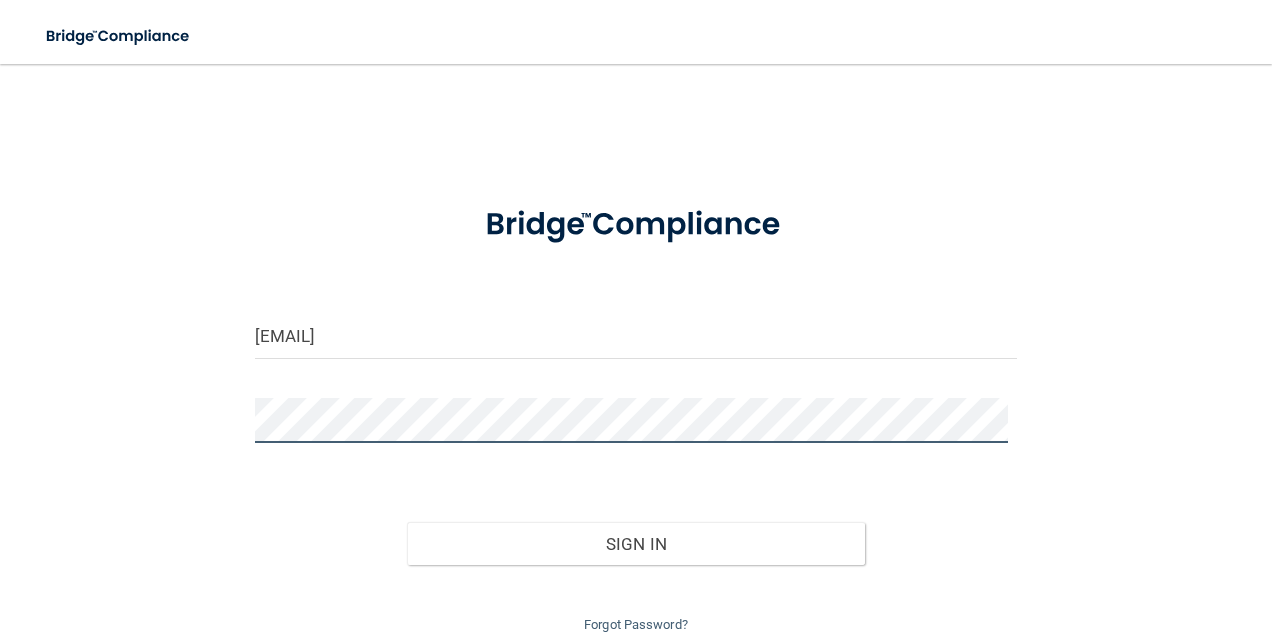 click on "Sign In" at bounding box center [636, 544] 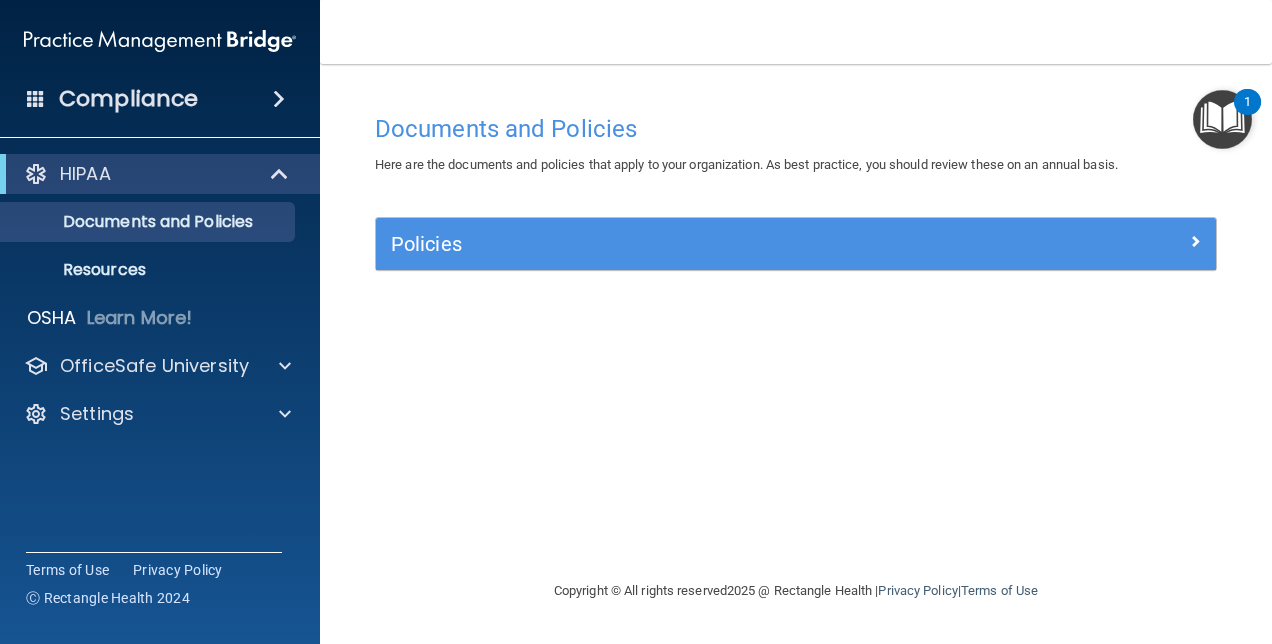 click at bounding box center (1222, 119) 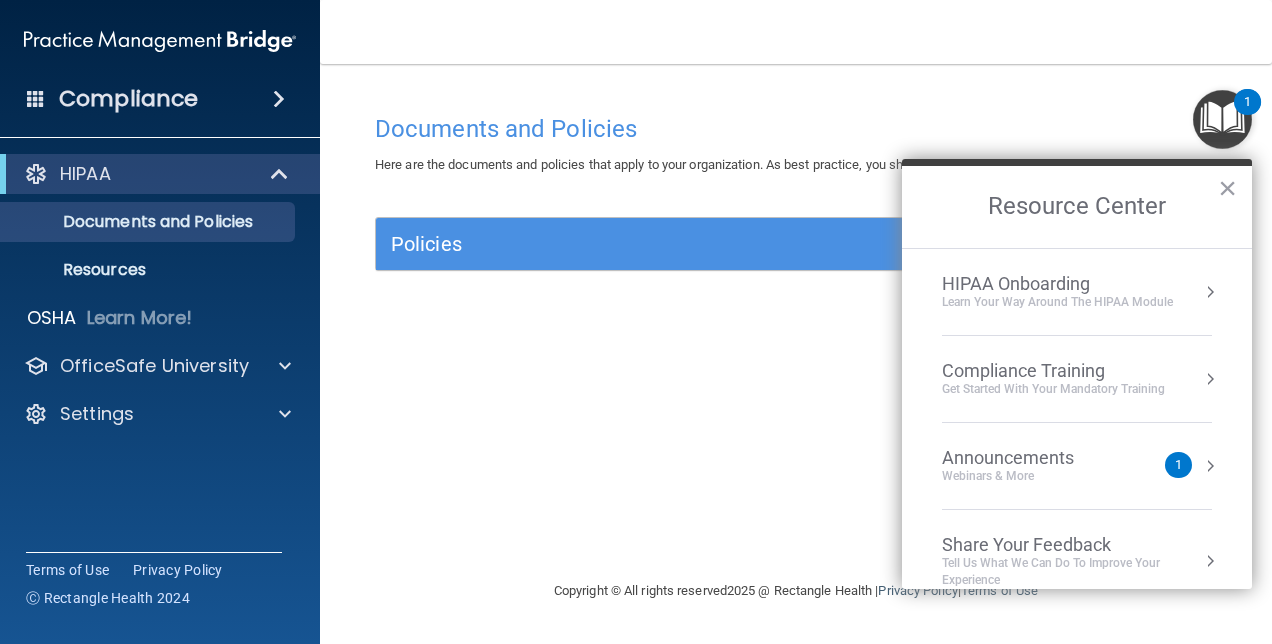 click on "Webinars & More" at bounding box center [1028, 476] 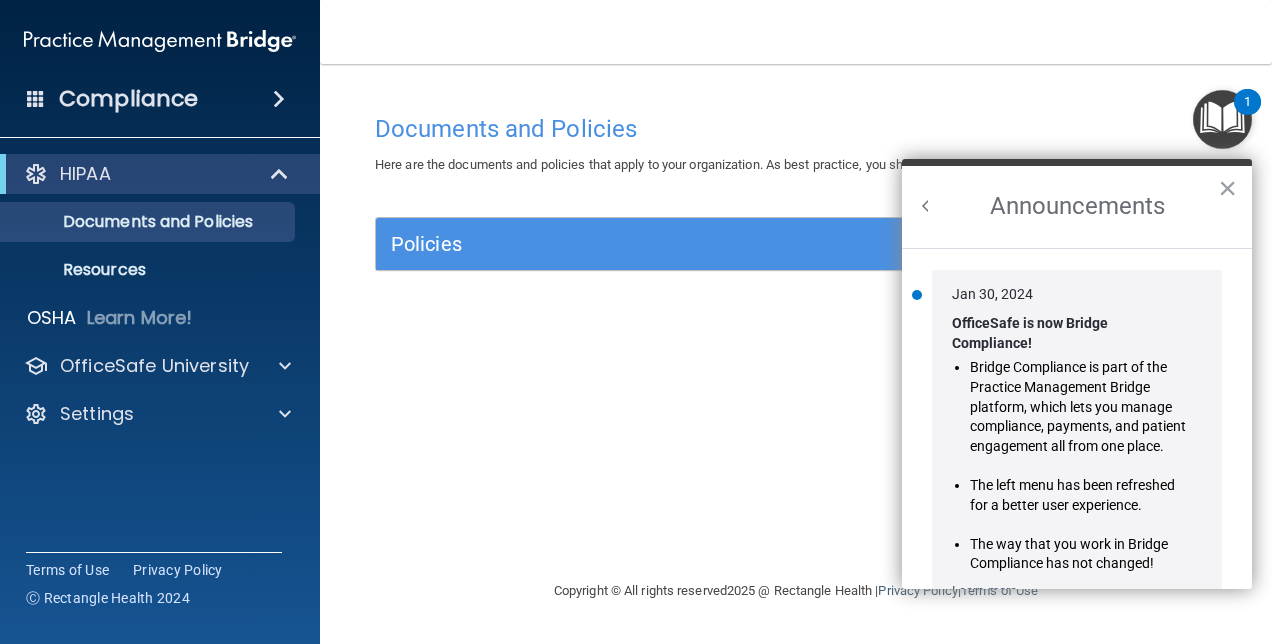 scroll, scrollTop: 0, scrollLeft: 0, axis: both 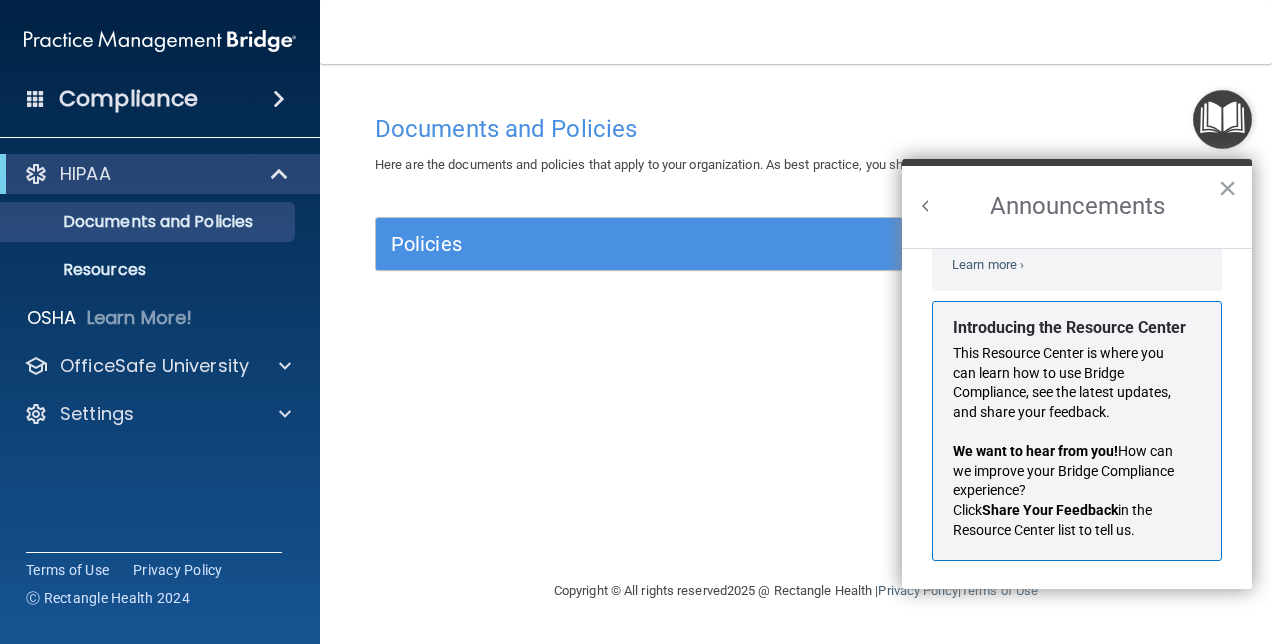 click at bounding box center (926, 206) 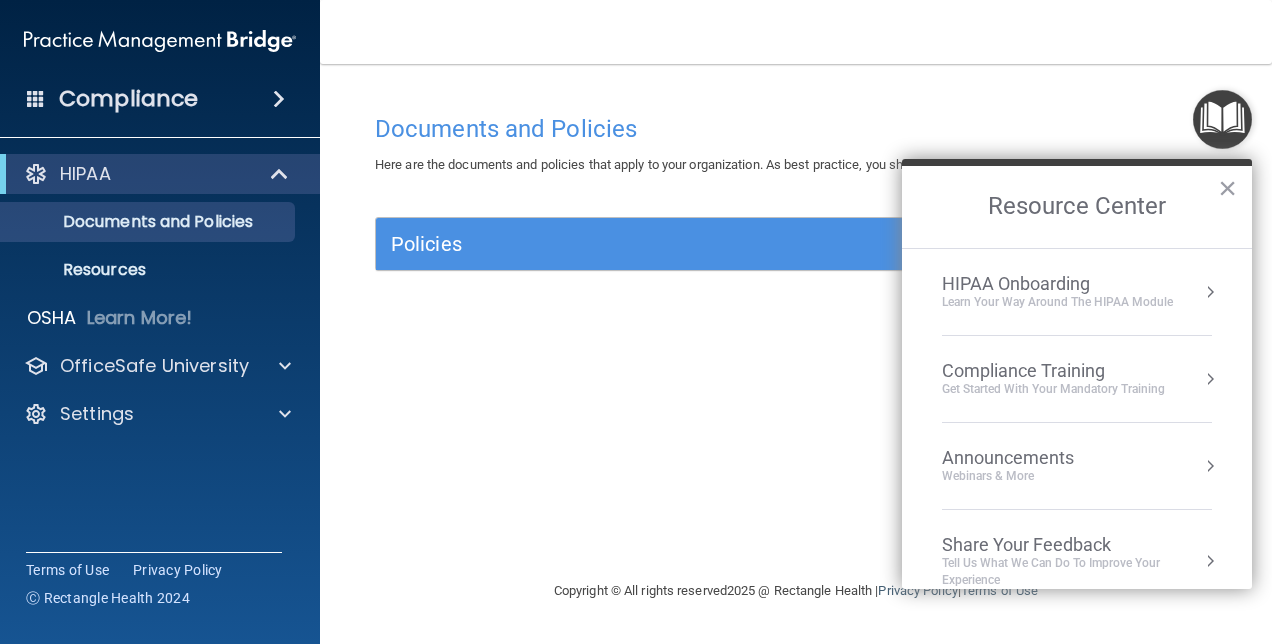 click on "HIPAA Onboarding Learn Your Way around the HIPAA module Compliance Training Get Started with your mandatory training 0 Announcements Webinars & More Share Your Feedback Tell Us What We Can Do to Improve Your Experience No content available at this time. Feel free to check back later or navigate to another page to view content" at bounding box center [1077, 419] 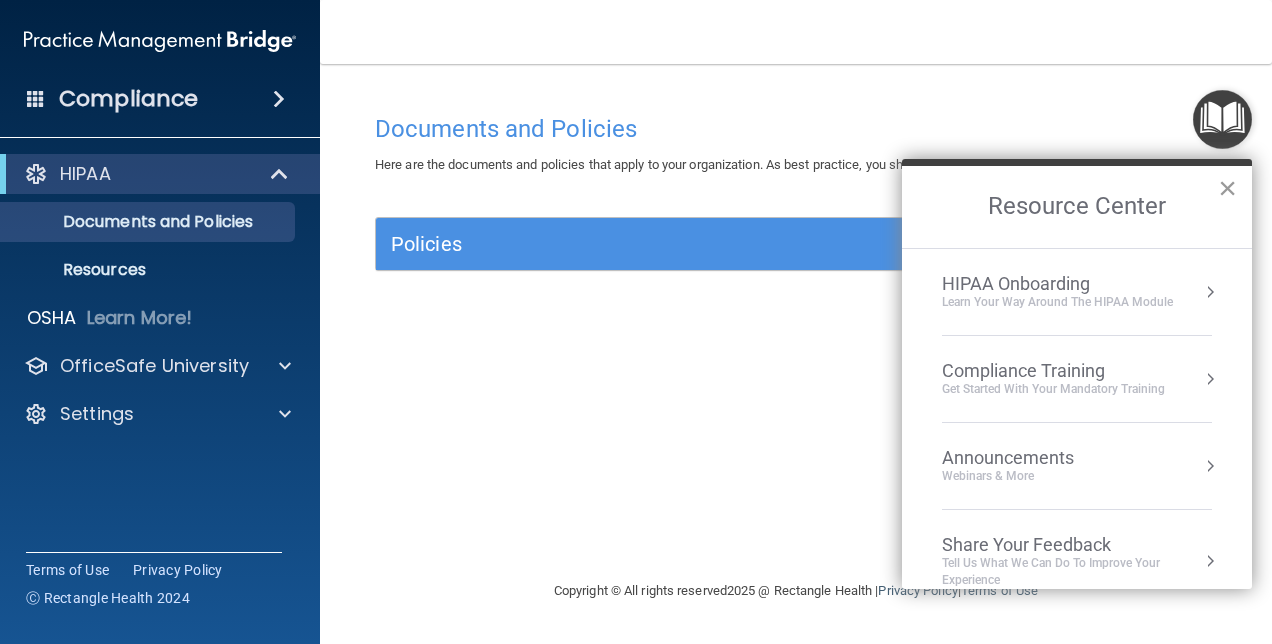 click on "×" at bounding box center [1227, 188] 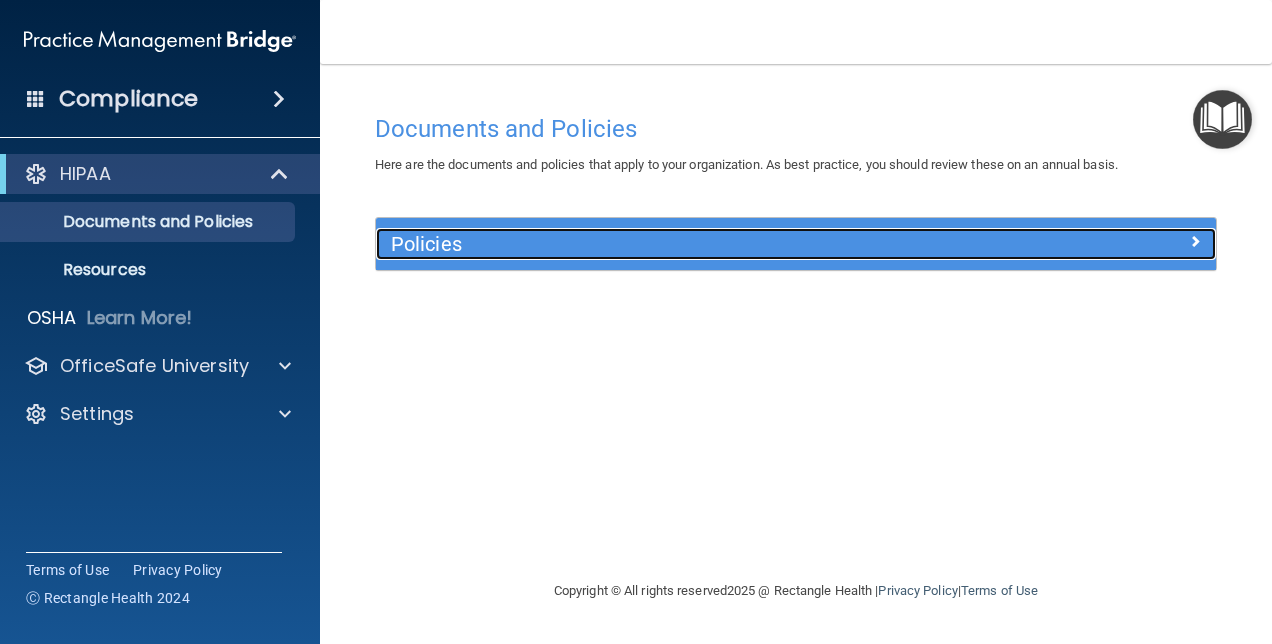 click on "Policies" at bounding box center (691, 244) 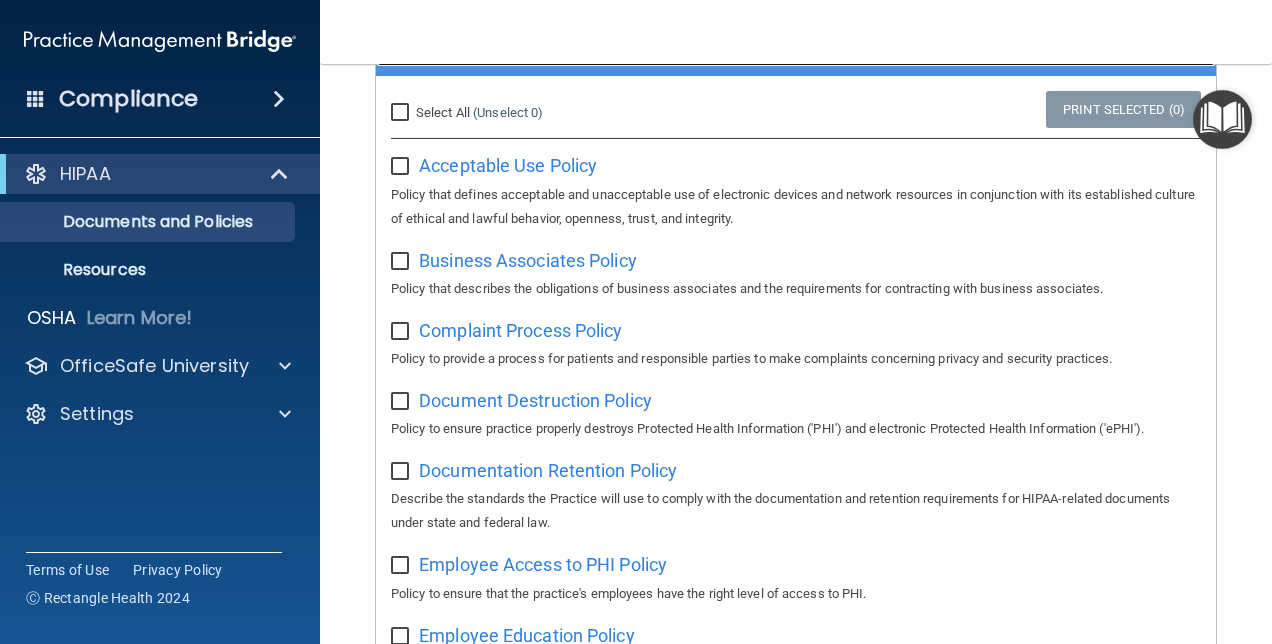 scroll, scrollTop: 208, scrollLeft: 0, axis: vertical 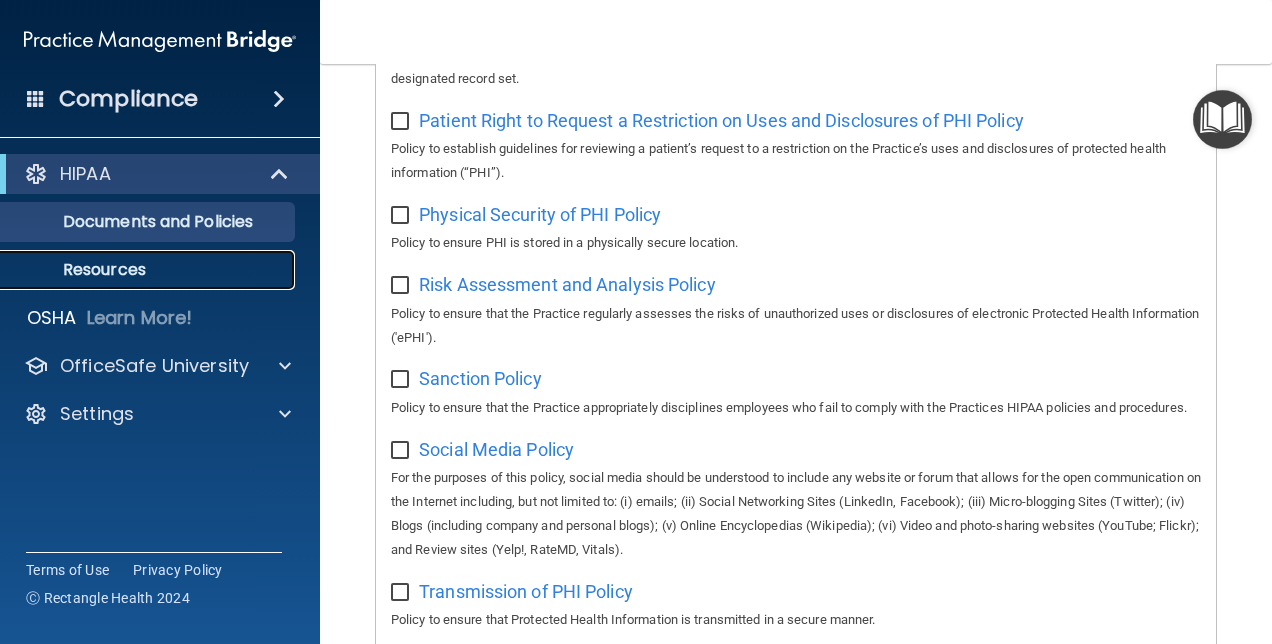 click on "Resources" at bounding box center (149, 270) 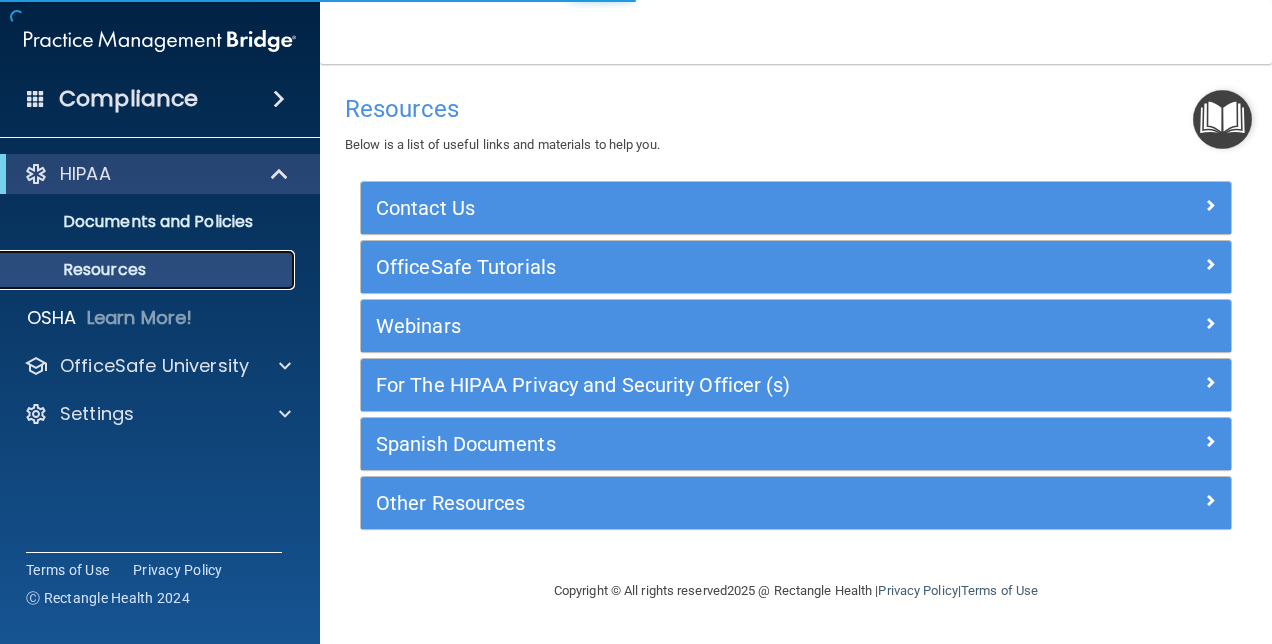 scroll, scrollTop: 0, scrollLeft: 0, axis: both 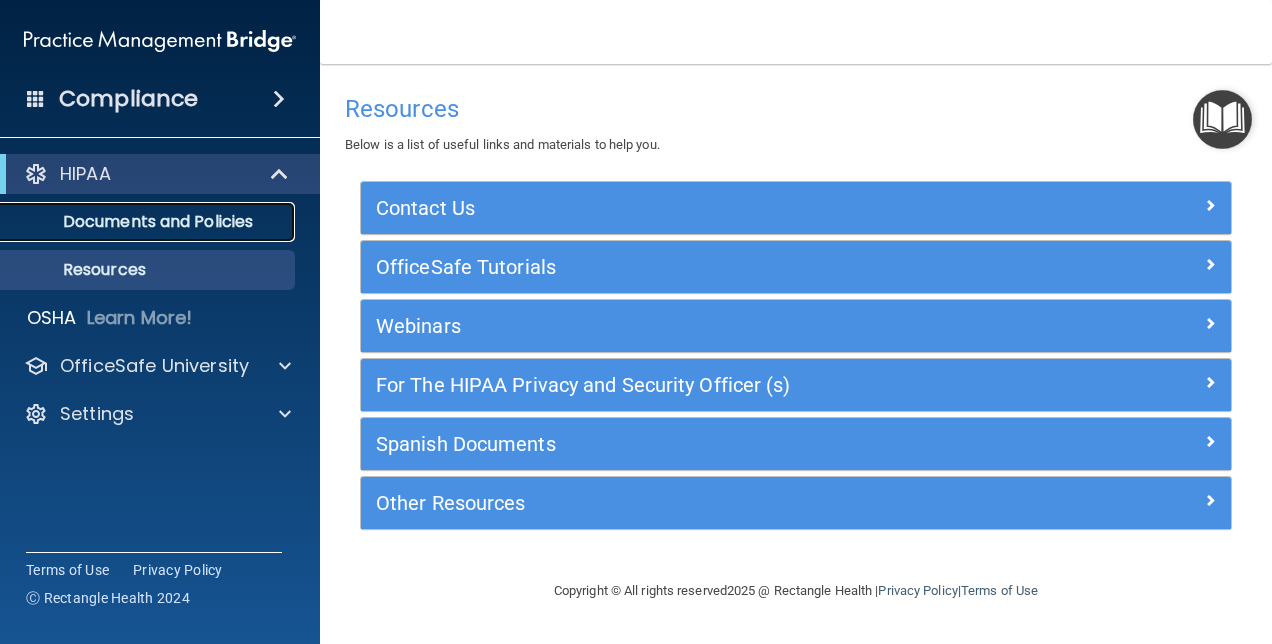 click on "Documents and Policies" at bounding box center [137, 222] 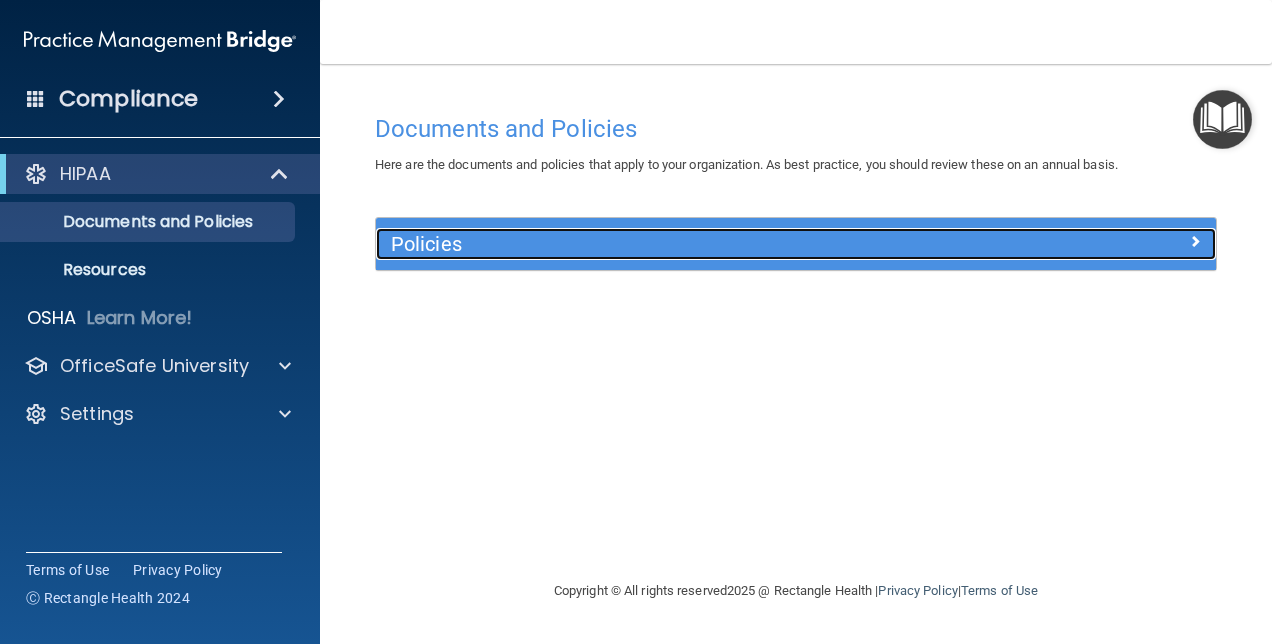 click on "Policies" at bounding box center [691, 244] 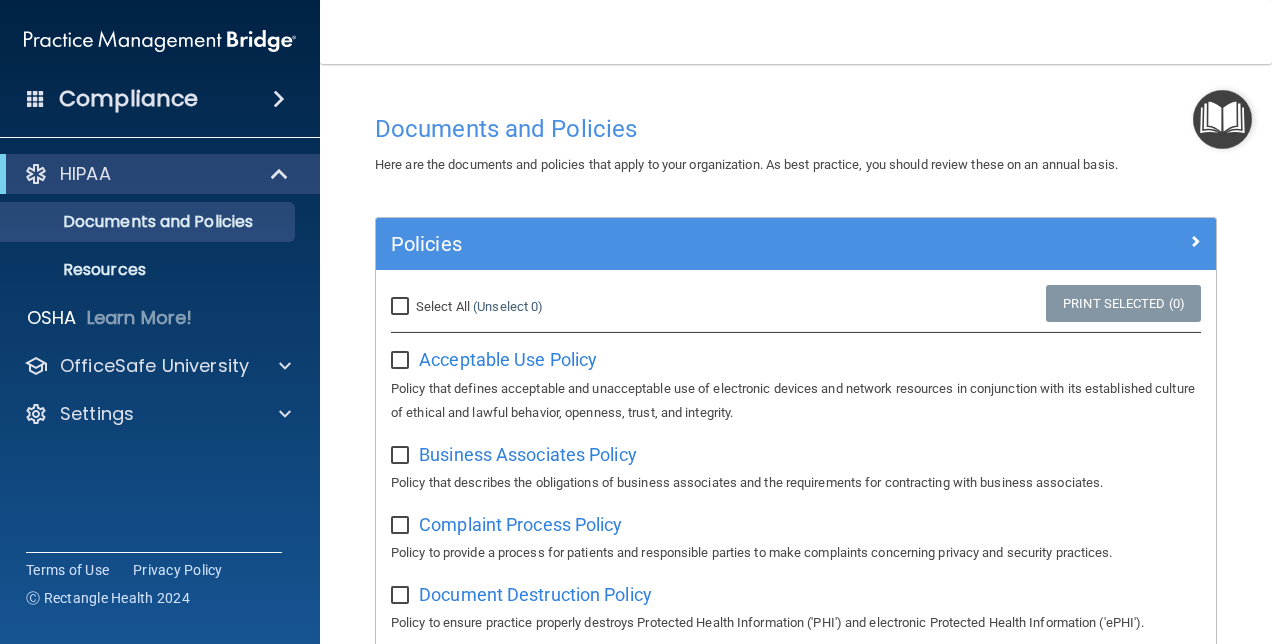 click on "Select All   (Unselect 0)    Unselect All" at bounding box center [402, 307] 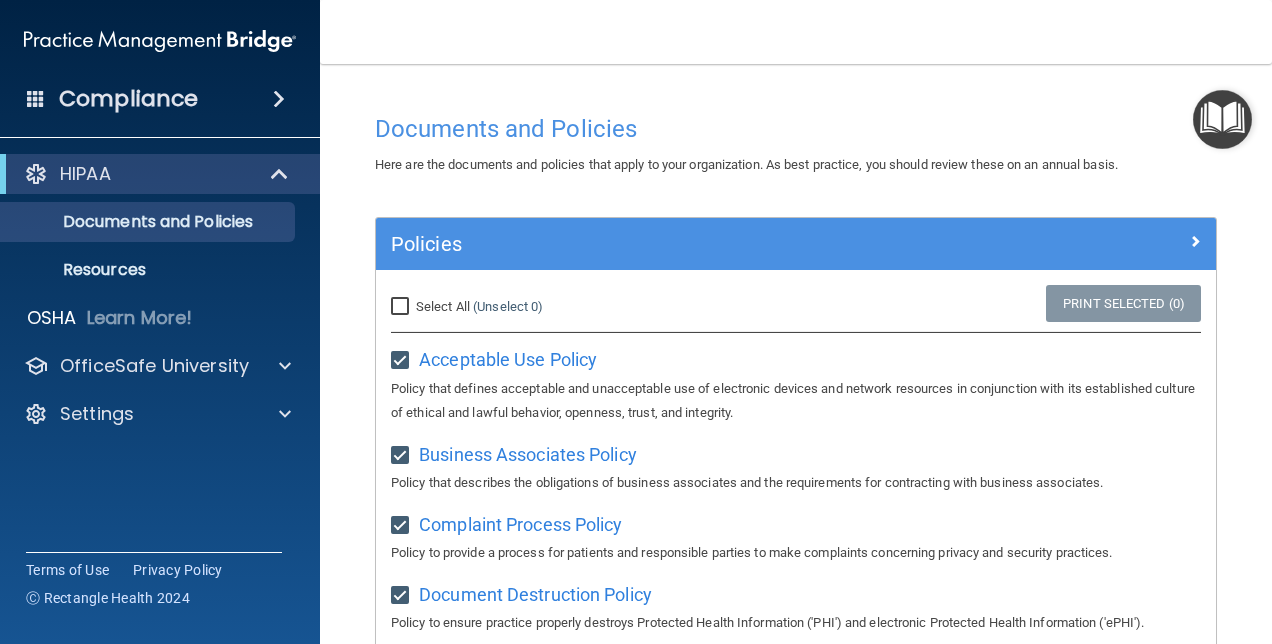 checkbox on "true" 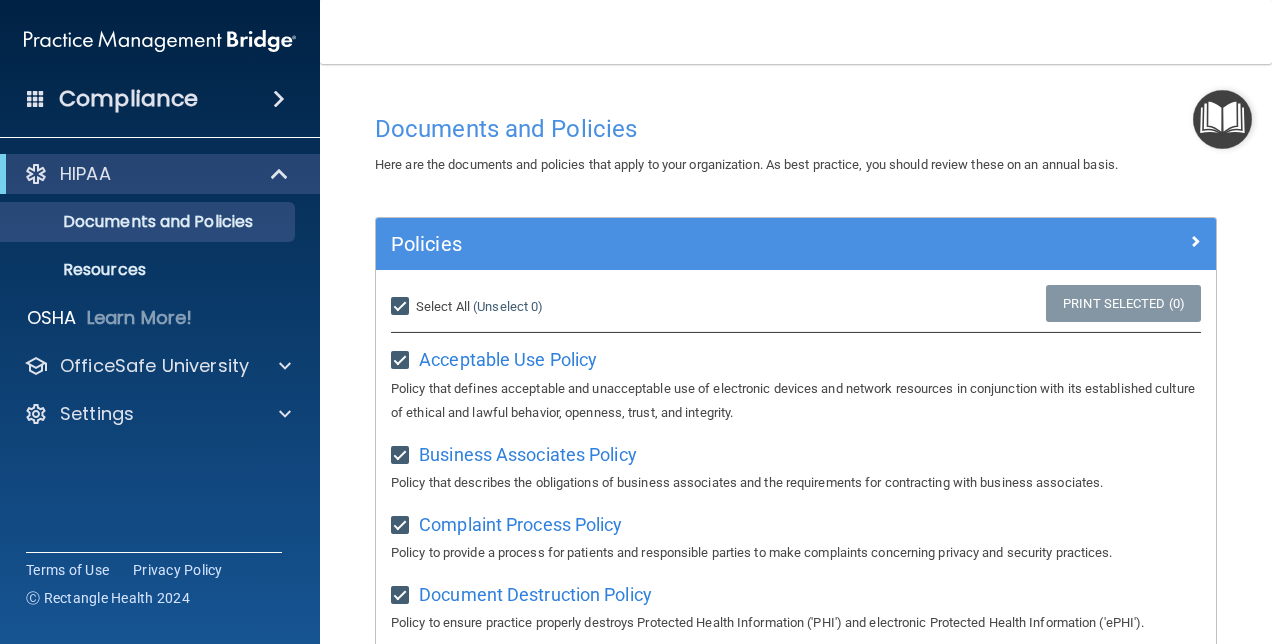 checkbox on "true" 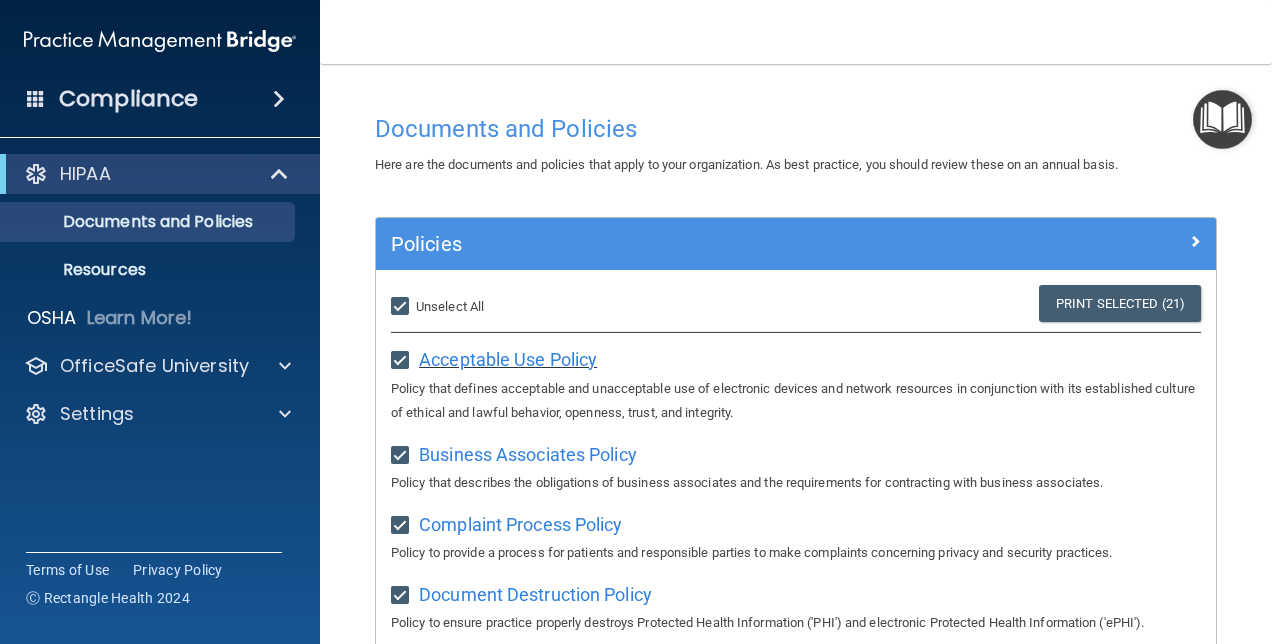 click on "Acceptable Use Policy" at bounding box center [508, 359] 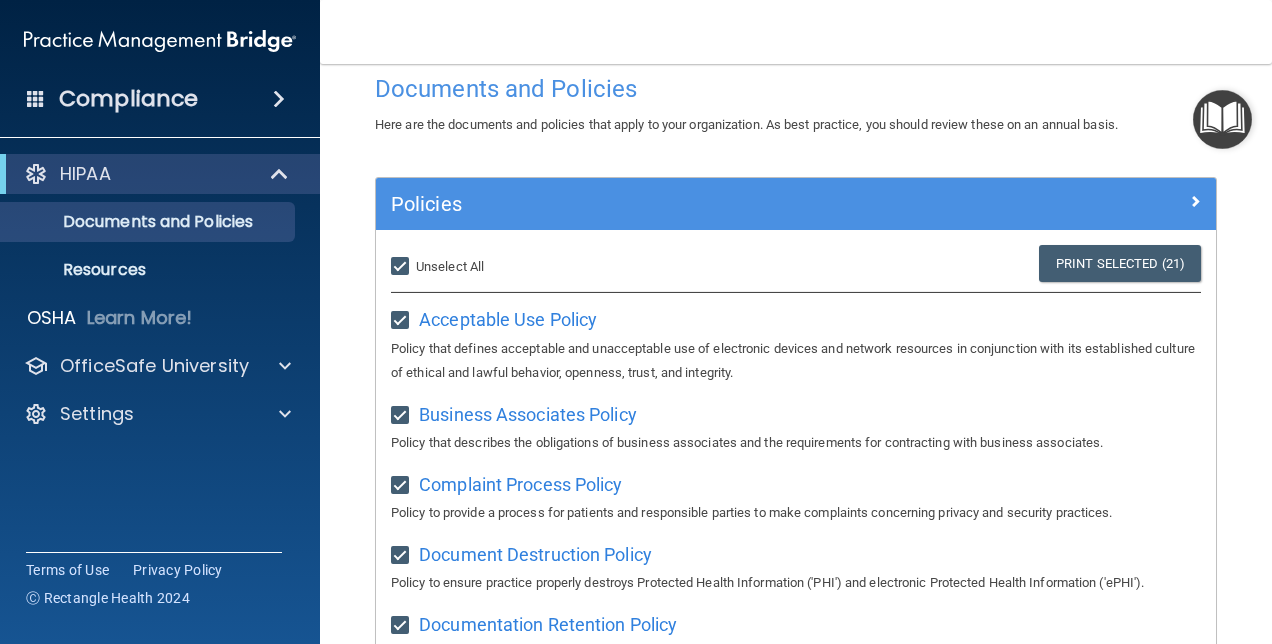 scroll, scrollTop: 146, scrollLeft: 0, axis: vertical 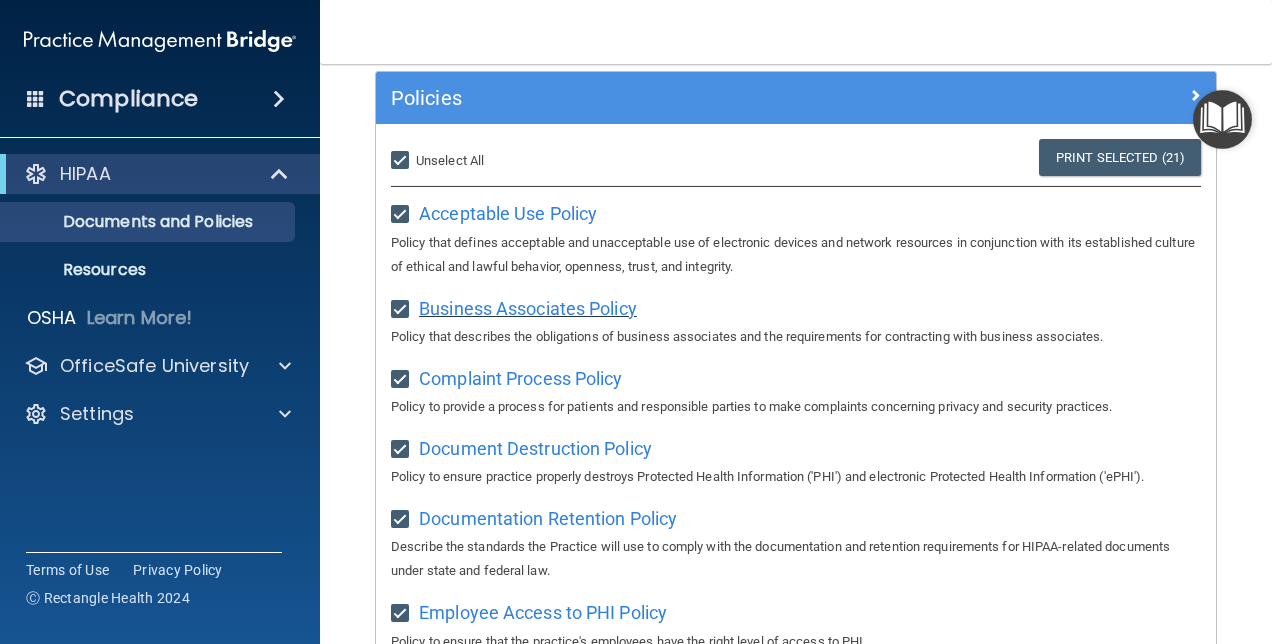 click on "Business Associates Policy" at bounding box center (528, 308) 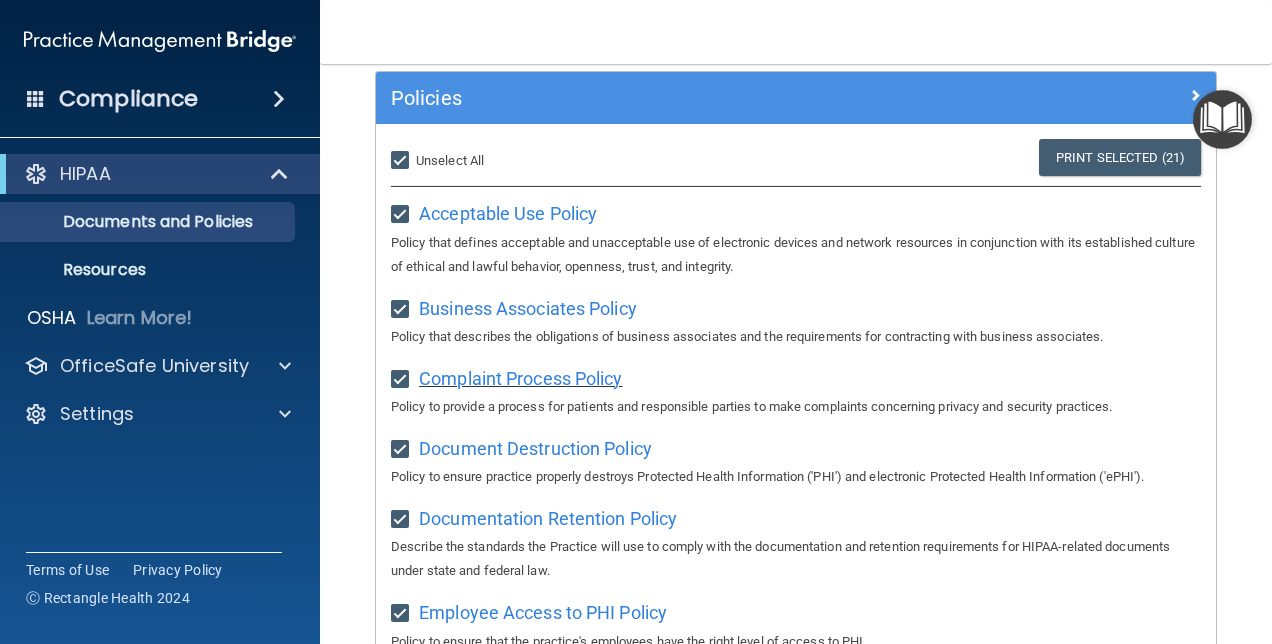 click on "Complaint Process Policy" at bounding box center (520, 378) 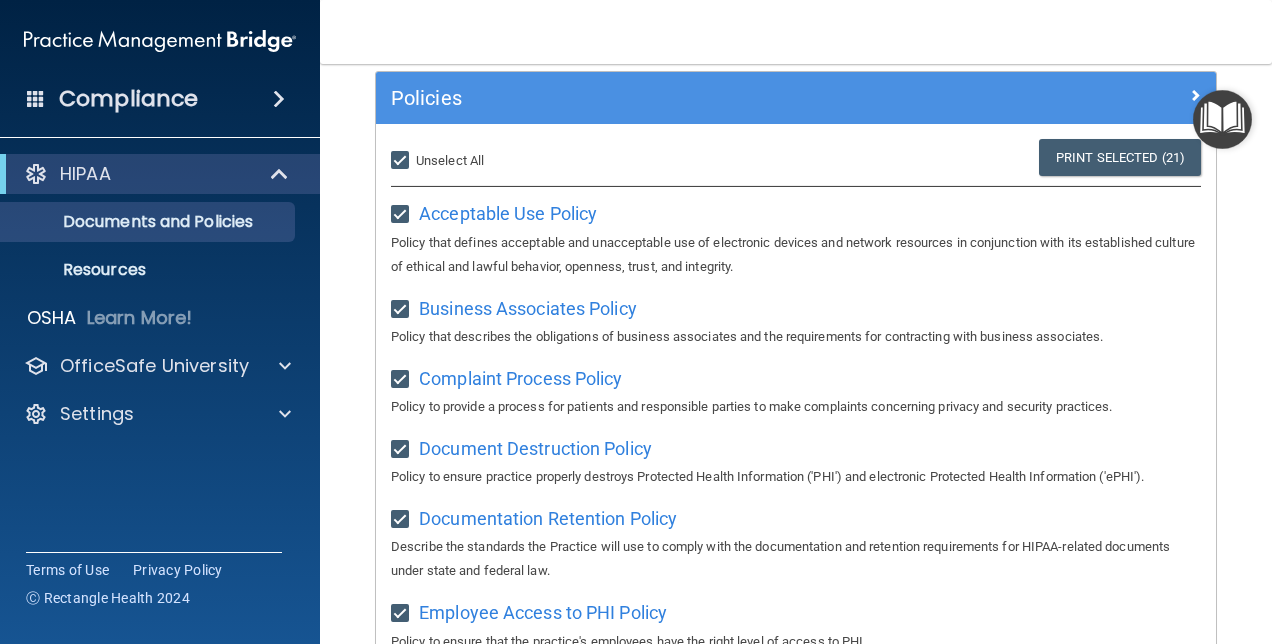 click on "Document Destruction Policy                         Policy to ensure practice properly destroys Protected Health Information ('PHI') and electronic Protected Health Information ('ePHI')." at bounding box center (796, 460) 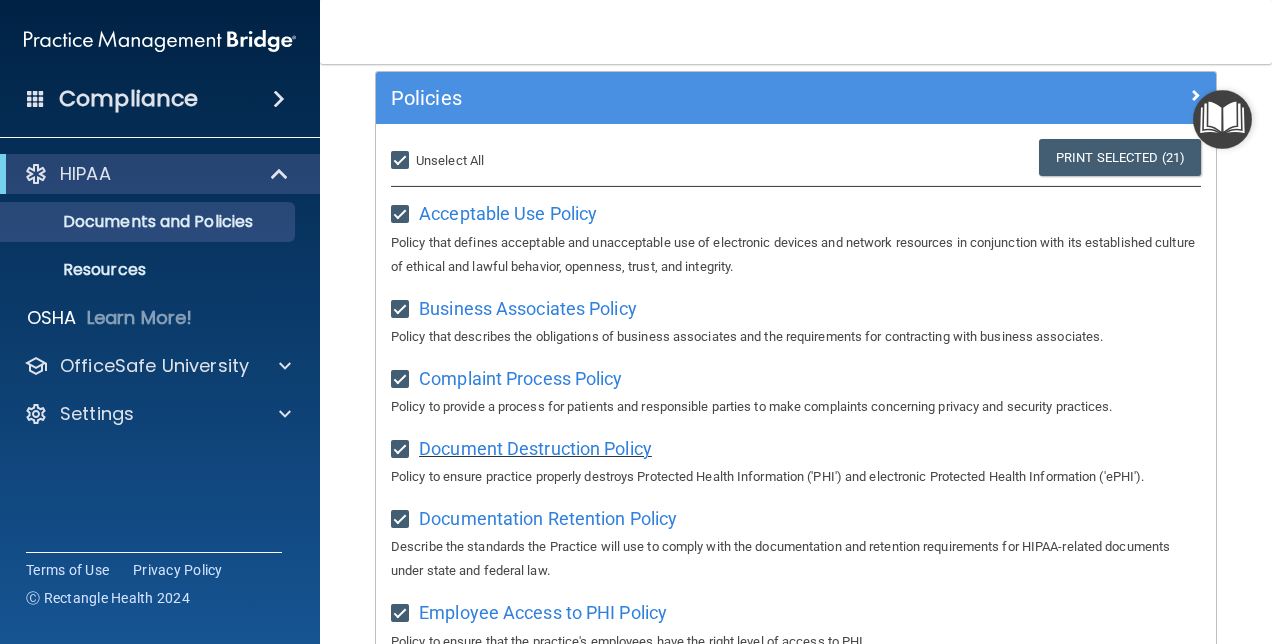 click on "Document Destruction Policy" at bounding box center [535, 448] 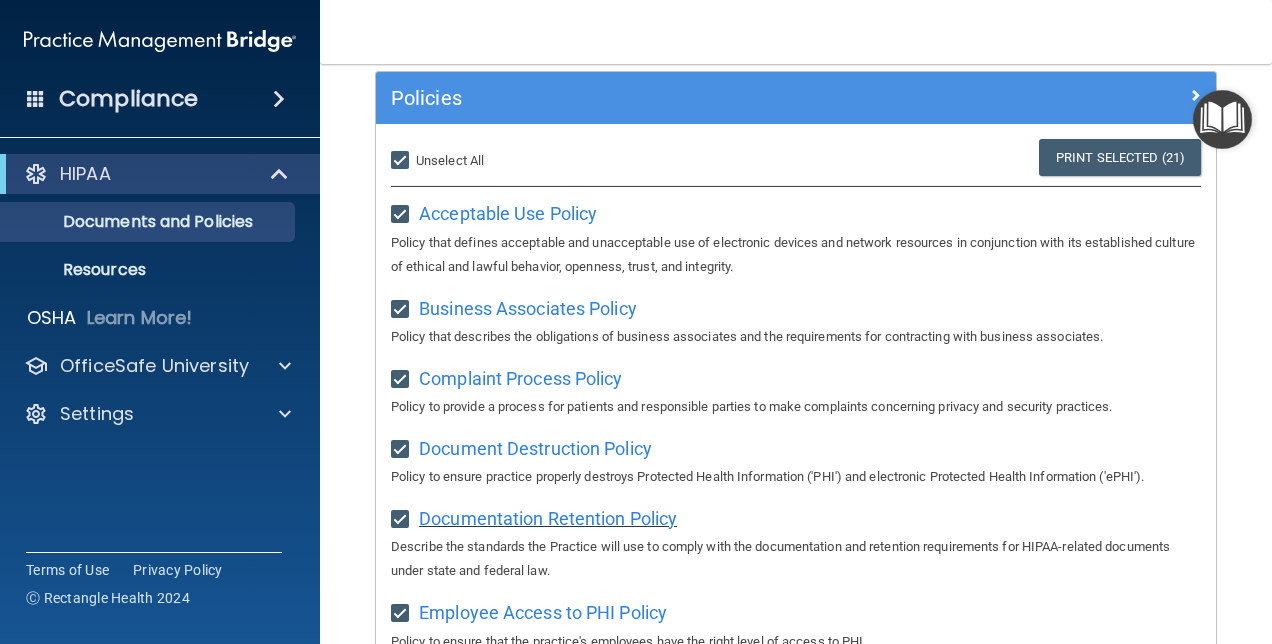 click on "Documentation Retention Policy" at bounding box center (548, 518) 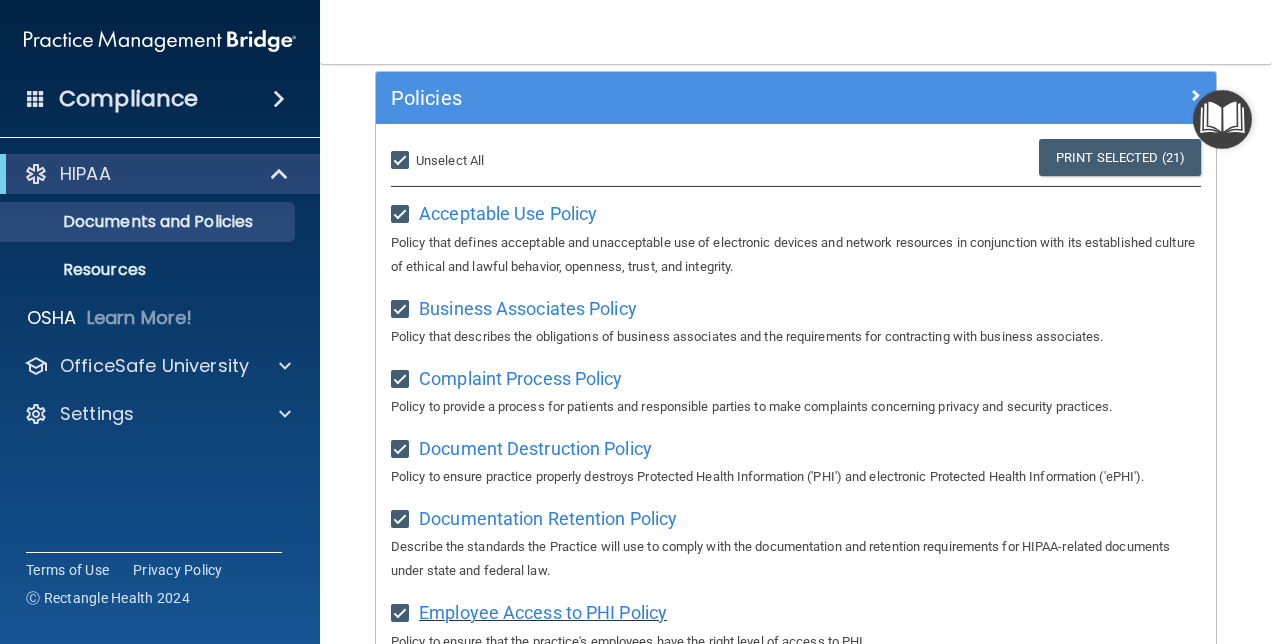 click on "Employee Access to PHI Policy" at bounding box center [543, 612] 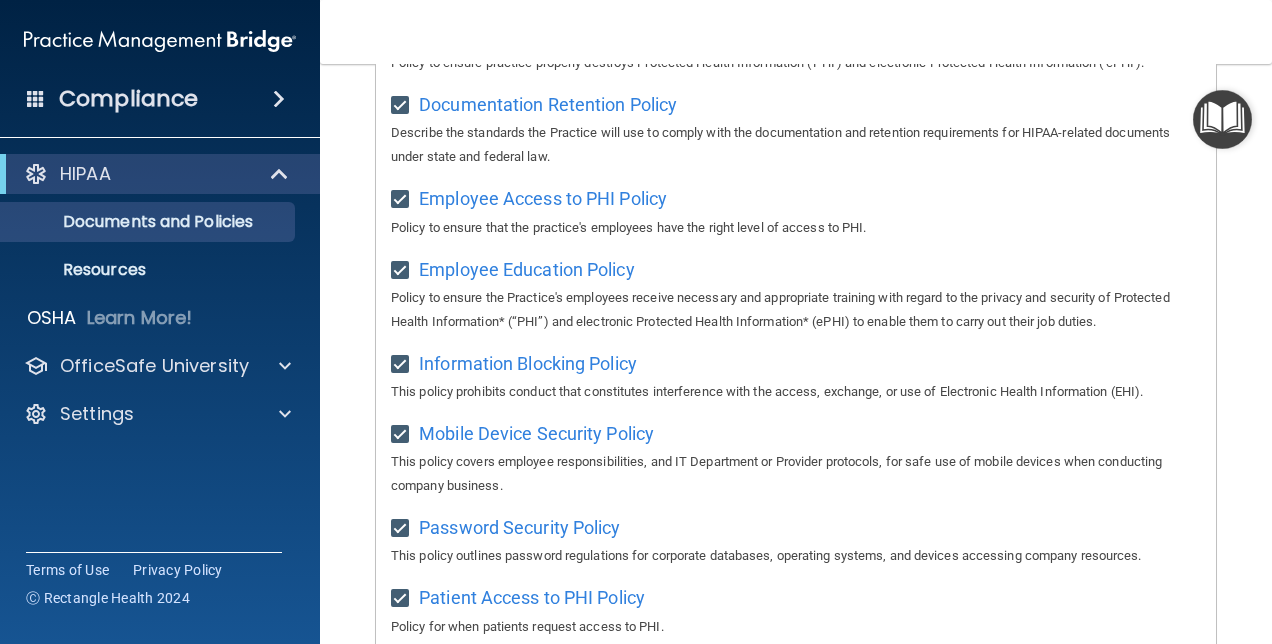 scroll, scrollTop: 693, scrollLeft: 0, axis: vertical 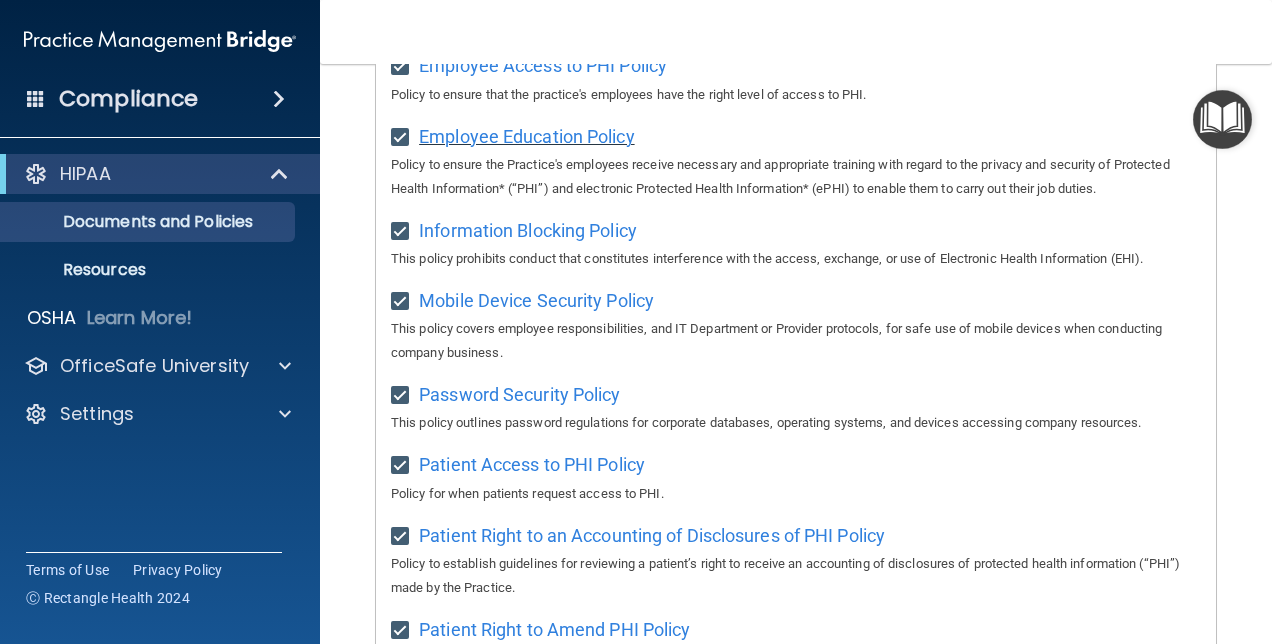 click on "Employee Education Policy" at bounding box center [527, 136] 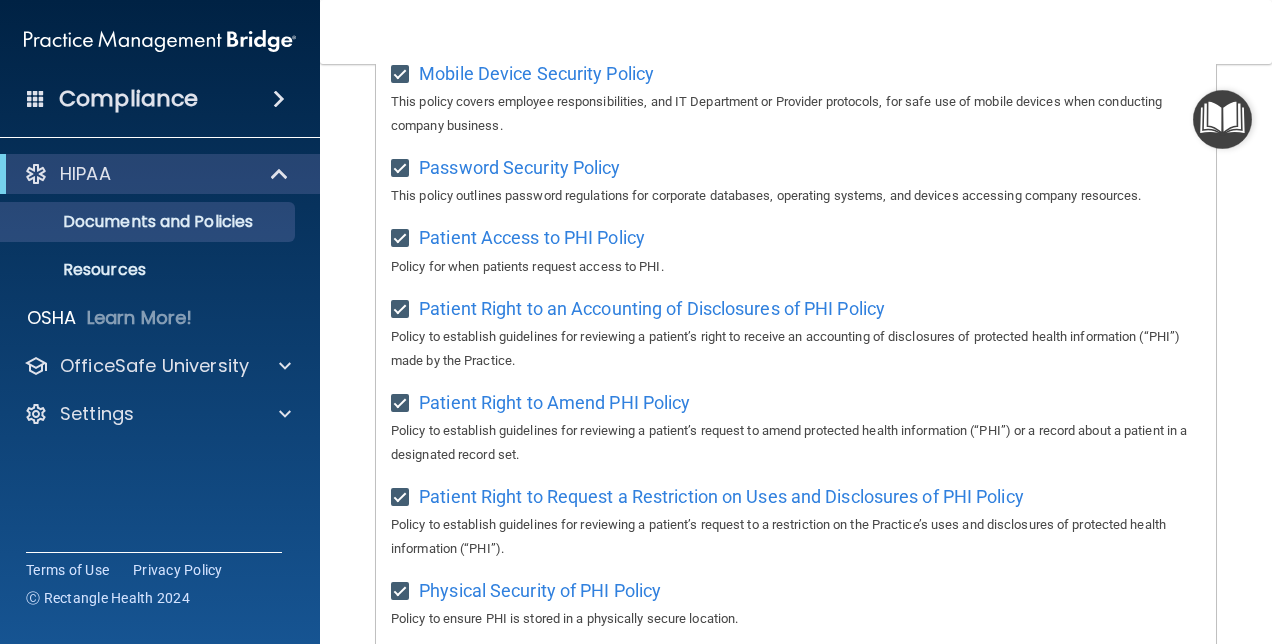 scroll, scrollTop: 946, scrollLeft: 0, axis: vertical 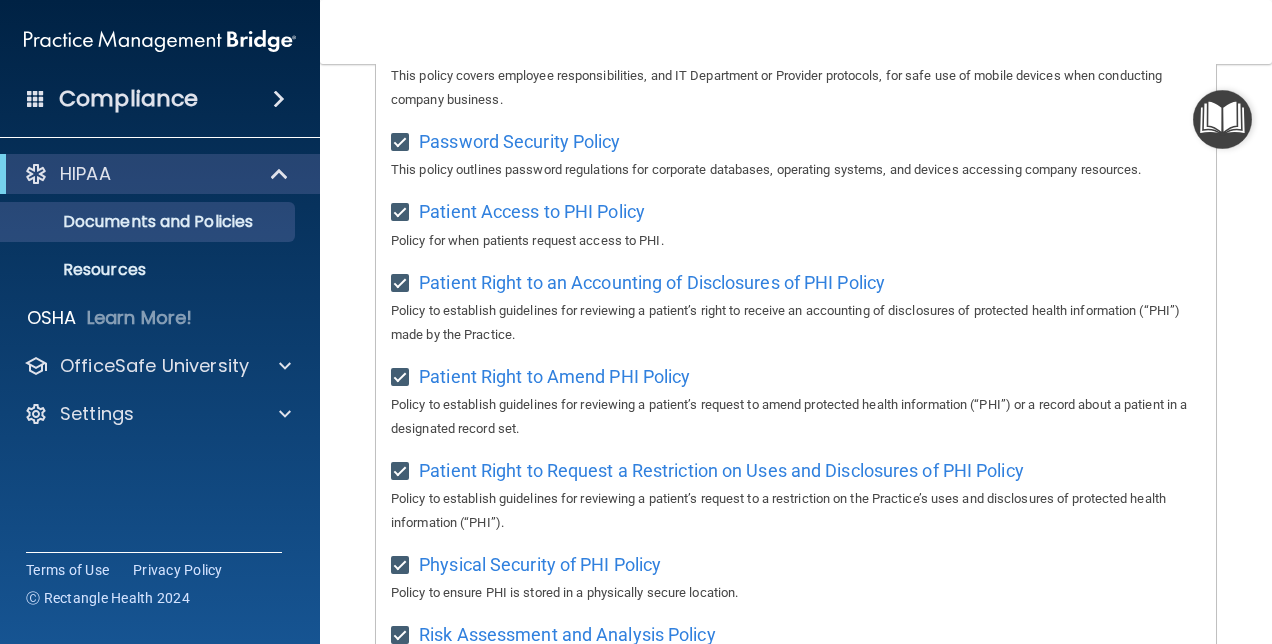 click on "Policy to establish guidelines for reviewing a patient’s right to receive an accounting of disclosures of protected health information (“PHI”) made by the Practice." at bounding box center [796, 323] 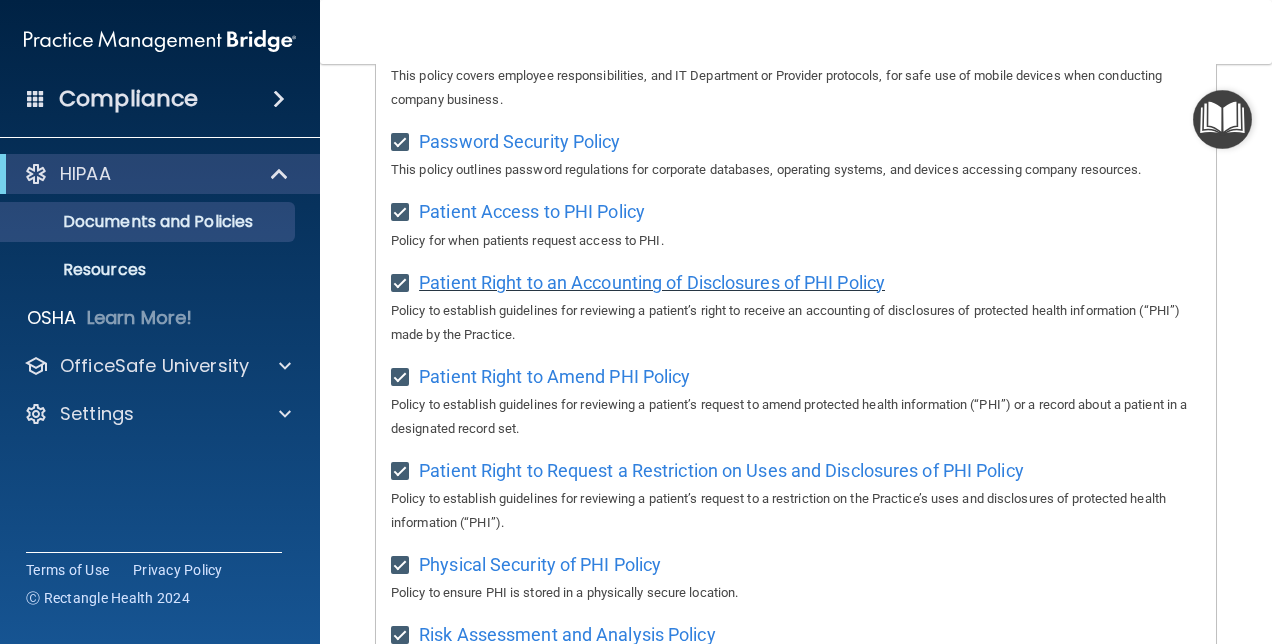 click on "Patient Right to an Accounting of Disclosures of PHI Policy" at bounding box center [652, 282] 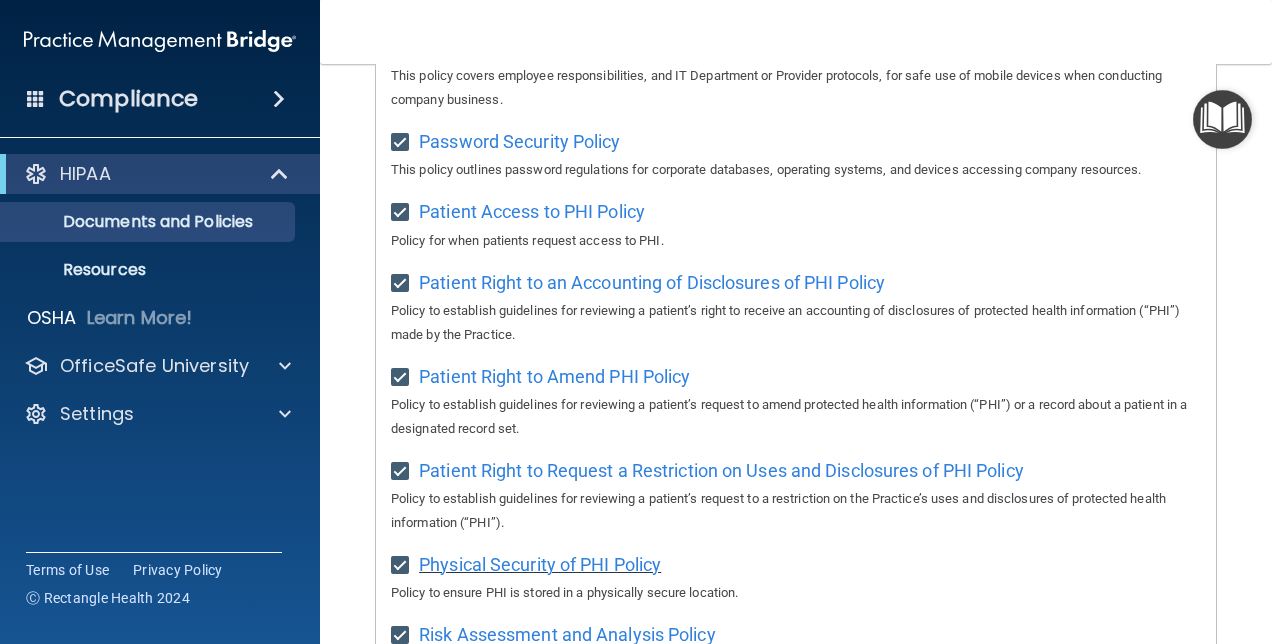 click on "Physical Security of PHI Policy" at bounding box center (540, 564) 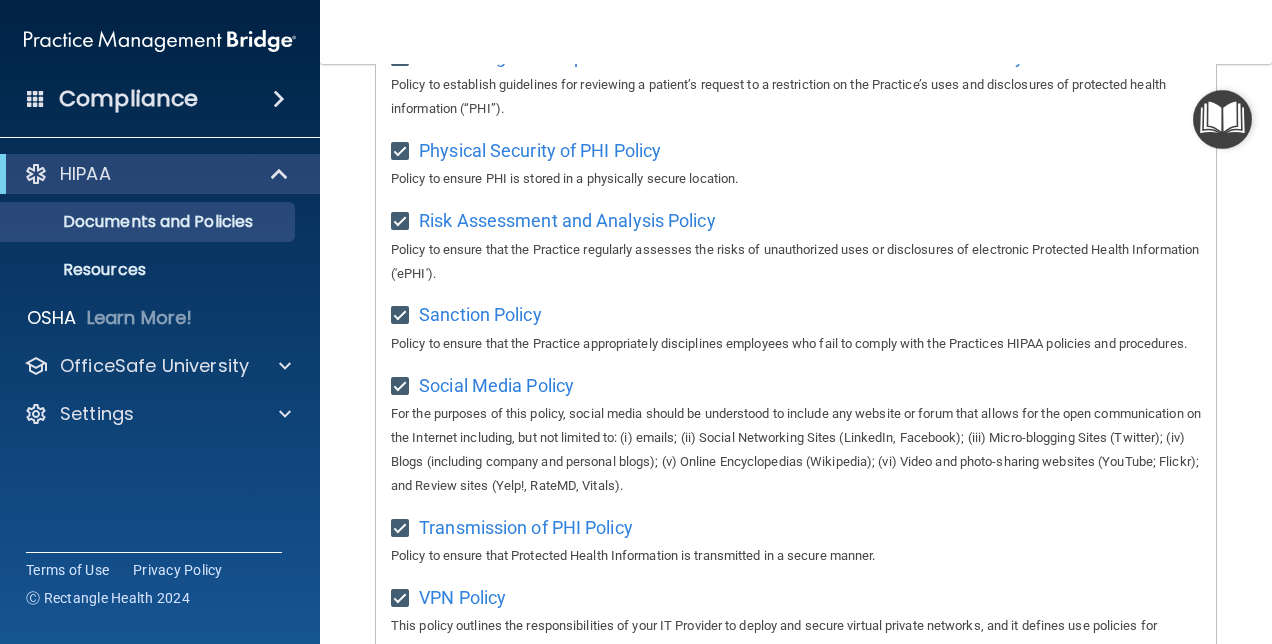 scroll, scrollTop: 1413, scrollLeft: 0, axis: vertical 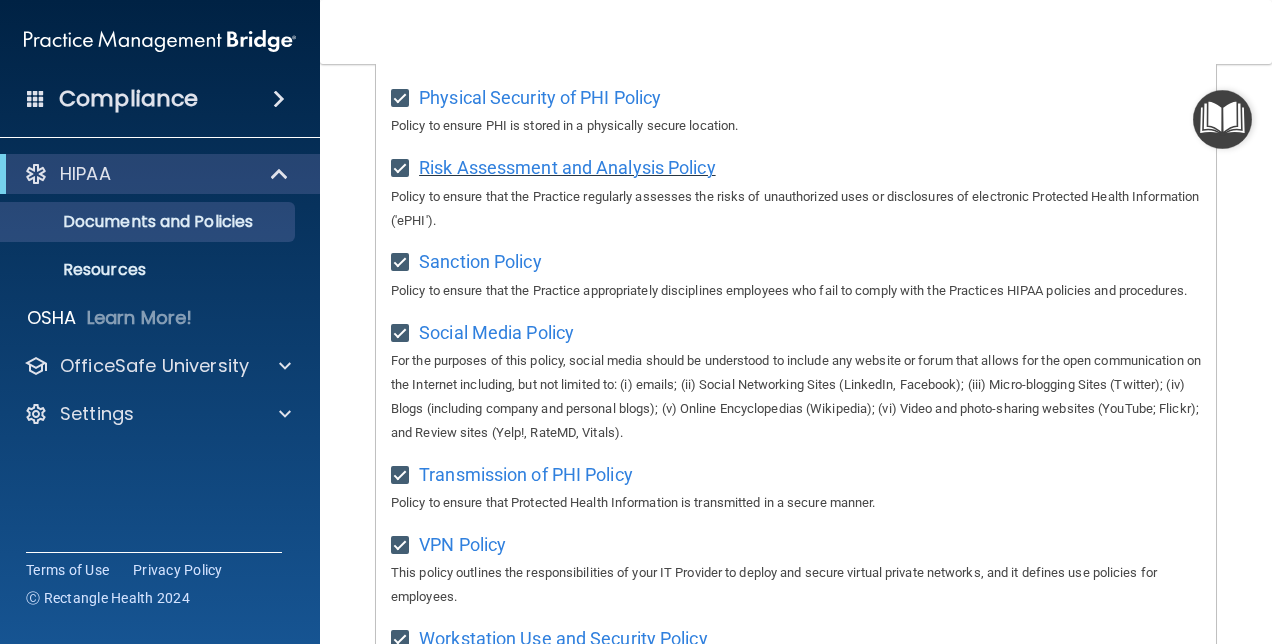 click on "Risk Assessment and Analysis Policy" at bounding box center (567, 167) 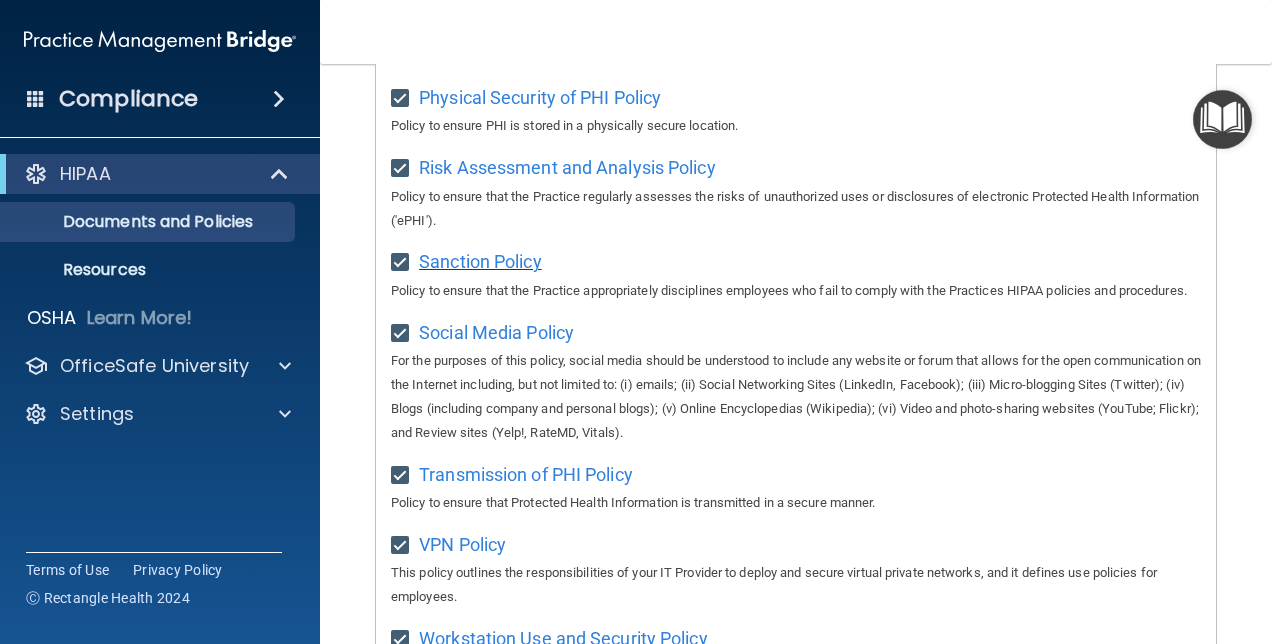 click on "Sanction Policy" at bounding box center [480, 261] 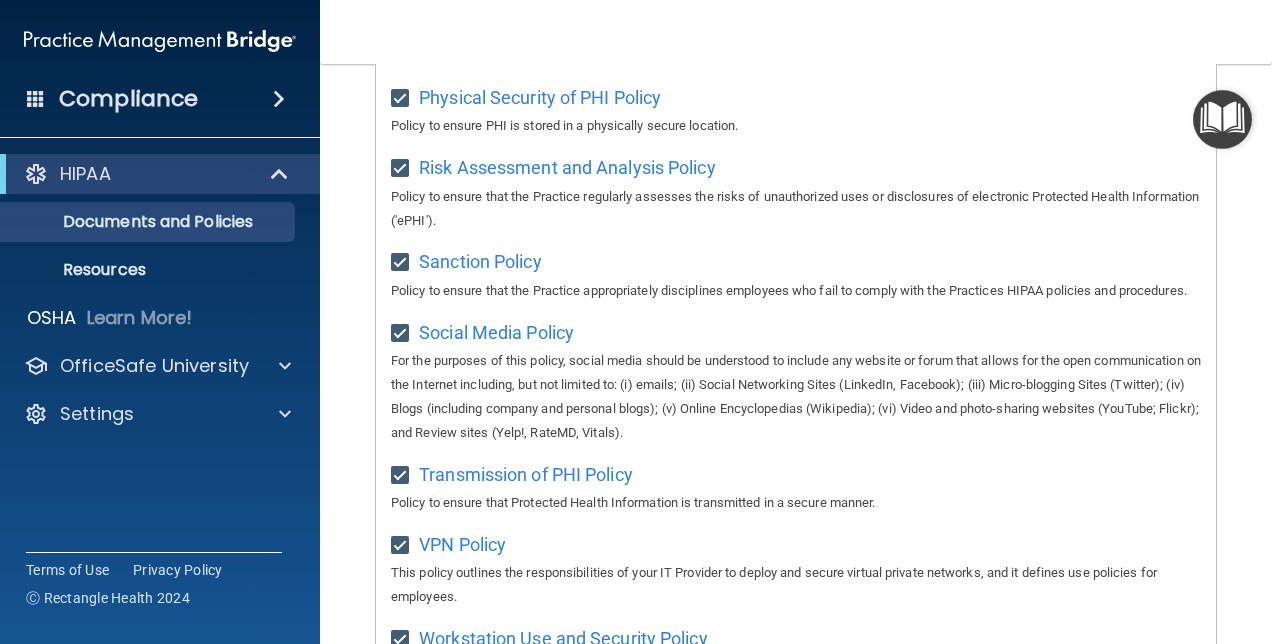 click on "Social Media Policy                         For the purposes of this policy, social media should be understood to include any website or forum that allows for the open communication on the Internet including, but not limited to: (i) emails; (ii) Social Networking Sites (LinkedIn, Facebook); (iii) Micro-blogging Sites (Twitter); (iv) Blogs (including company and personal blogs); (v) Online Encyclopedias (Wikipedia); (vi) Video and photo-sharing websites (YouTube; Flickr); and Review sites (Yelp!, RateMD, Vitals)." at bounding box center (796, 380) 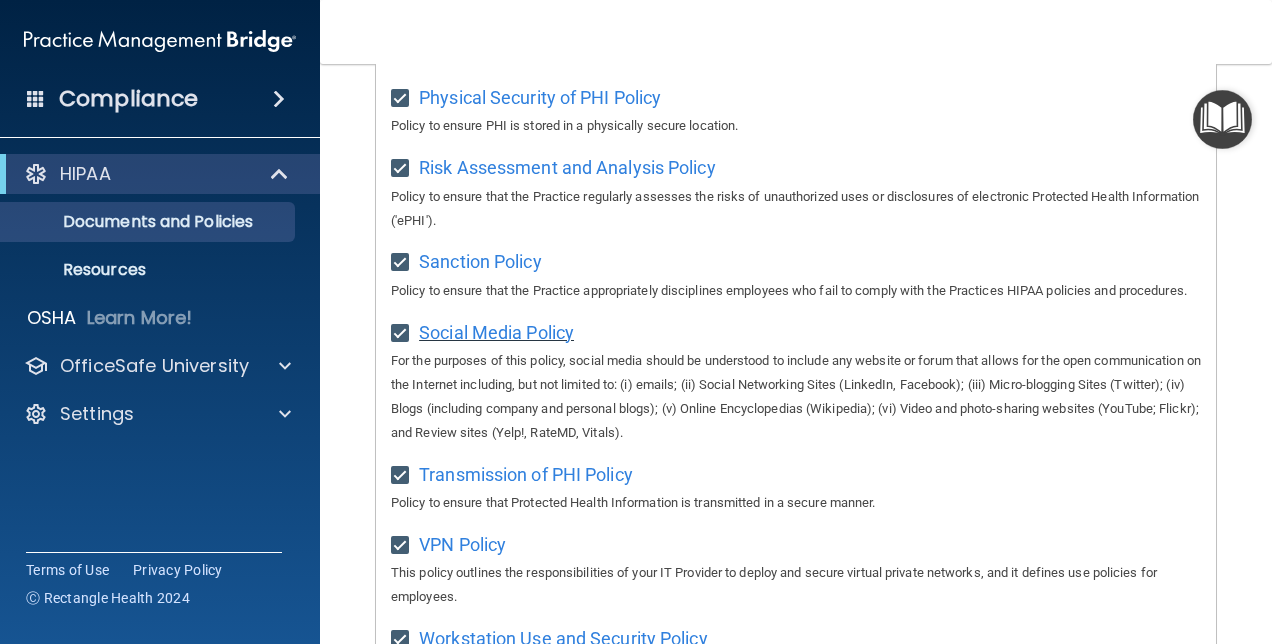click on "Social Media Policy" at bounding box center [496, 332] 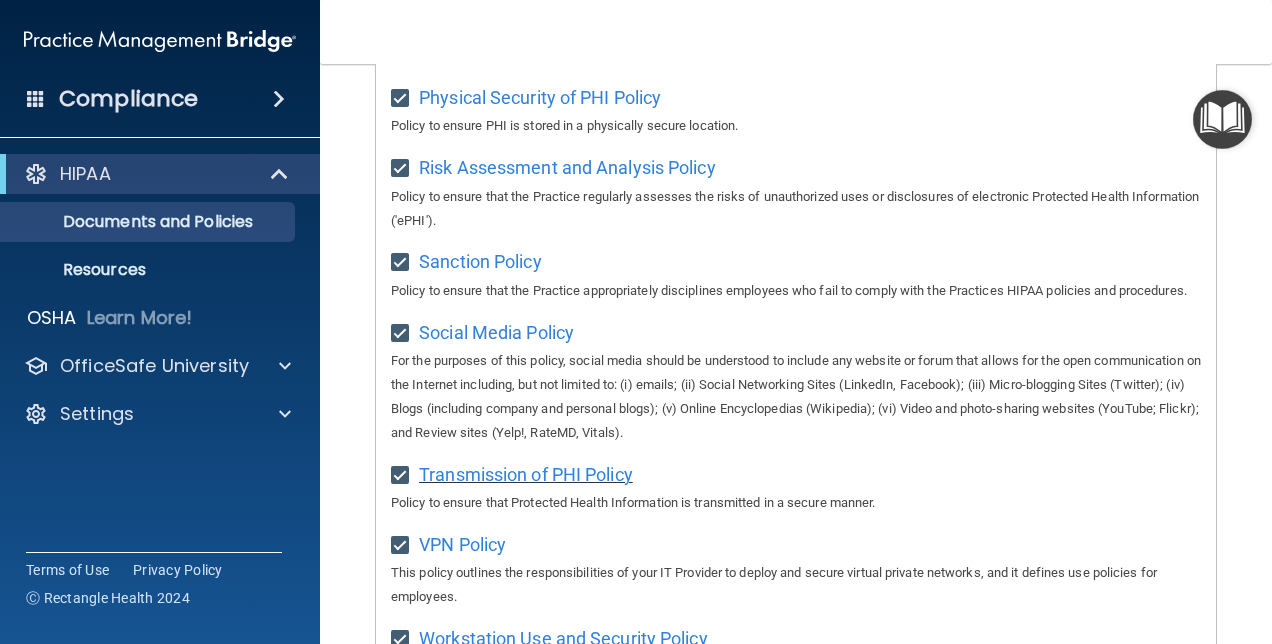 click on "Transmission of PHI Policy" at bounding box center [526, 474] 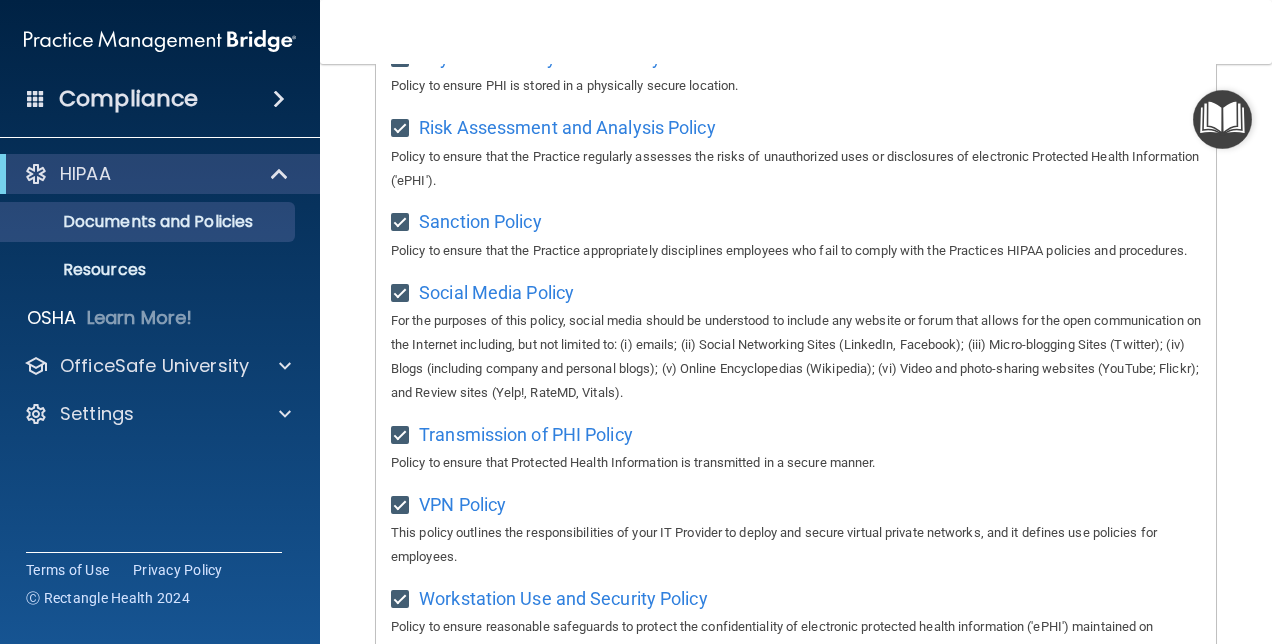 scroll, scrollTop: 1634, scrollLeft: 0, axis: vertical 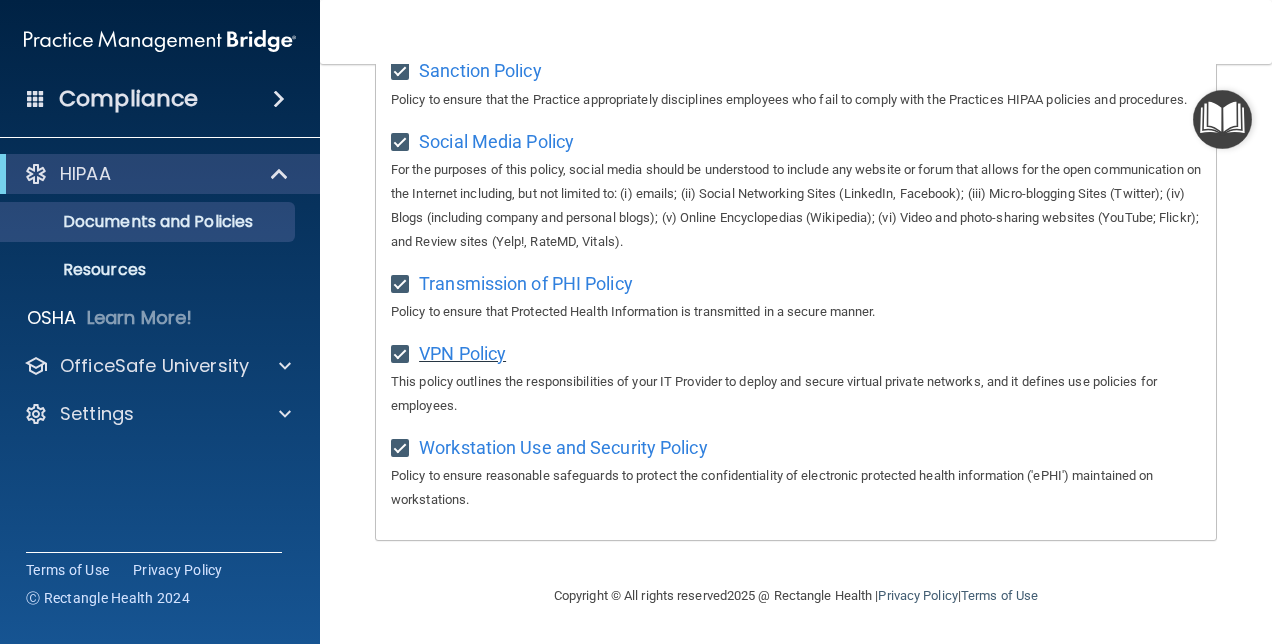 click on "VPN Policy" at bounding box center [462, 353] 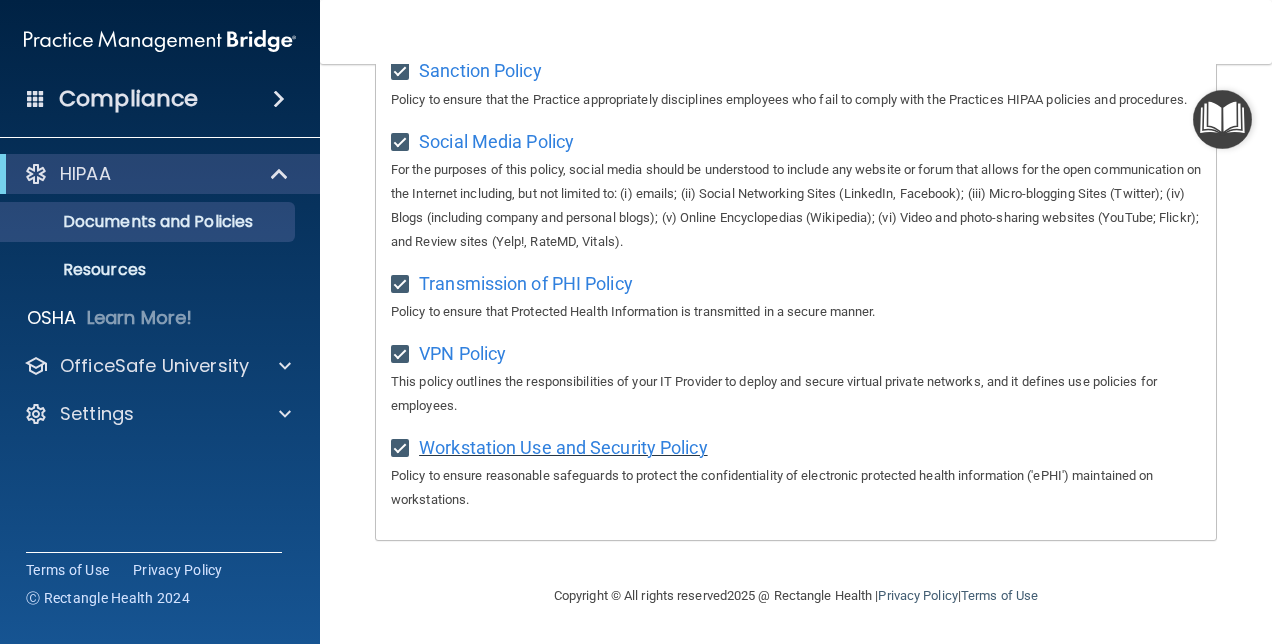 click on "Workstation Use and Security Policy" at bounding box center (563, 447) 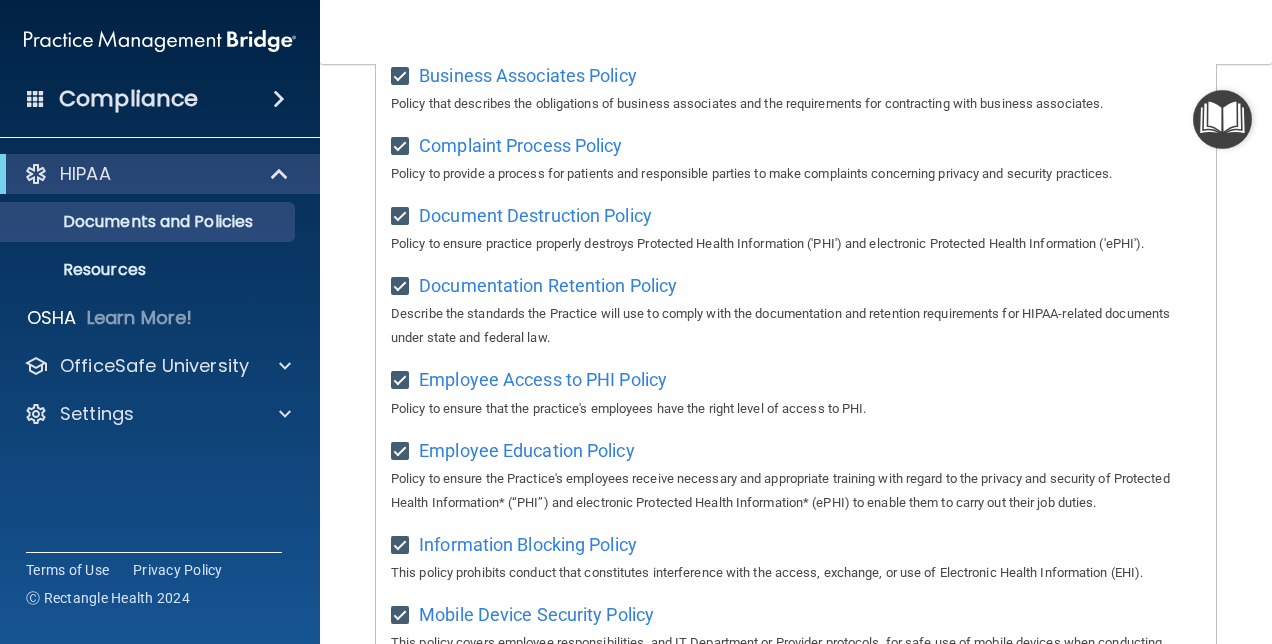 scroll, scrollTop: 0, scrollLeft: 0, axis: both 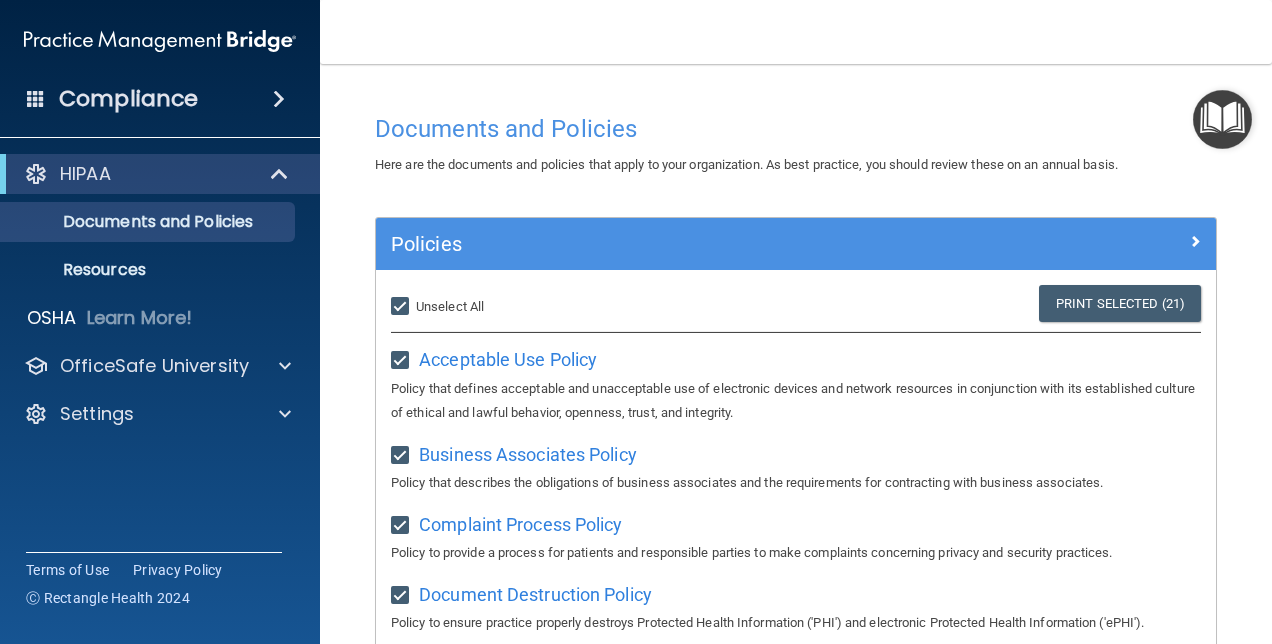 drag, startPoint x: 1264, startPoint y: 510, endPoint x: 398, endPoint y: 304, distance: 890.164 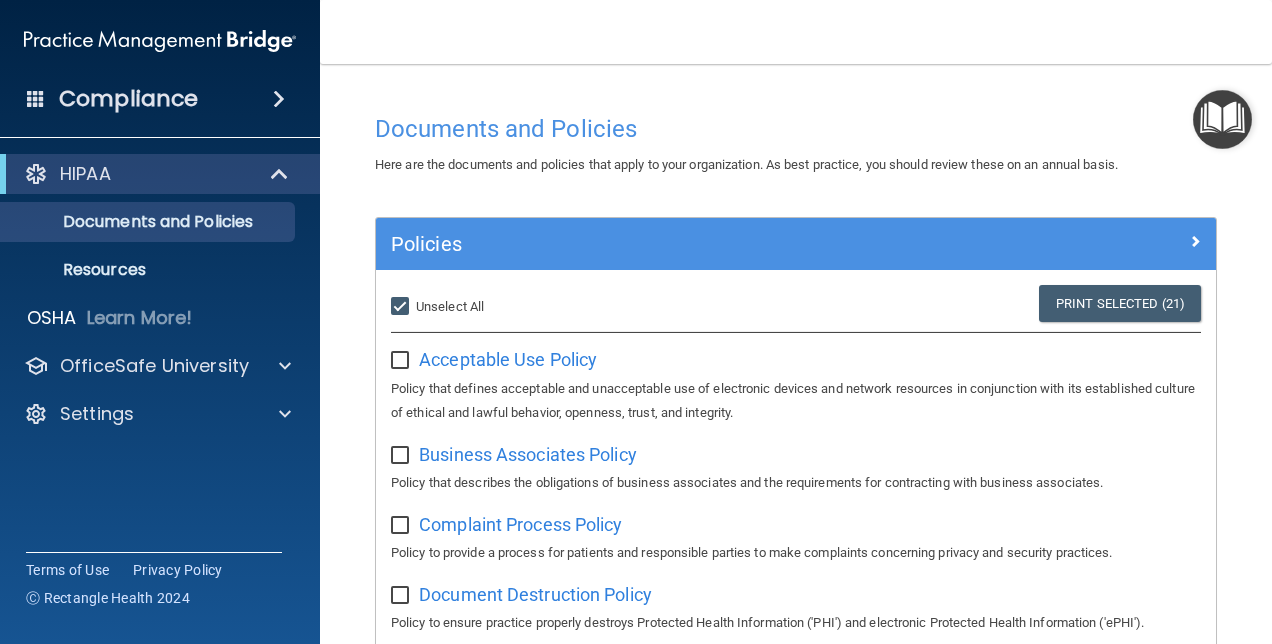 checkbox on "false" 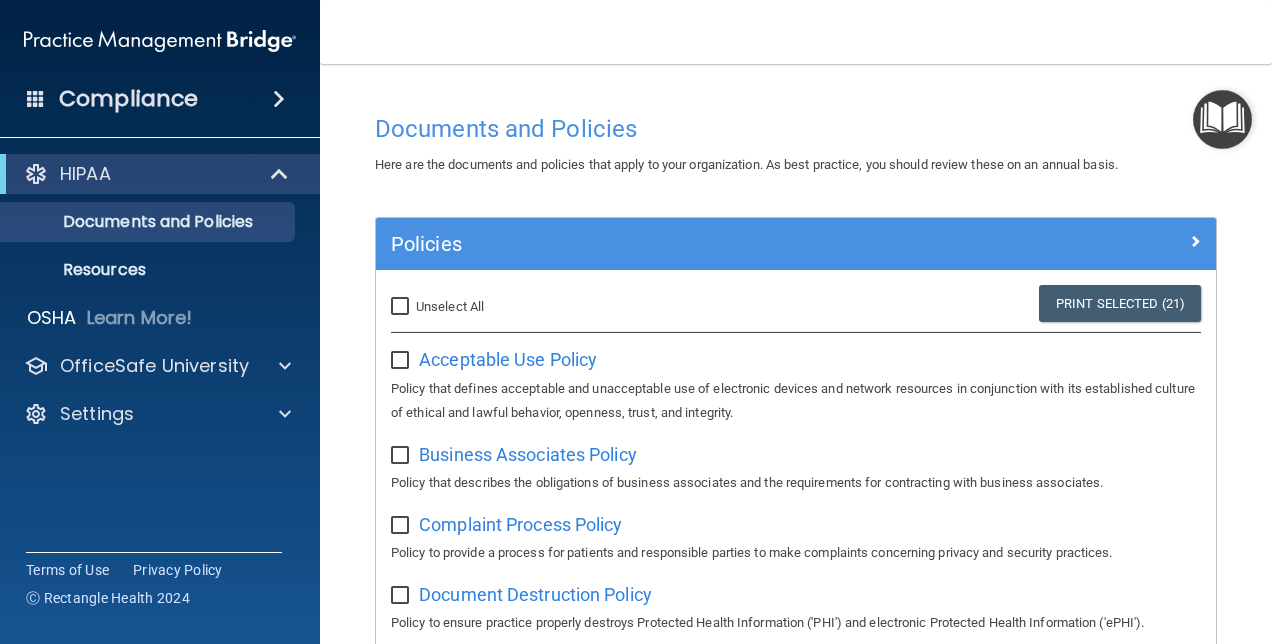checkbox on "false" 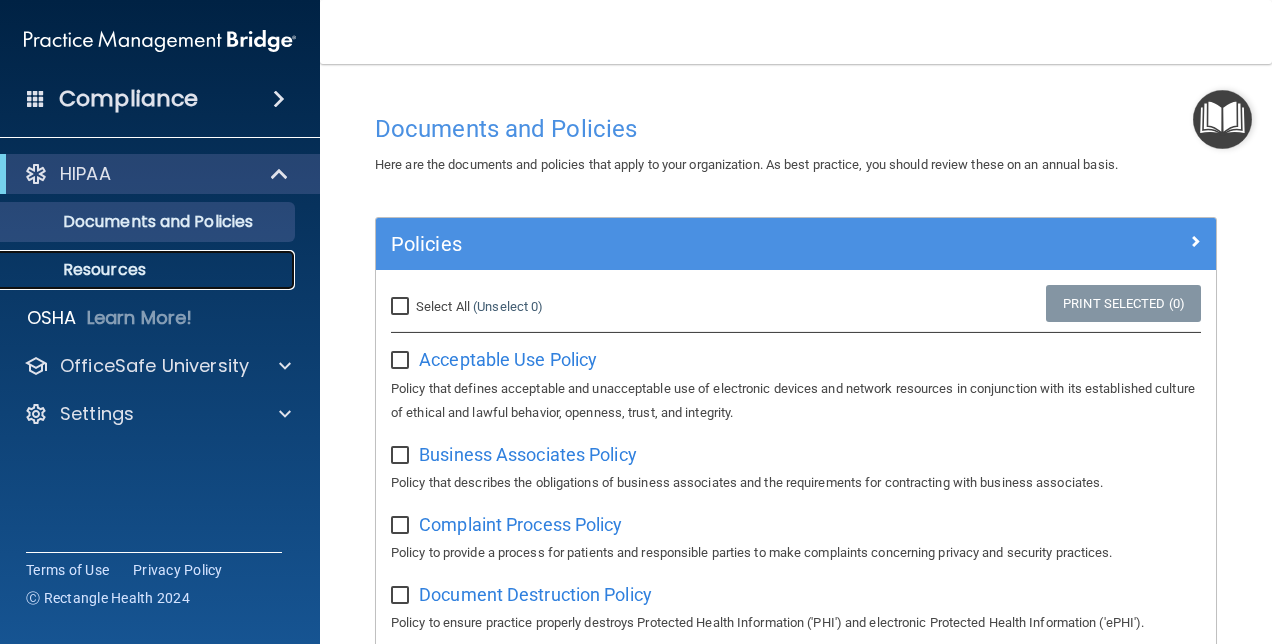 click on "Resources" at bounding box center (149, 270) 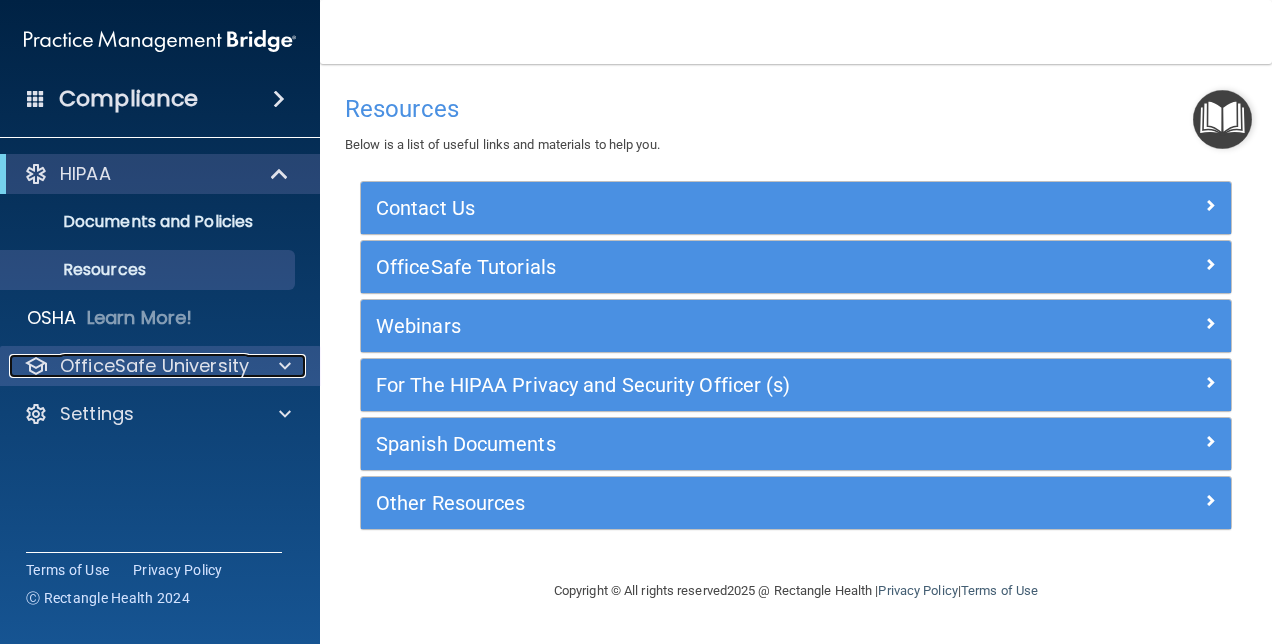 click on "OfficeSafe University" at bounding box center [154, 366] 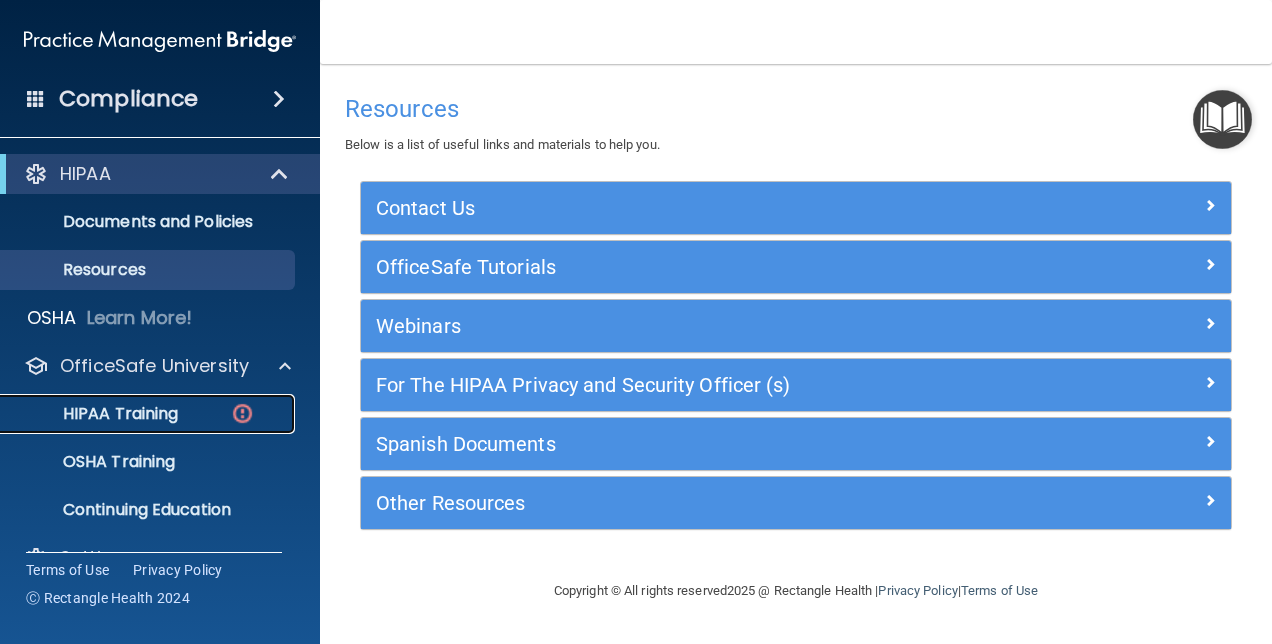 click on "HIPAA Training" at bounding box center [95, 414] 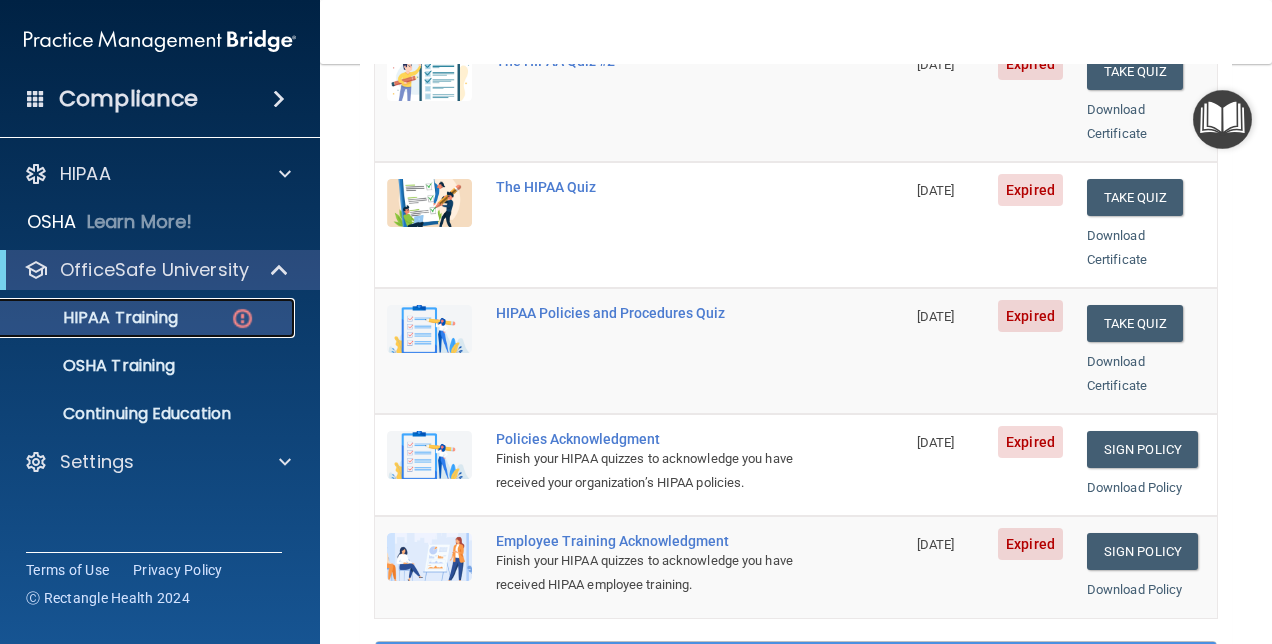 scroll, scrollTop: 332, scrollLeft: 0, axis: vertical 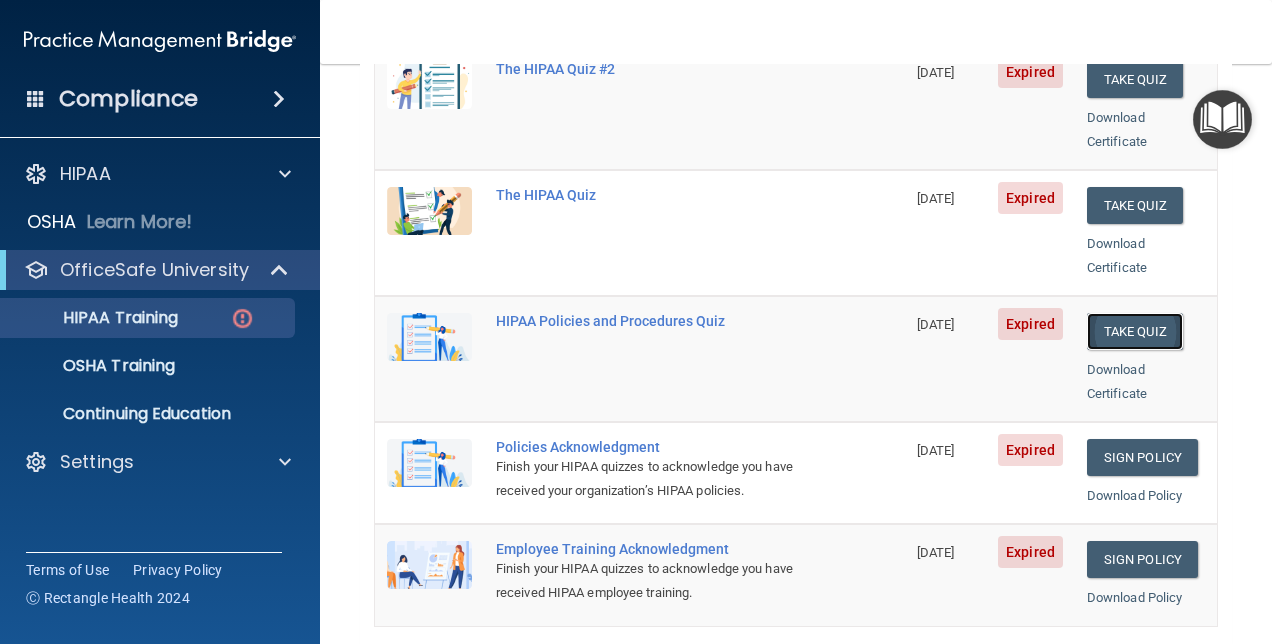 click on "Take Quiz" at bounding box center (1135, 331) 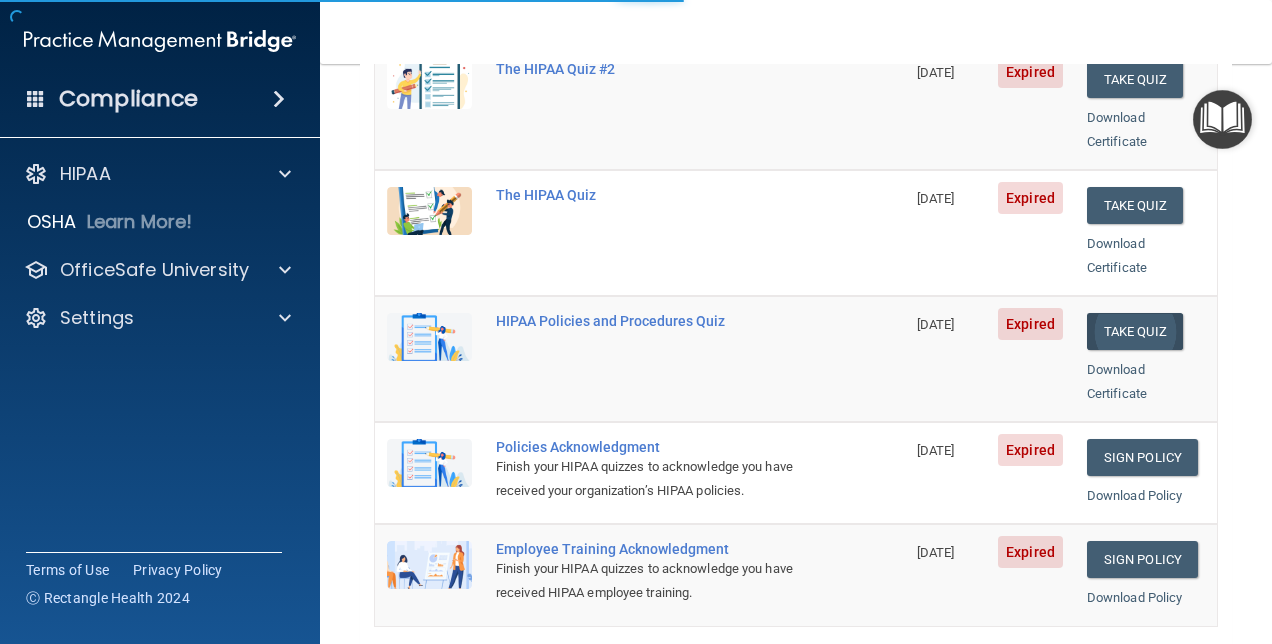 scroll, scrollTop: 0, scrollLeft: 0, axis: both 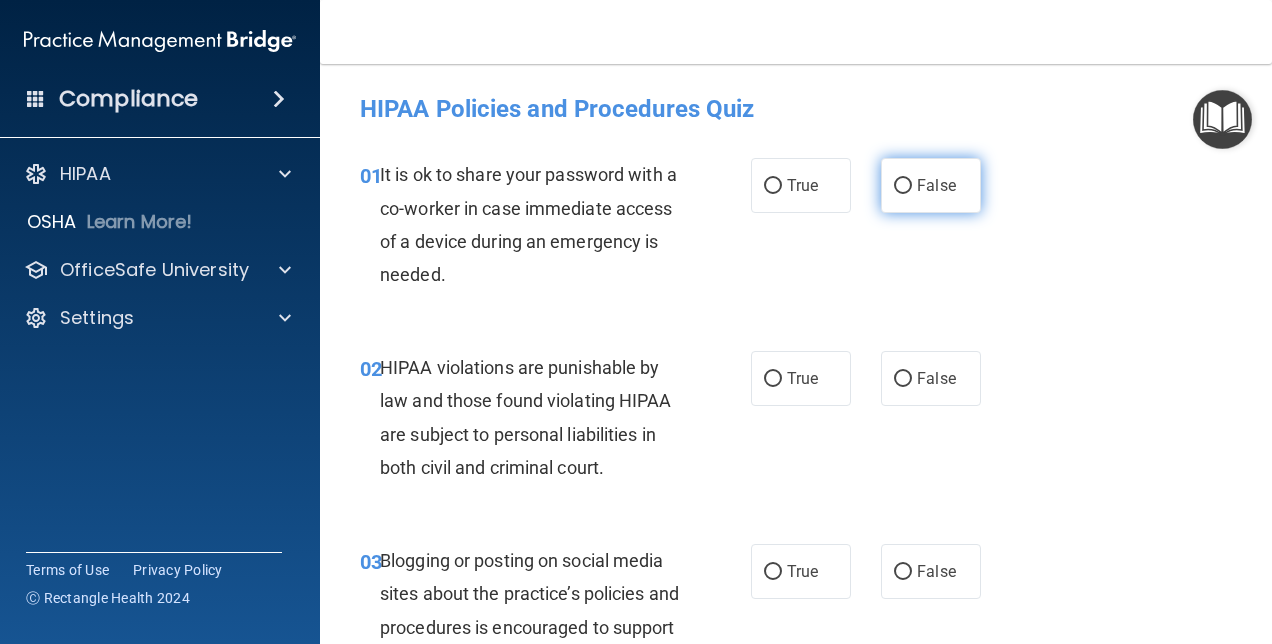 click on "False" at bounding box center [903, 186] 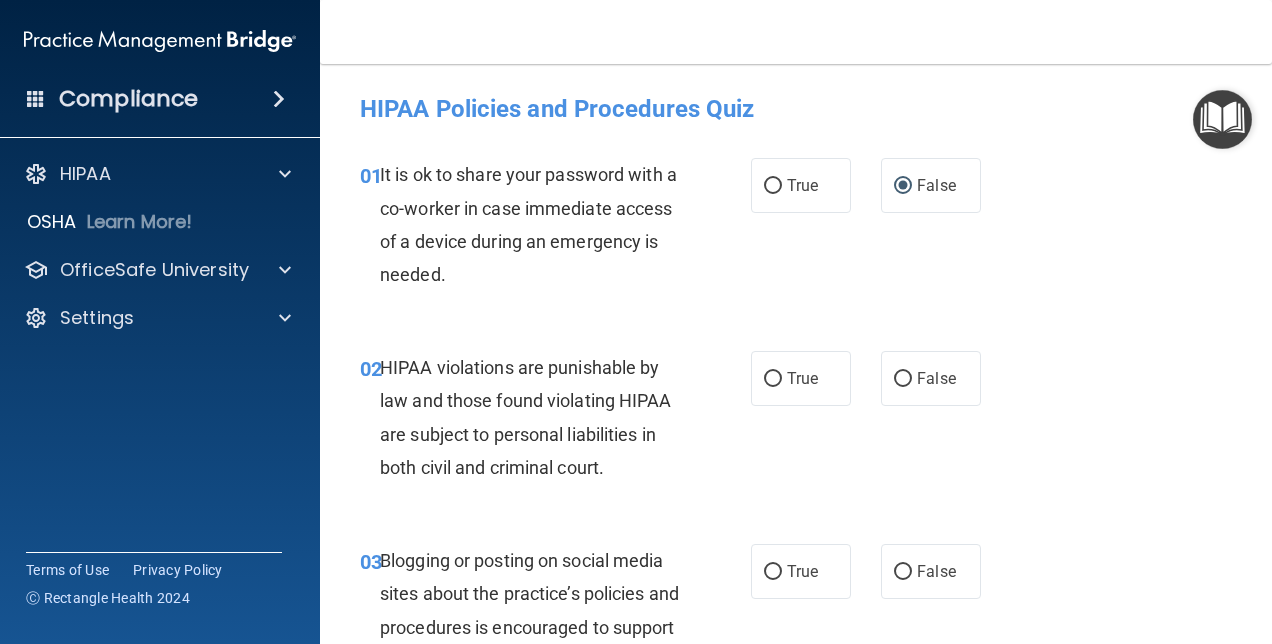 drag, startPoint x: 889, startPoint y: 184, endPoint x: 746, endPoint y: 350, distance: 219.10043 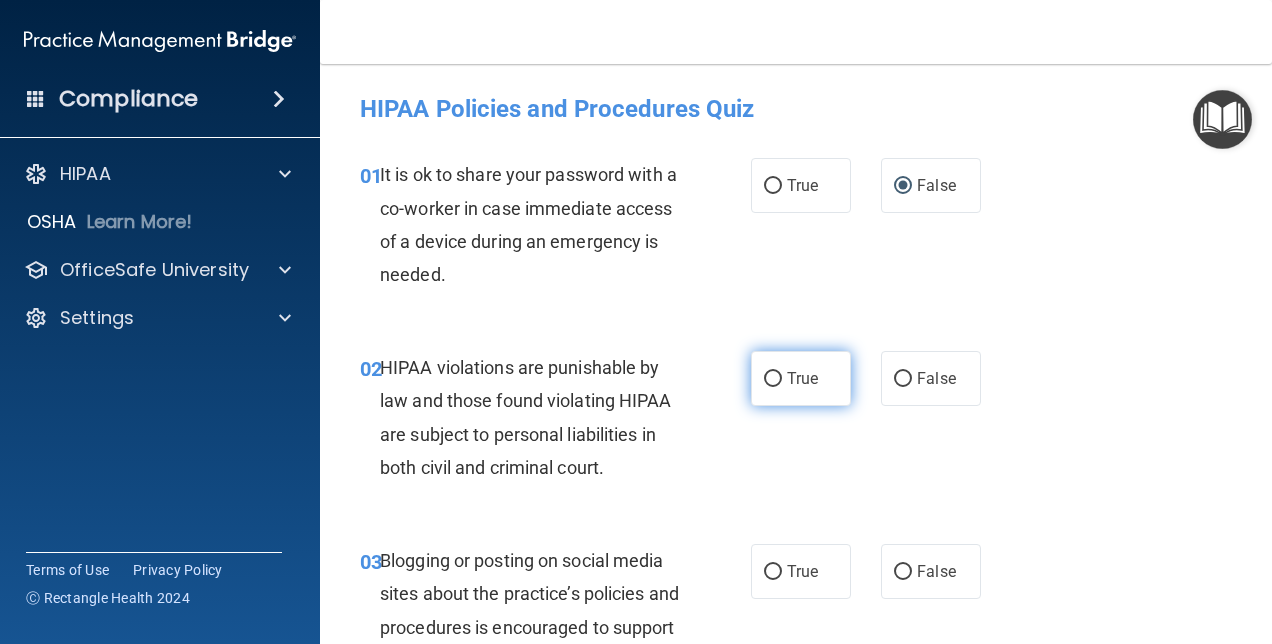 click on "True" at bounding box center [773, 379] 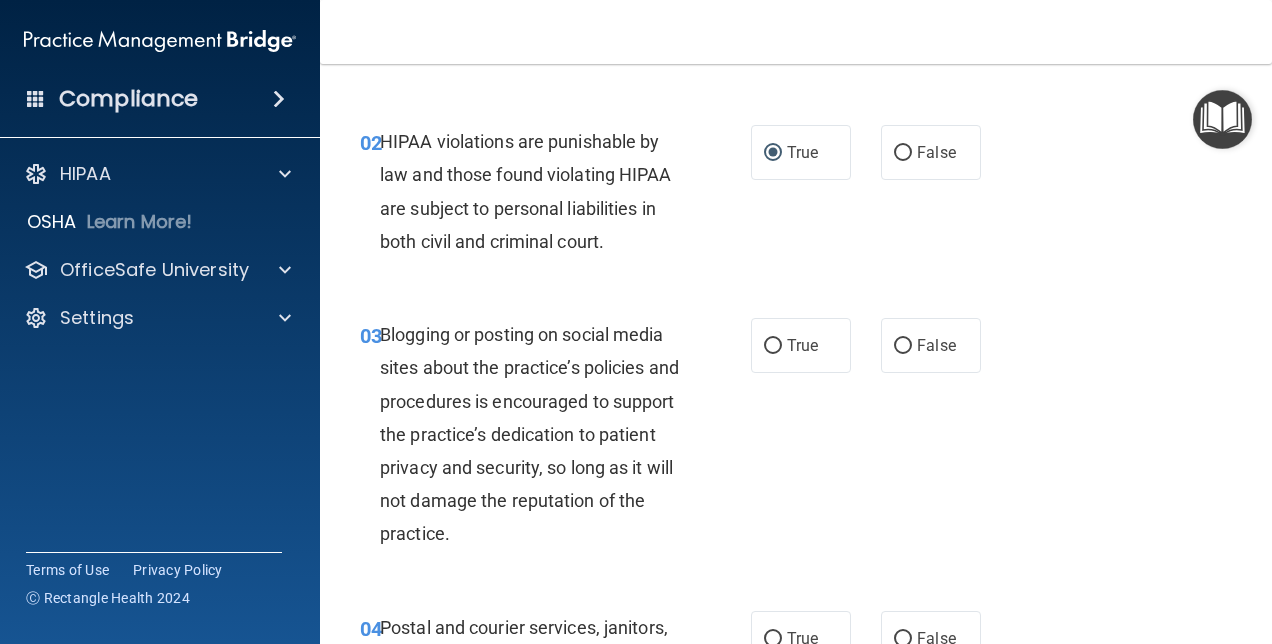 scroll, scrollTop: 266, scrollLeft: 0, axis: vertical 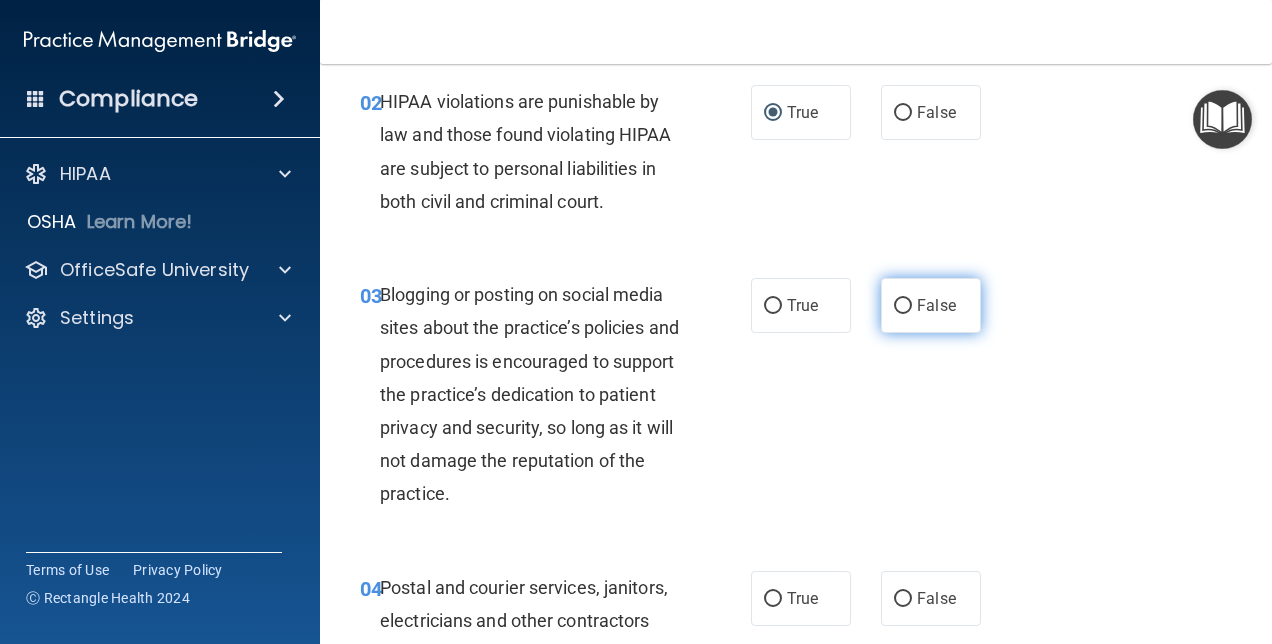click on "False" at bounding box center [903, 306] 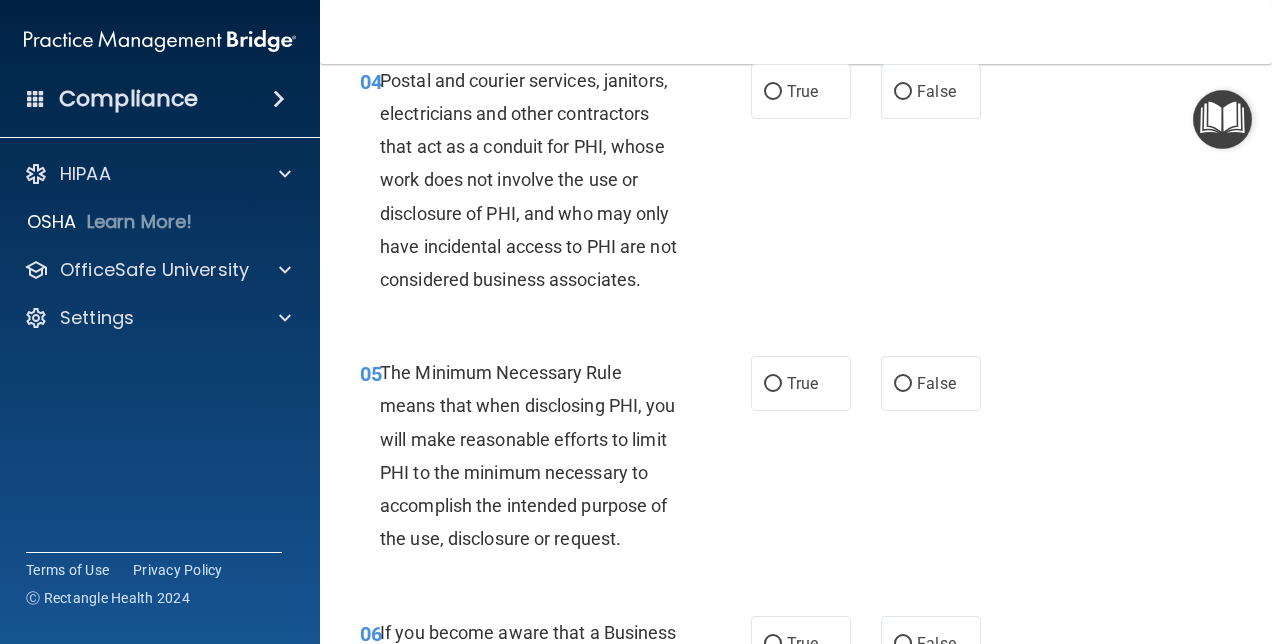 scroll, scrollTop: 800, scrollLeft: 0, axis: vertical 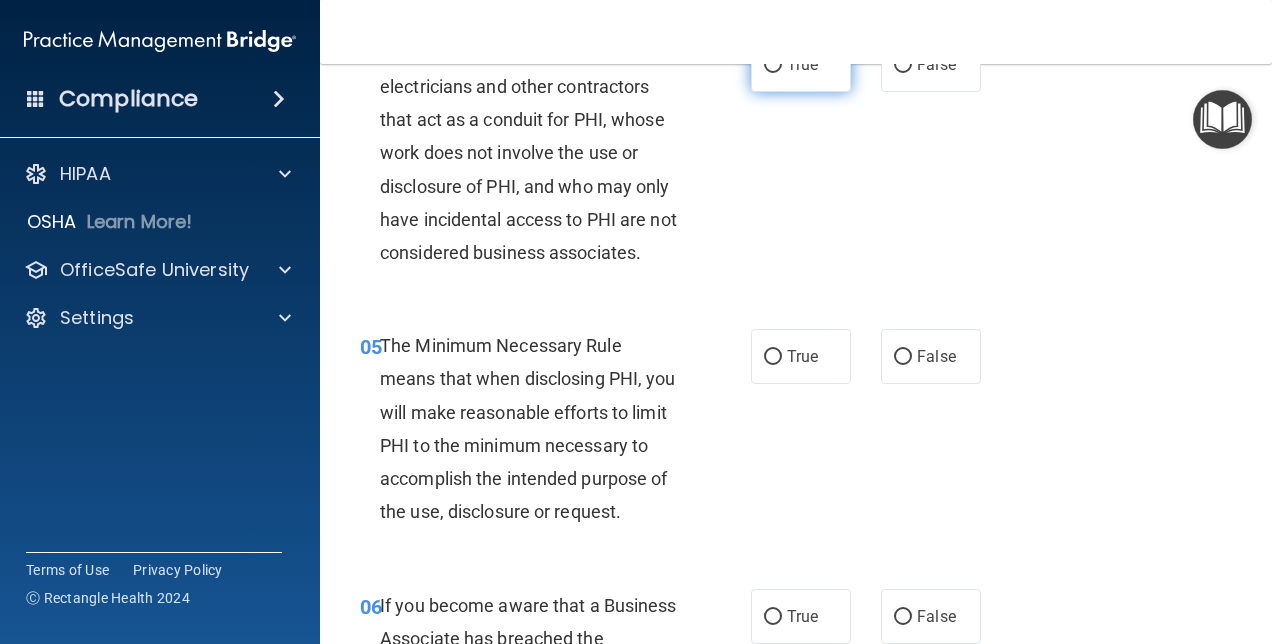 click on "True" at bounding box center (773, 65) 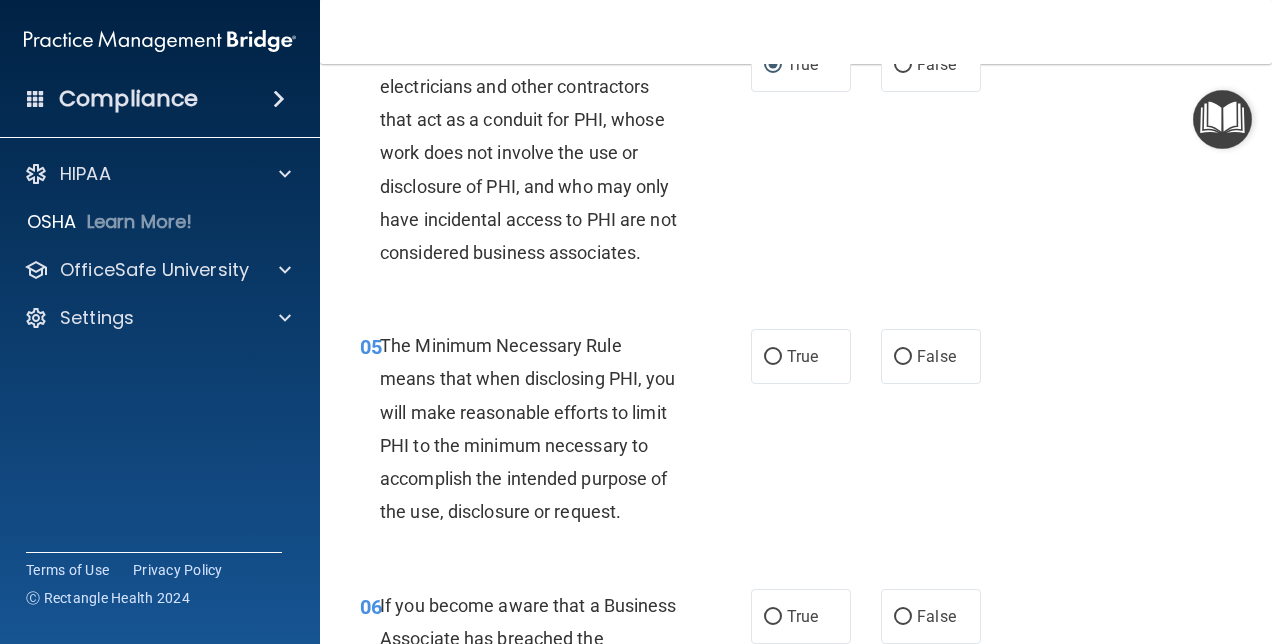 scroll, scrollTop: 760, scrollLeft: 0, axis: vertical 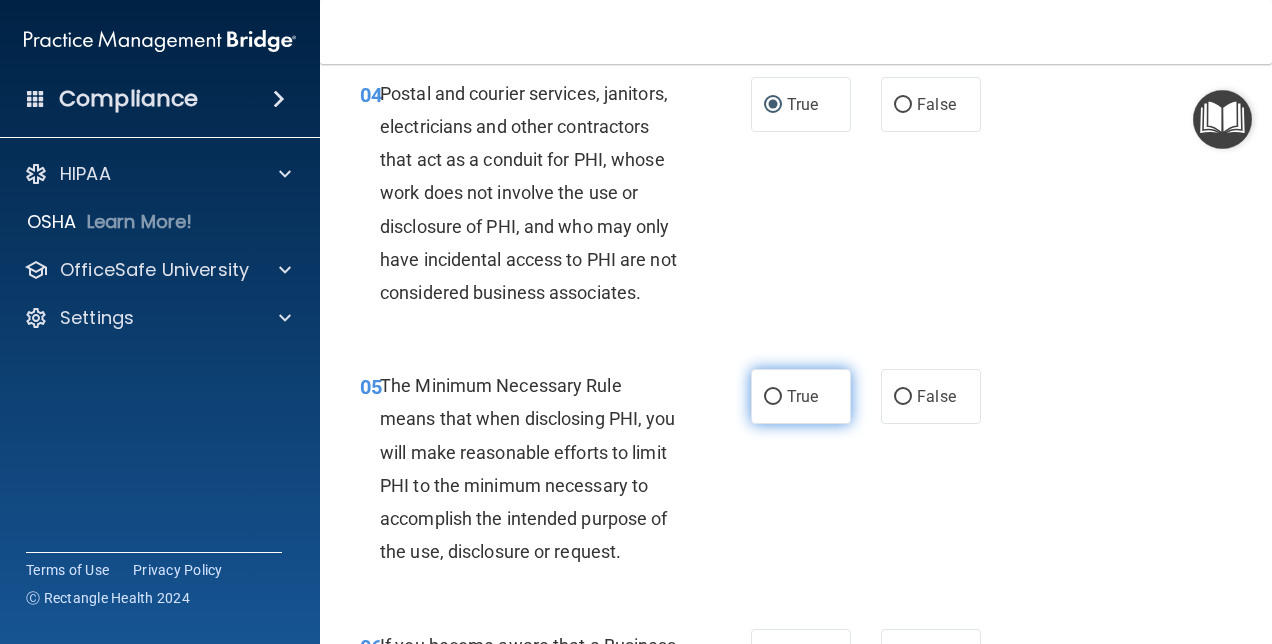 click on "True" at bounding box center (801, 396) 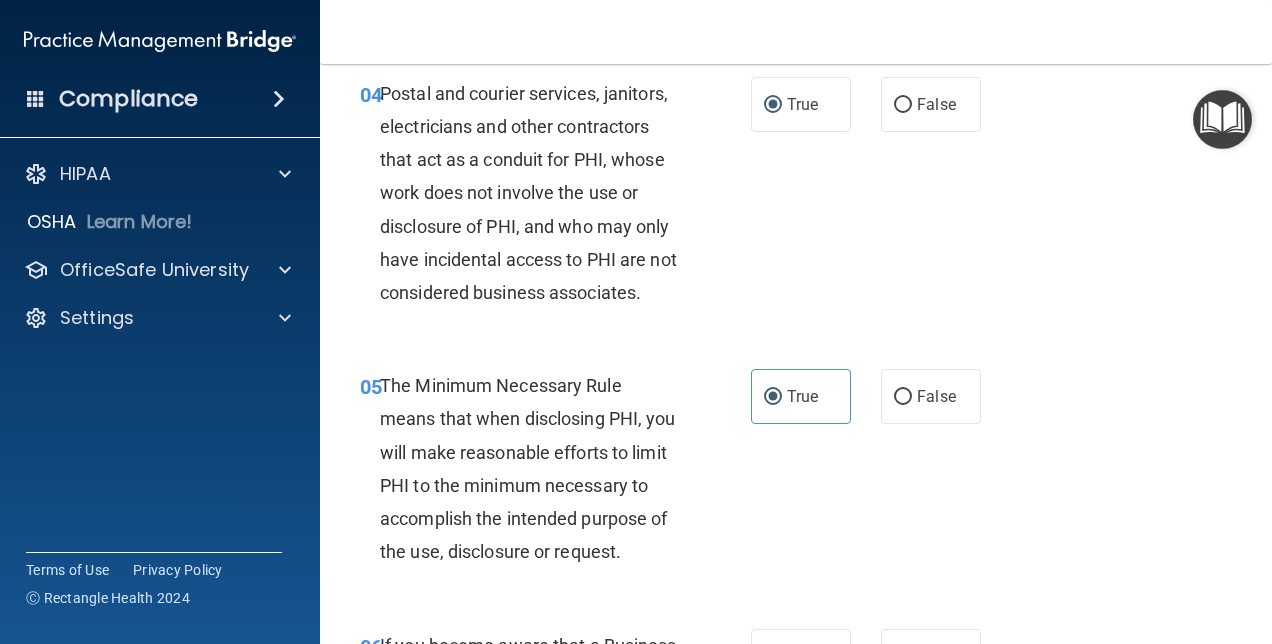 click on "05       The Minimum Necessary Rule means that when disclosing PHI, you will make reasonable efforts to limit PHI to the minimum necessary to accomplish the intended purpose of the use, disclosure or request.                  True           False" at bounding box center (796, 473) 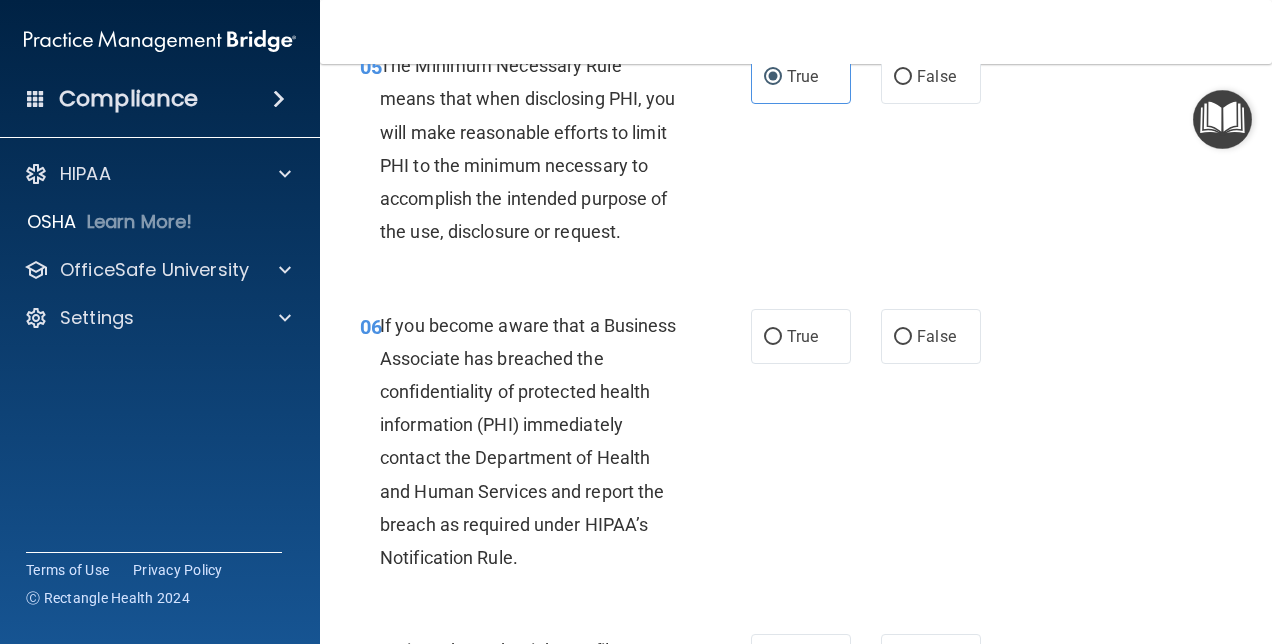 scroll, scrollTop: 1106, scrollLeft: 0, axis: vertical 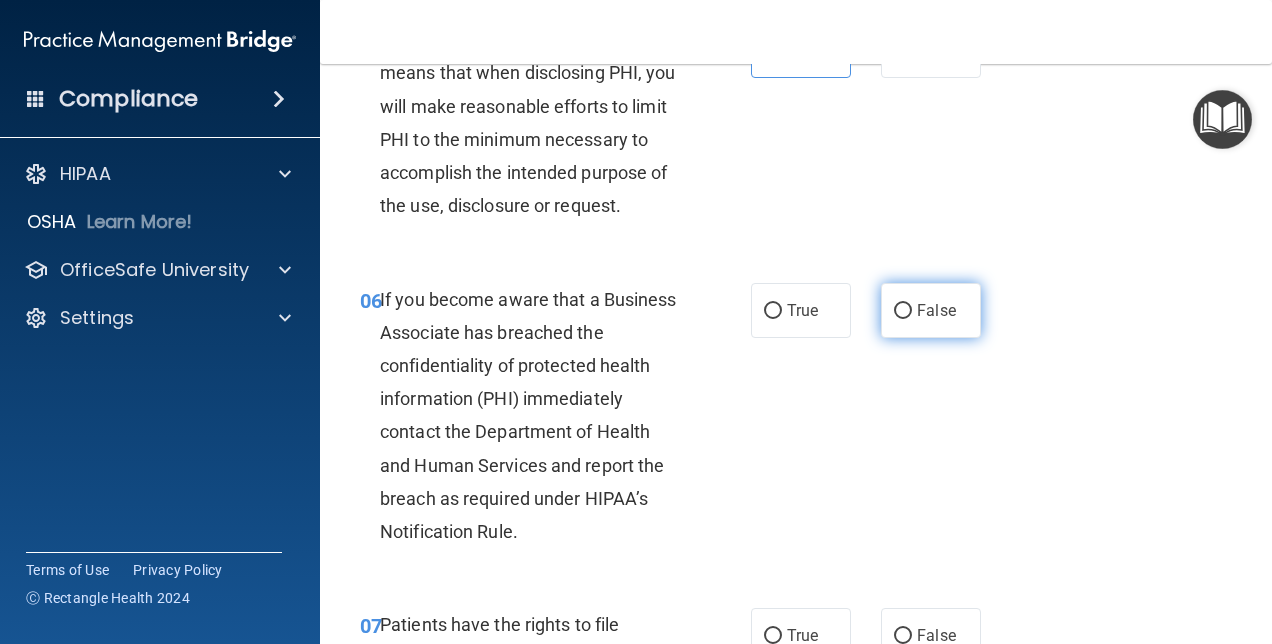 click on "False" at bounding box center [931, 310] 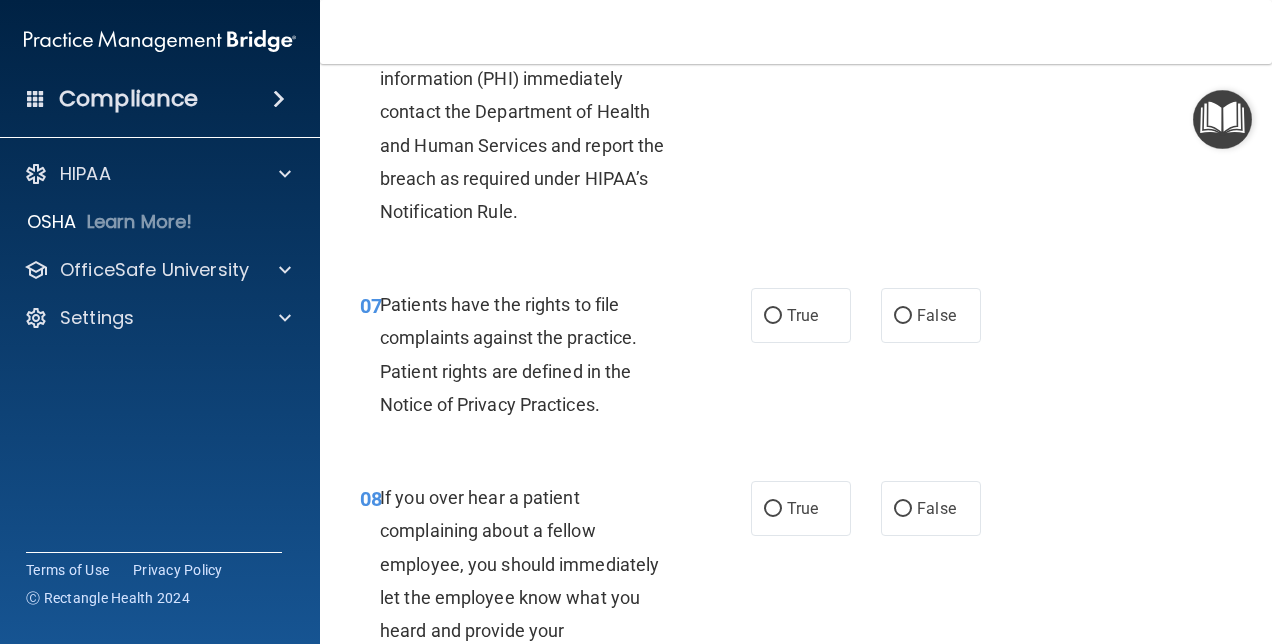 scroll, scrollTop: 1453, scrollLeft: 0, axis: vertical 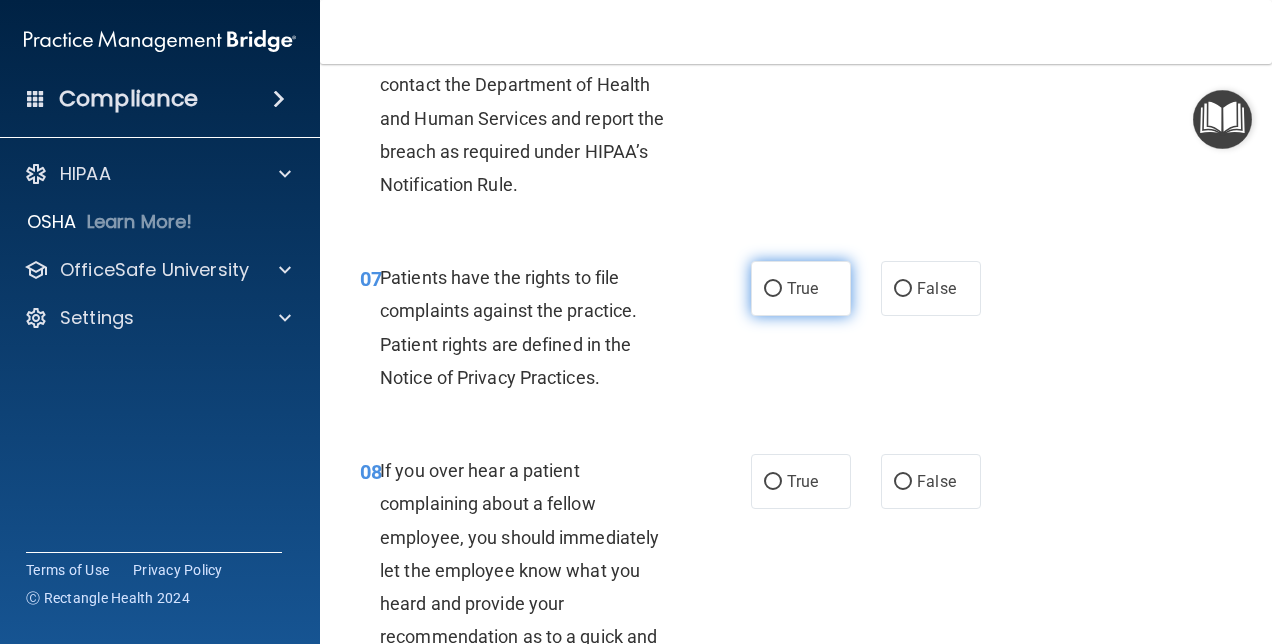 click on "True" at bounding box center [802, 288] 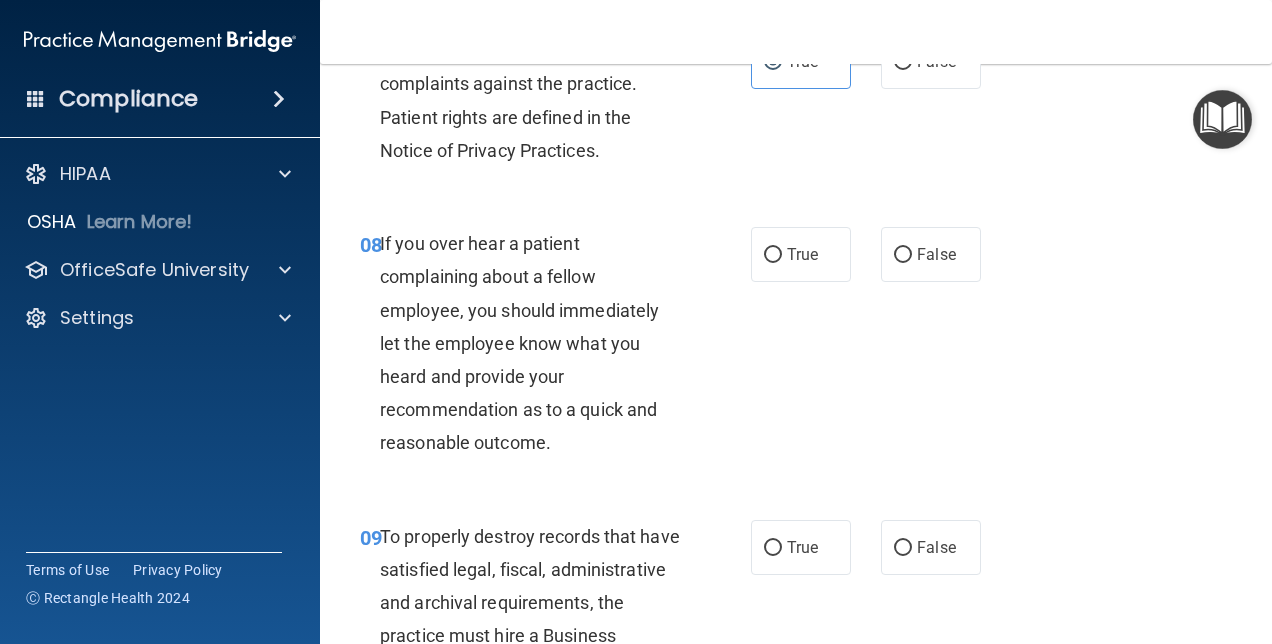 scroll, scrollTop: 1733, scrollLeft: 0, axis: vertical 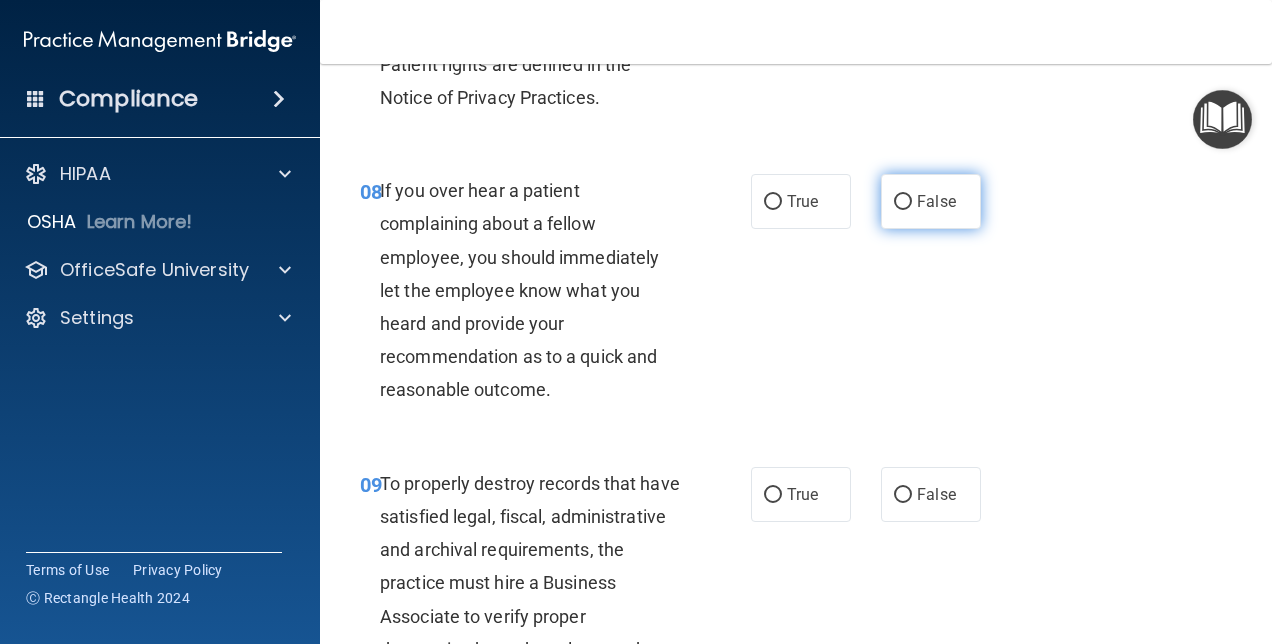 click on "False" at bounding box center [931, 201] 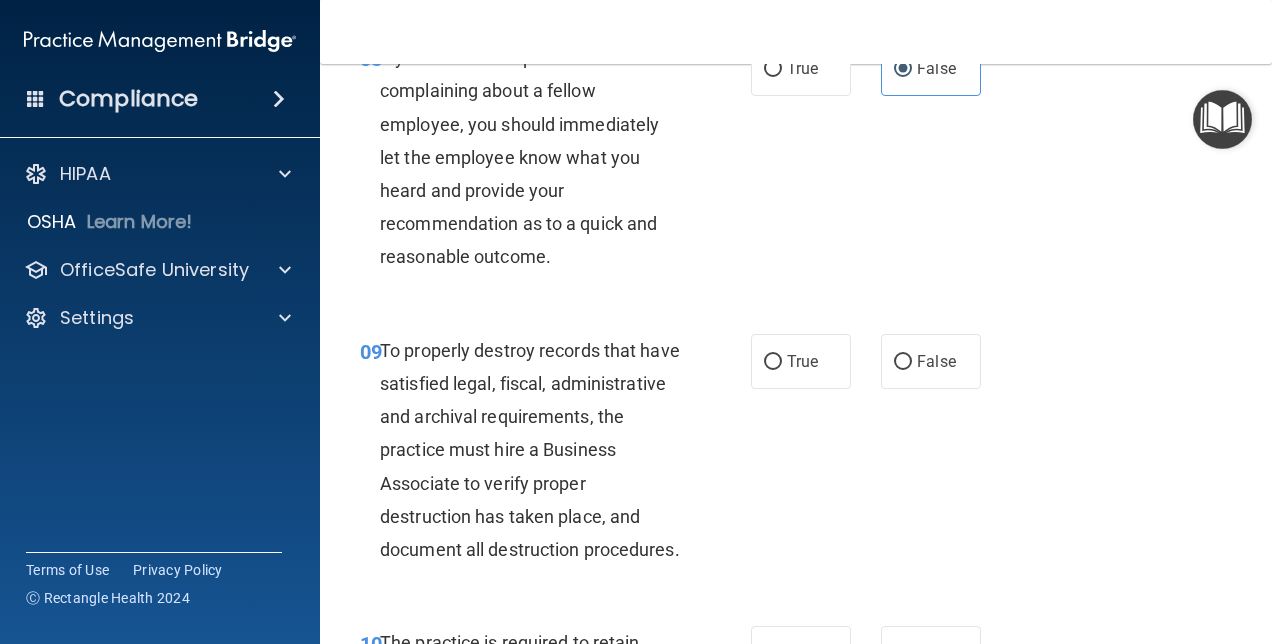 scroll, scrollTop: 1946, scrollLeft: 0, axis: vertical 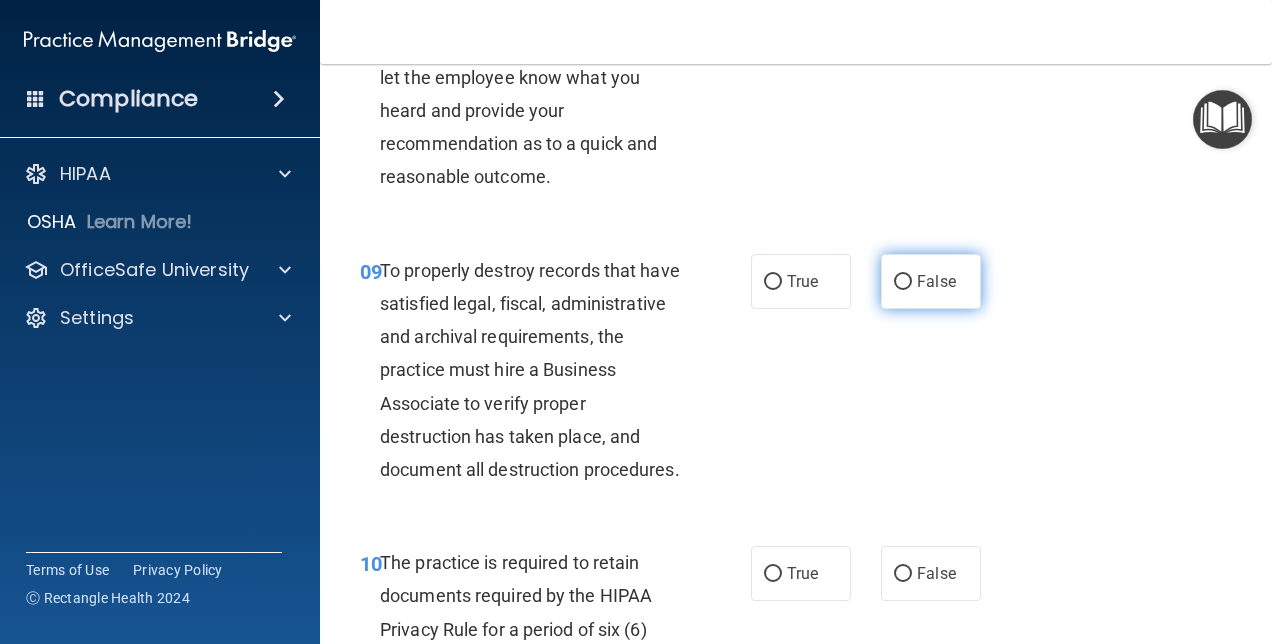 click on "False" at bounding box center [931, 281] 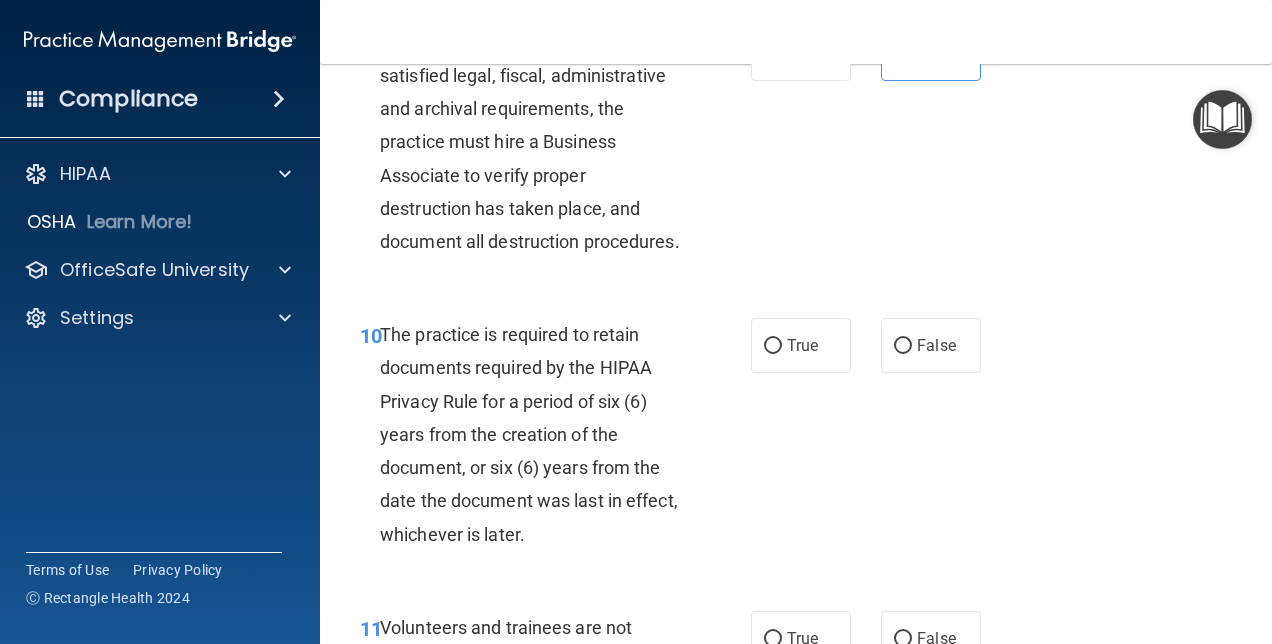scroll, scrollTop: 2213, scrollLeft: 0, axis: vertical 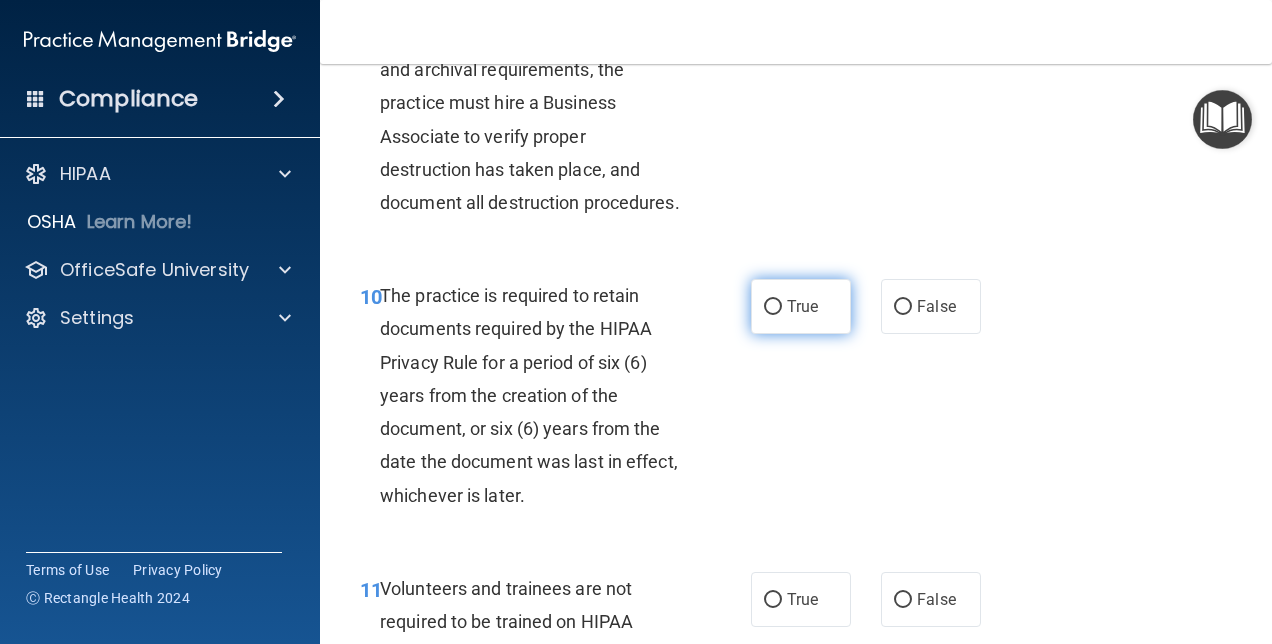 click on "True" at bounding box center (773, 307) 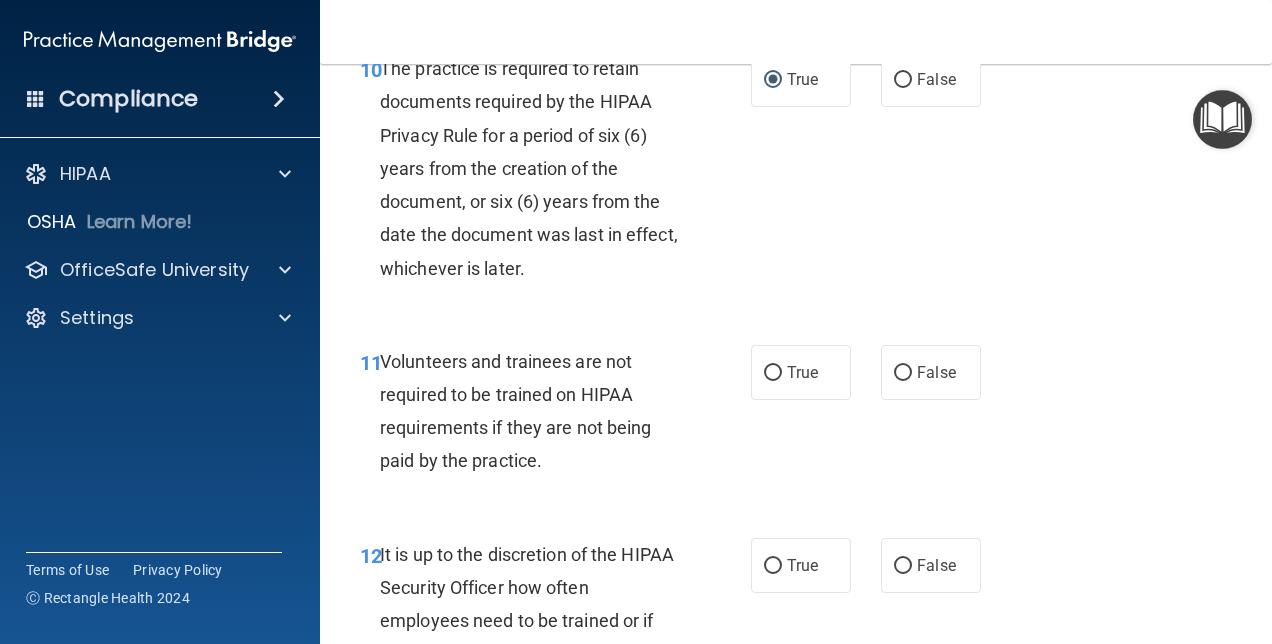 scroll, scrollTop: 2574, scrollLeft: 0, axis: vertical 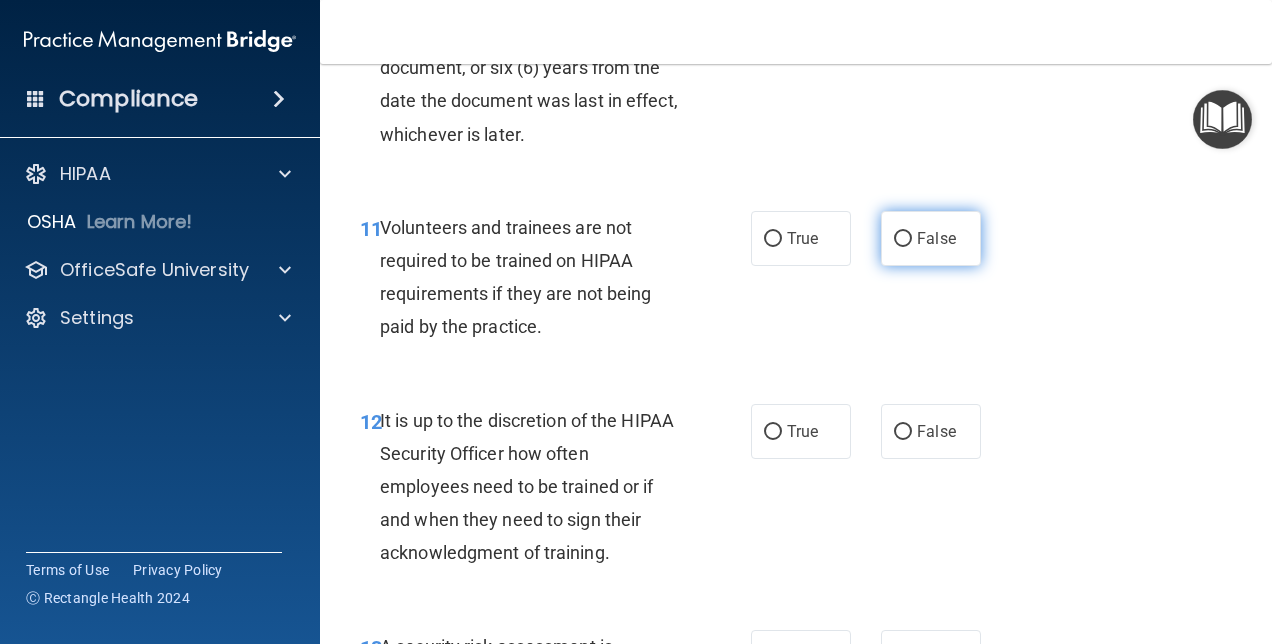 click on "False" at bounding box center (936, 238) 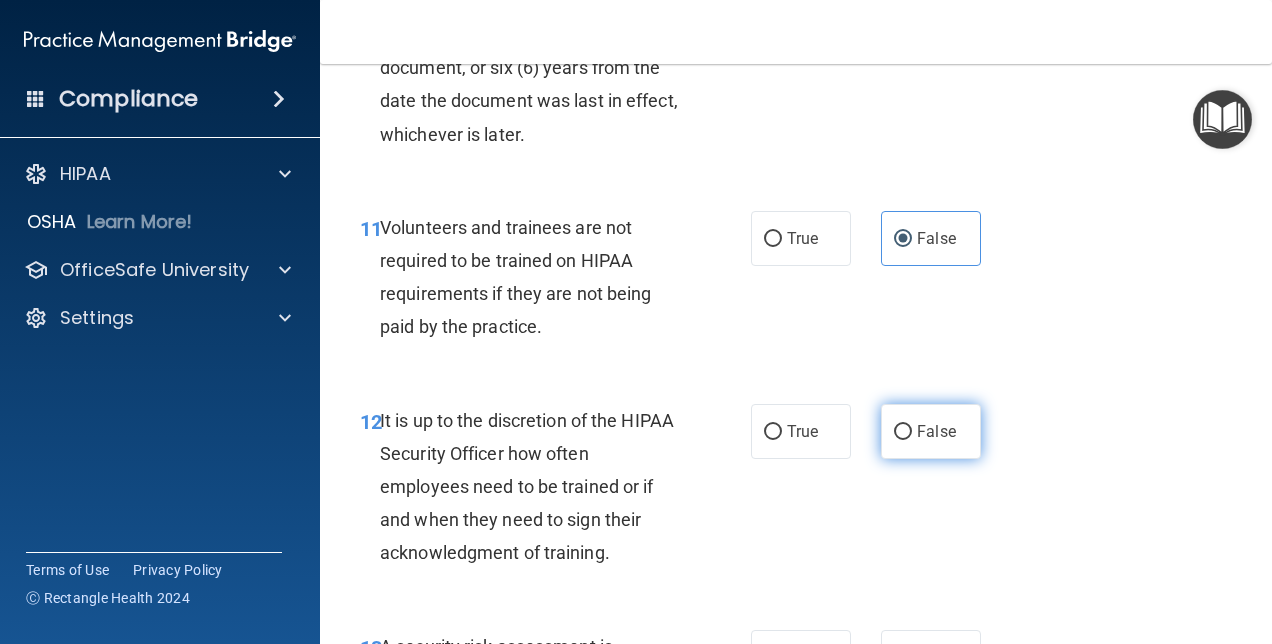 click on "False" at bounding box center [936, 431] 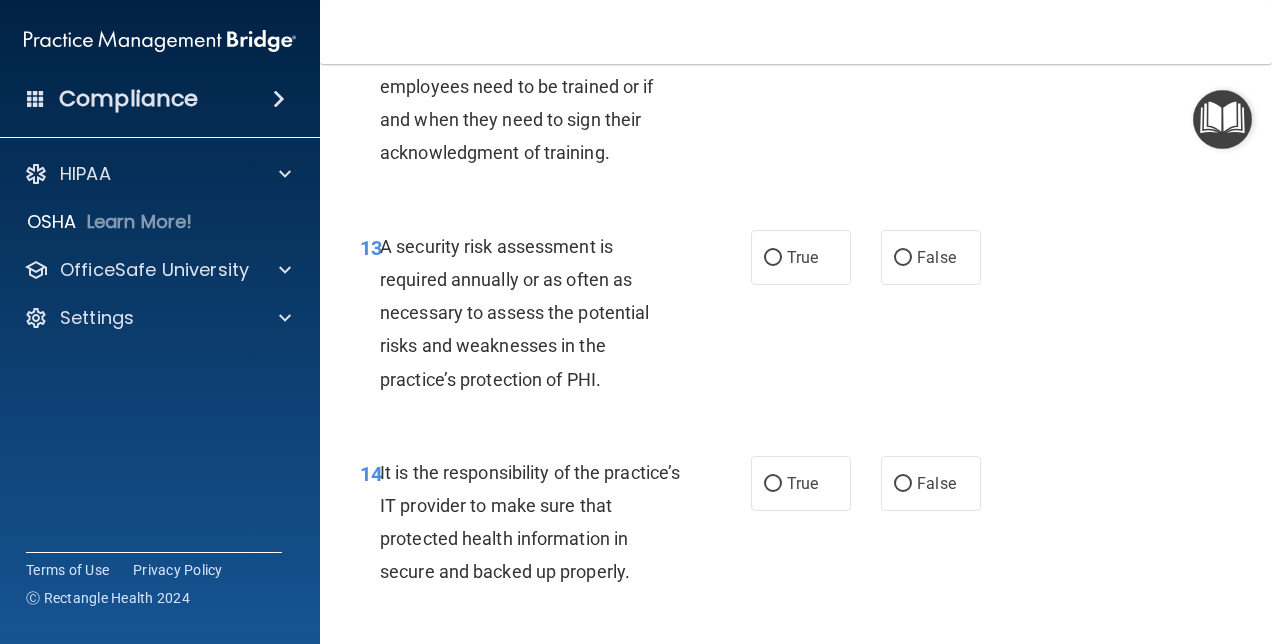 scroll, scrollTop: 3107, scrollLeft: 0, axis: vertical 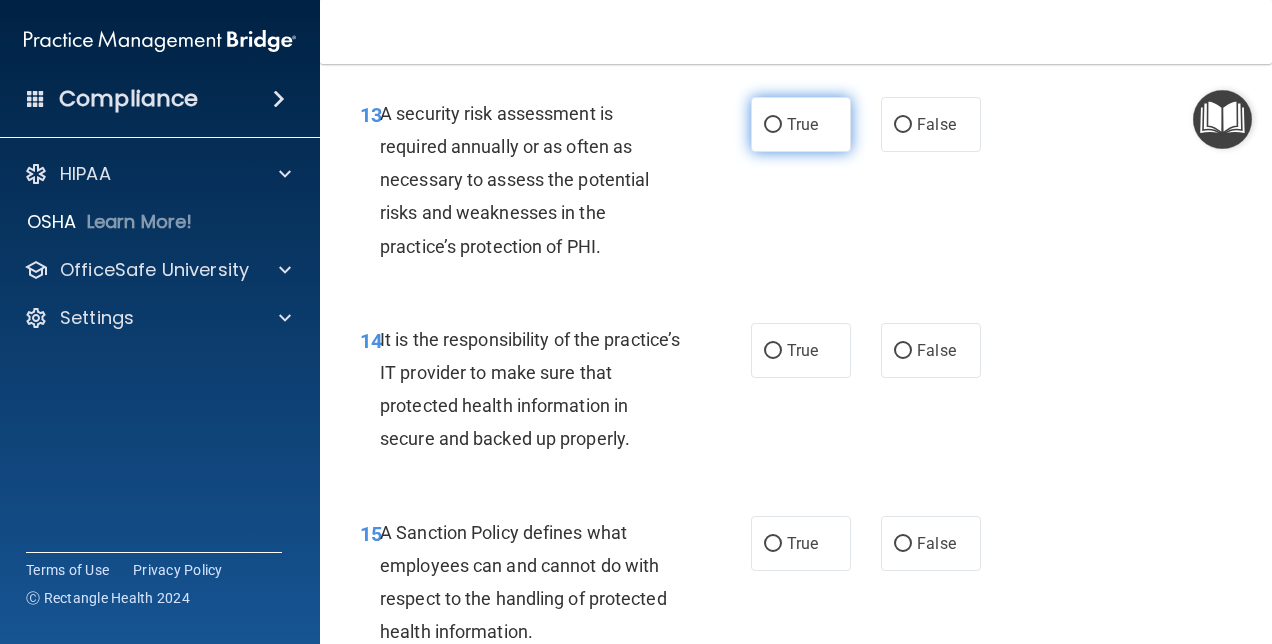 click on "True" at bounding box center (773, 125) 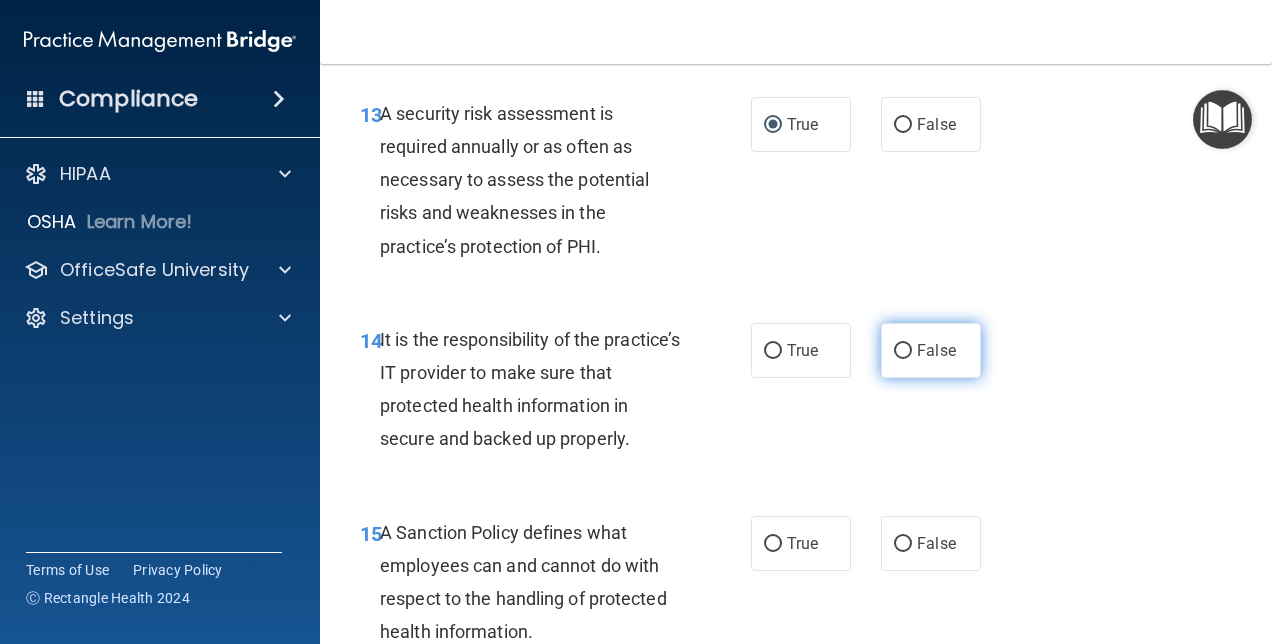 click on "False" at bounding box center (936, 350) 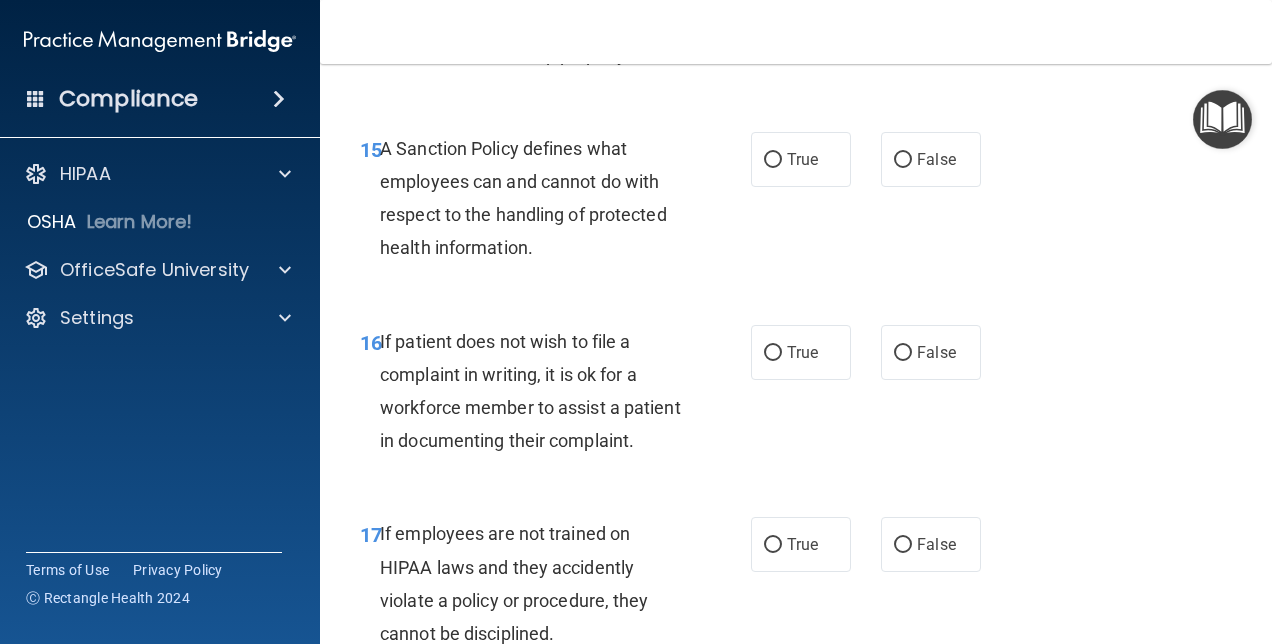 scroll, scrollTop: 3494, scrollLeft: 0, axis: vertical 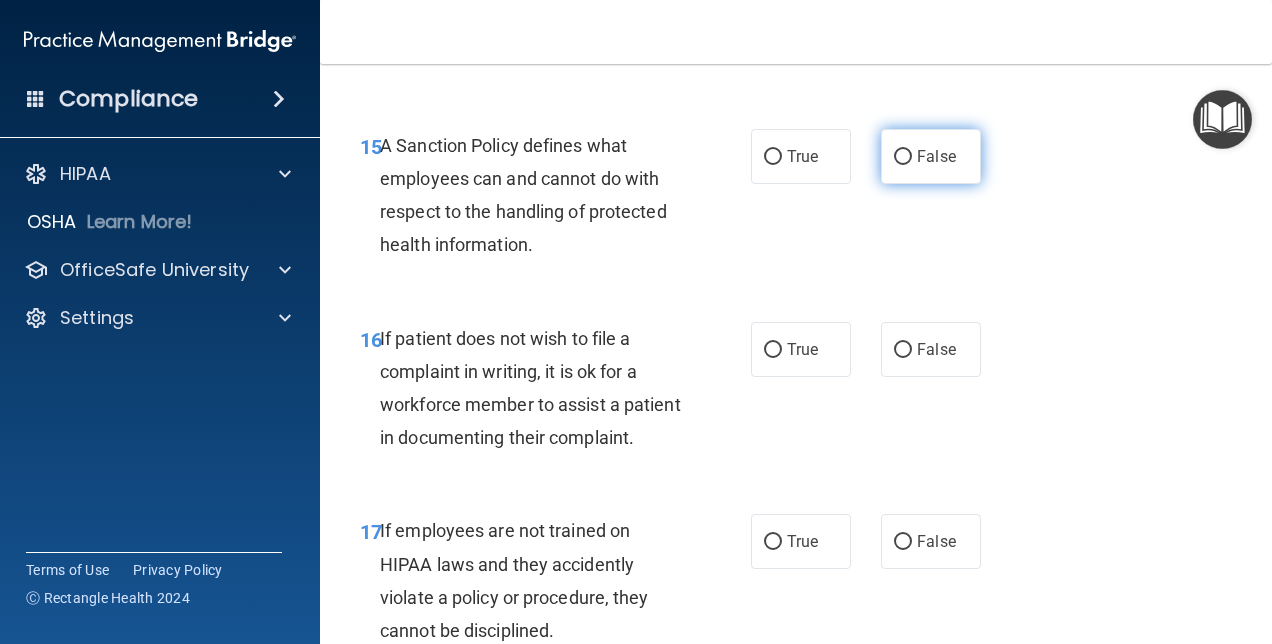 click on "False" at bounding box center [931, 156] 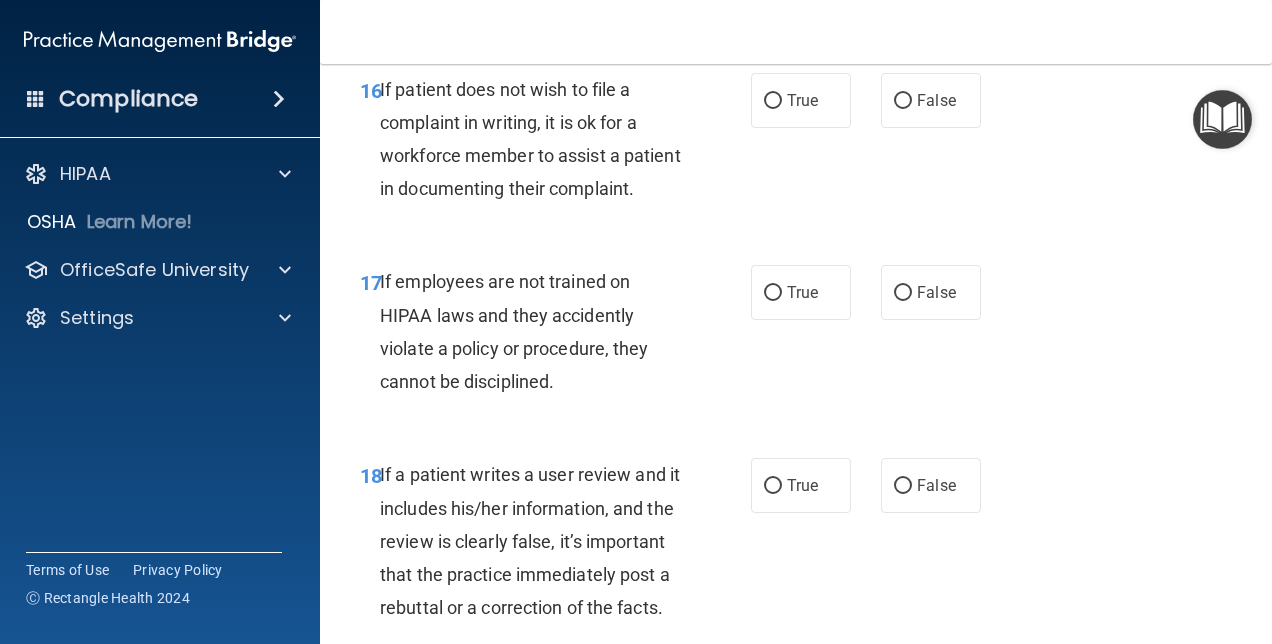scroll, scrollTop: 3748, scrollLeft: 0, axis: vertical 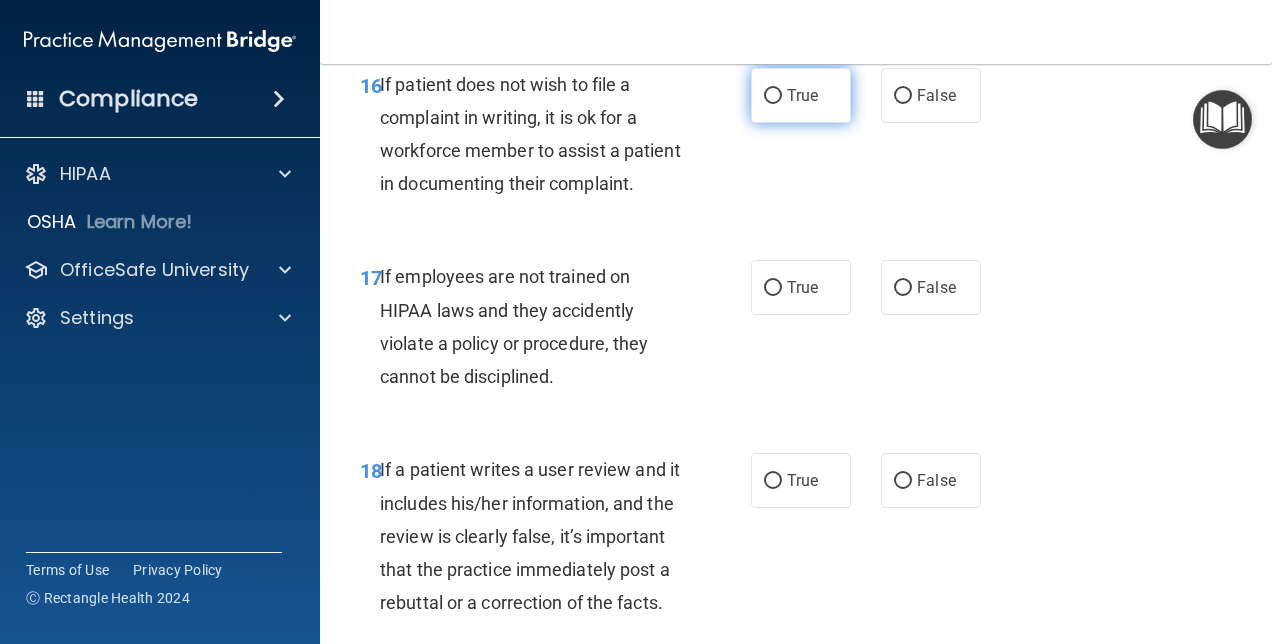 click on "True" at bounding box center [801, 95] 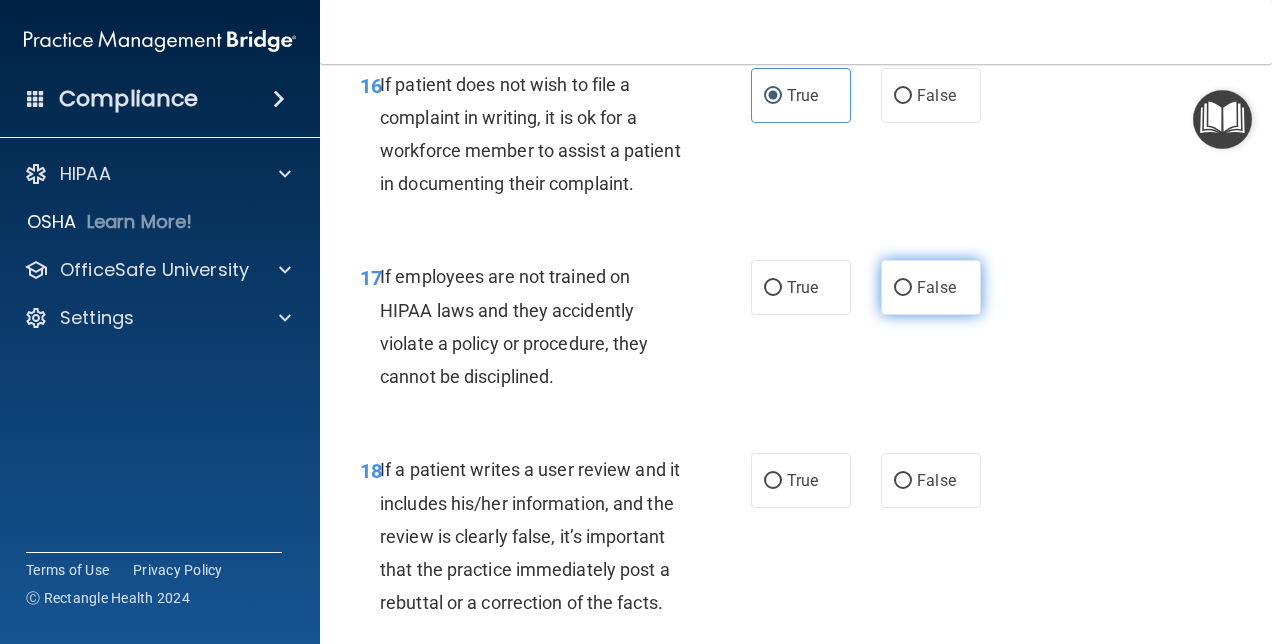 click on "False" at bounding box center [936, 287] 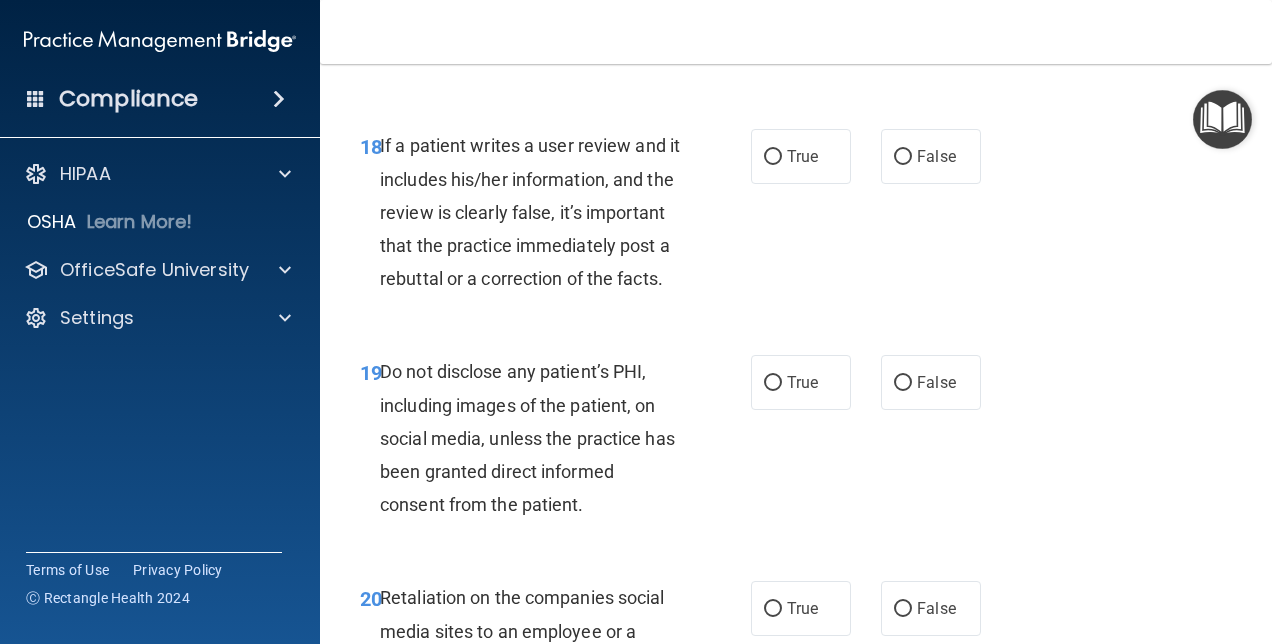 scroll, scrollTop: 4082, scrollLeft: 0, axis: vertical 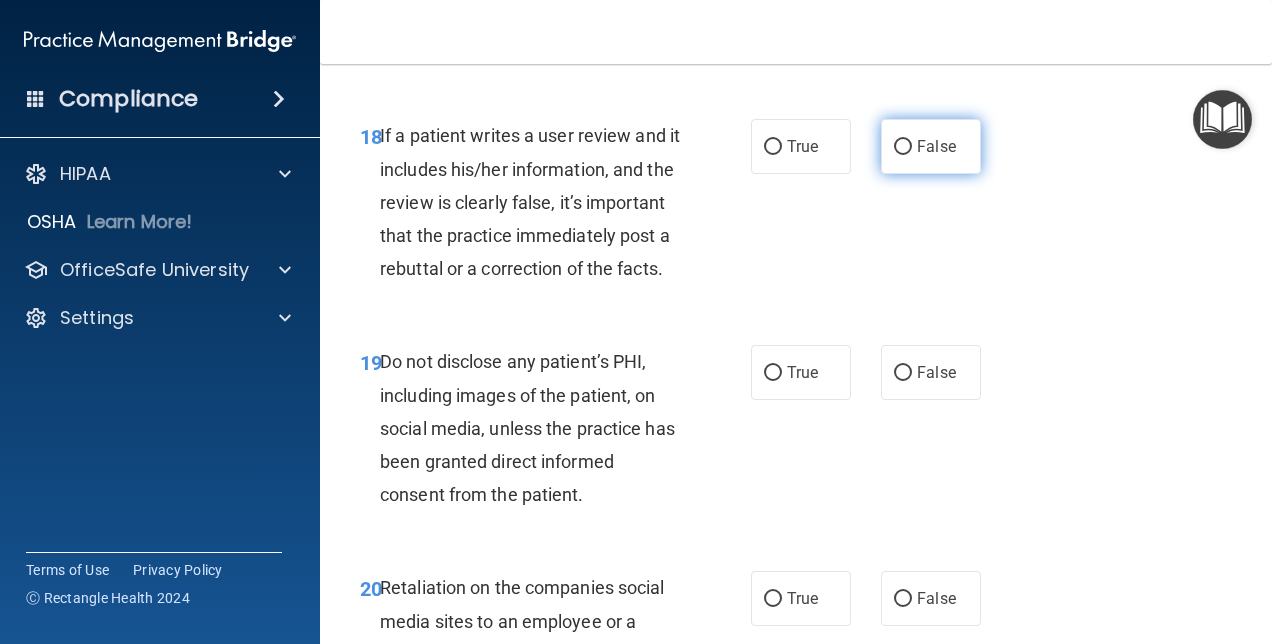 click on "False" at bounding box center (936, 146) 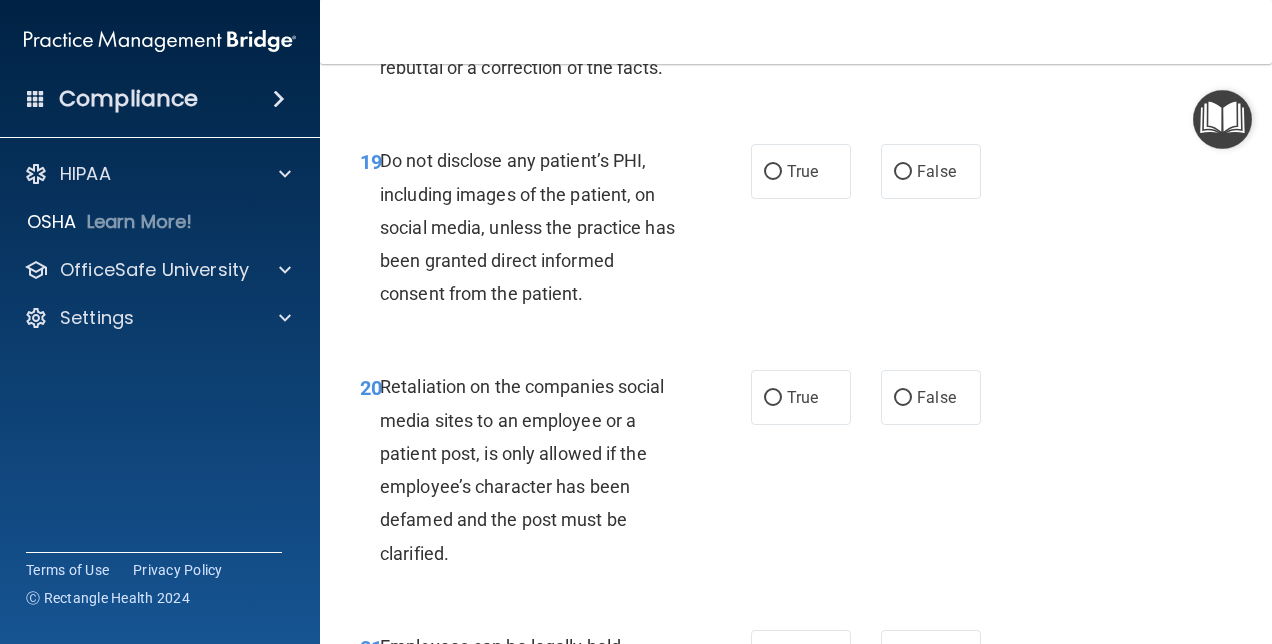 scroll, scrollTop: 4284, scrollLeft: 0, axis: vertical 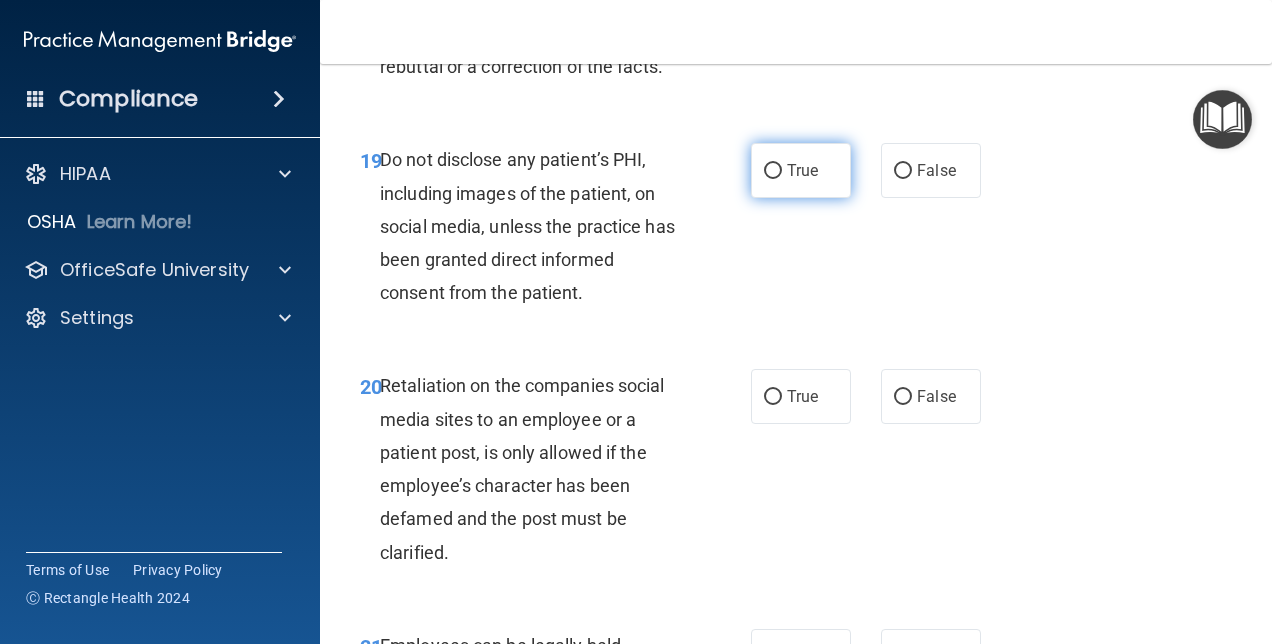 click on "True" at bounding box center (773, 171) 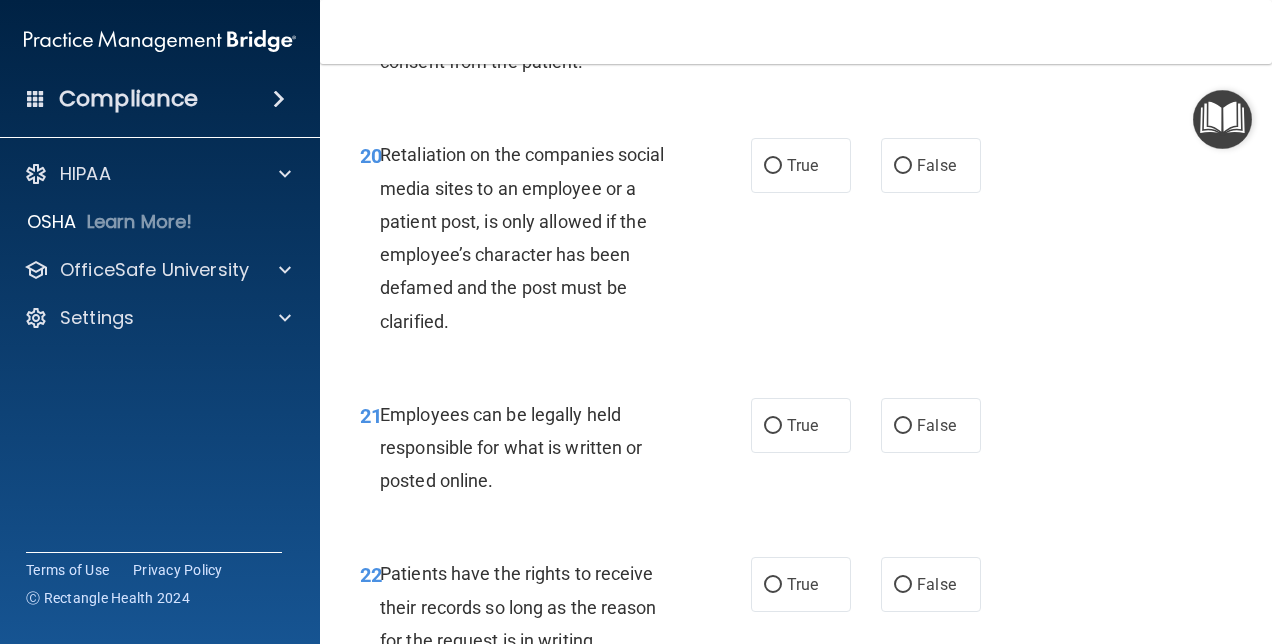 scroll, scrollTop: 4516, scrollLeft: 0, axis: vertical 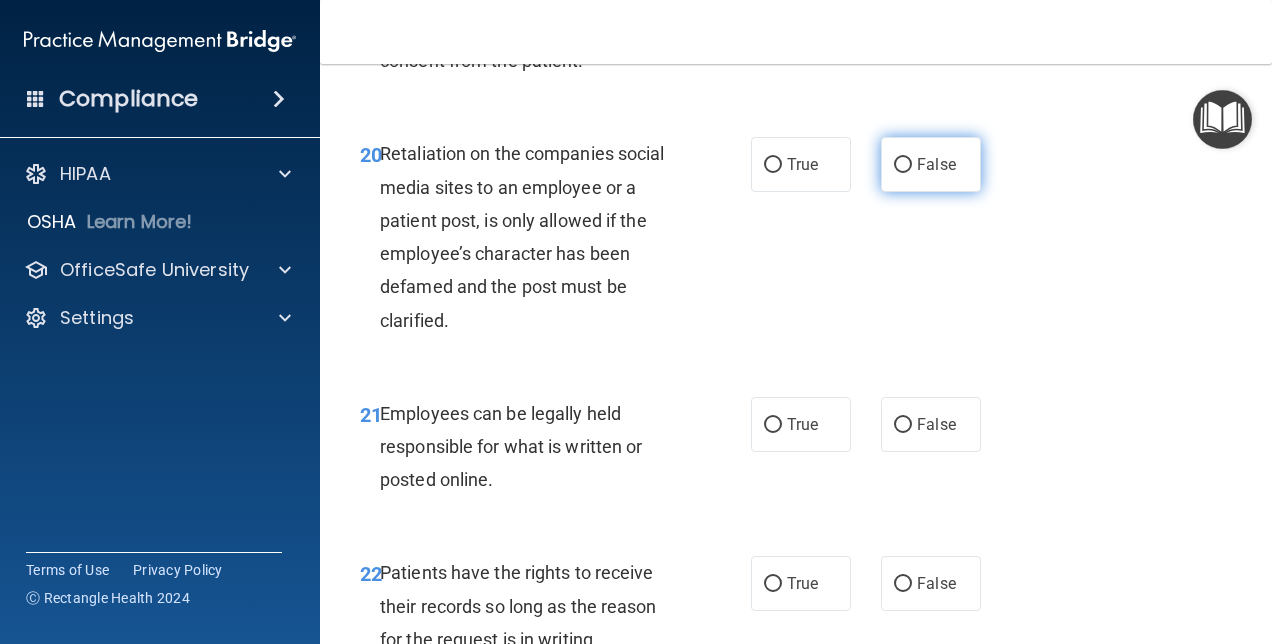 click on "False" at bounding box center [936, 164] 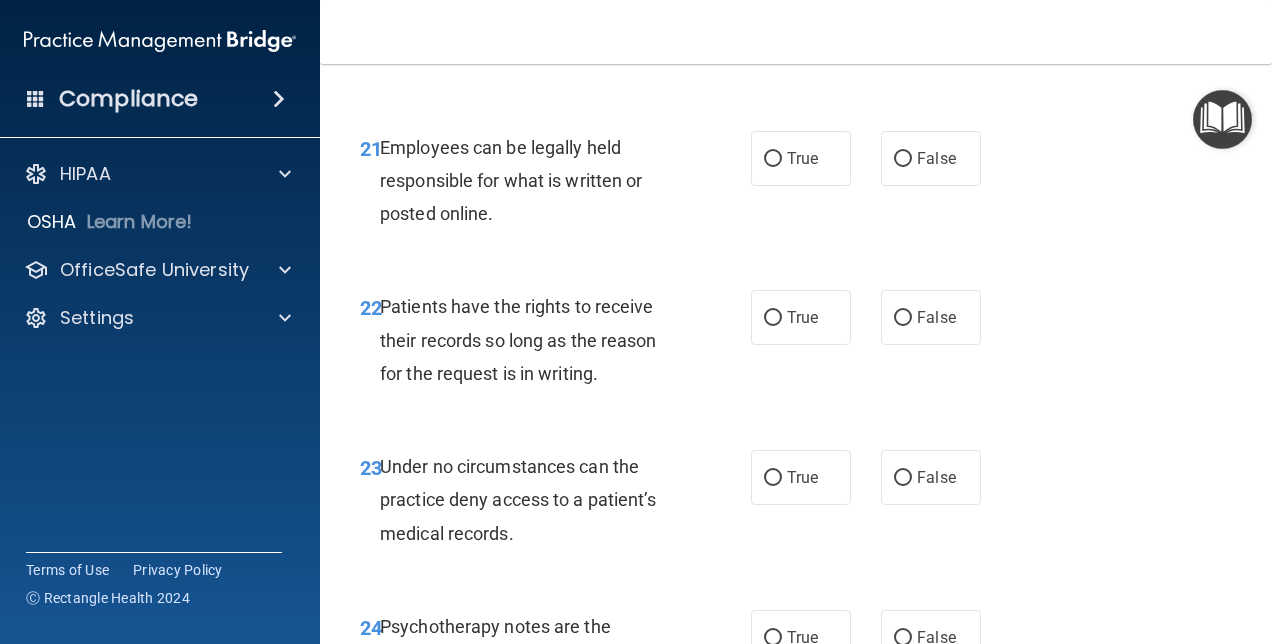 scroll, scrollTop: 4787, scrollLeft: 0, axis: vertical 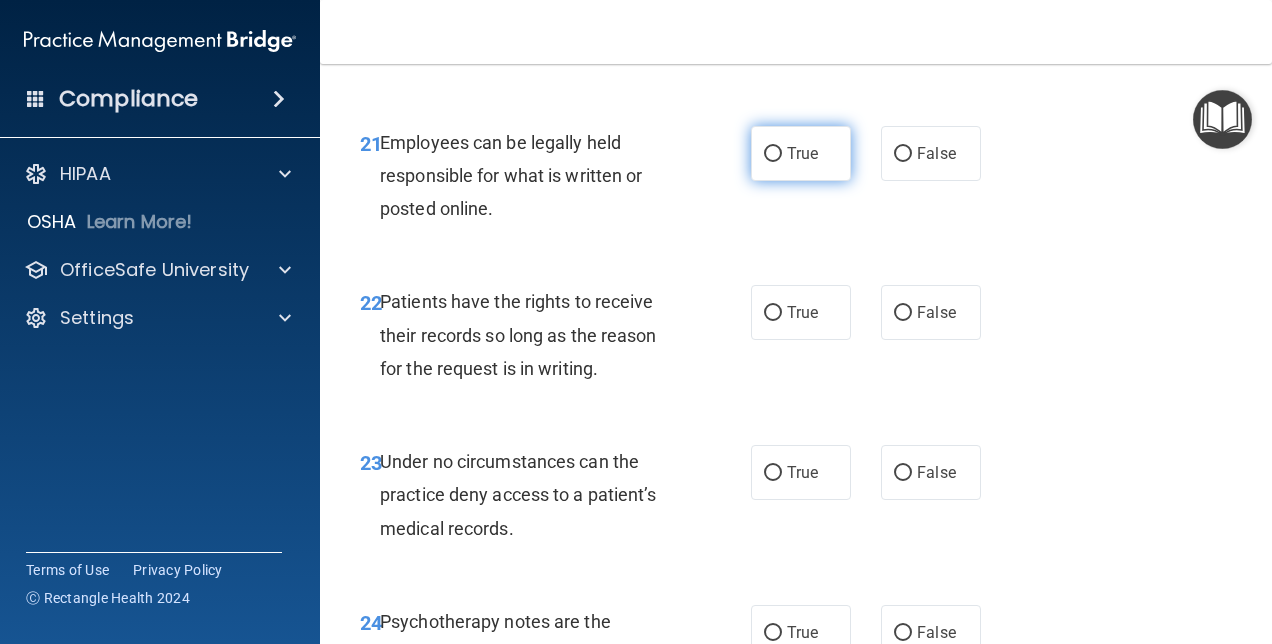click on "True" at bounding box center [802, 153] 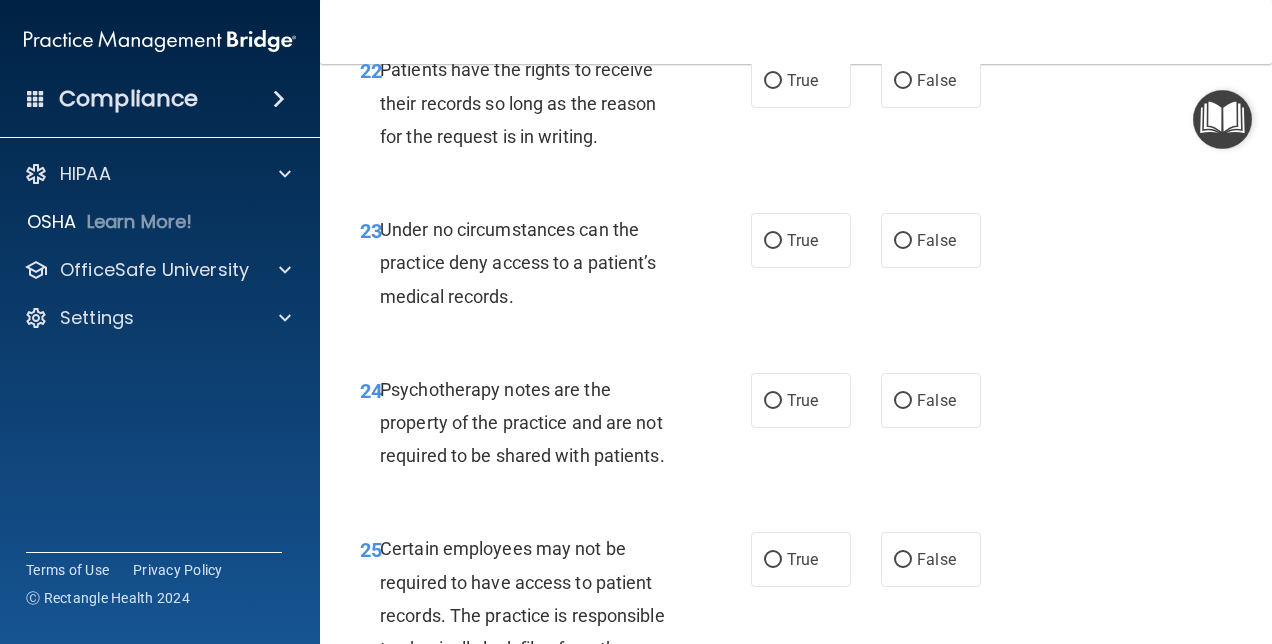 scroll, scrollTop: 5020, scrollLeft: 0, axis: vertical 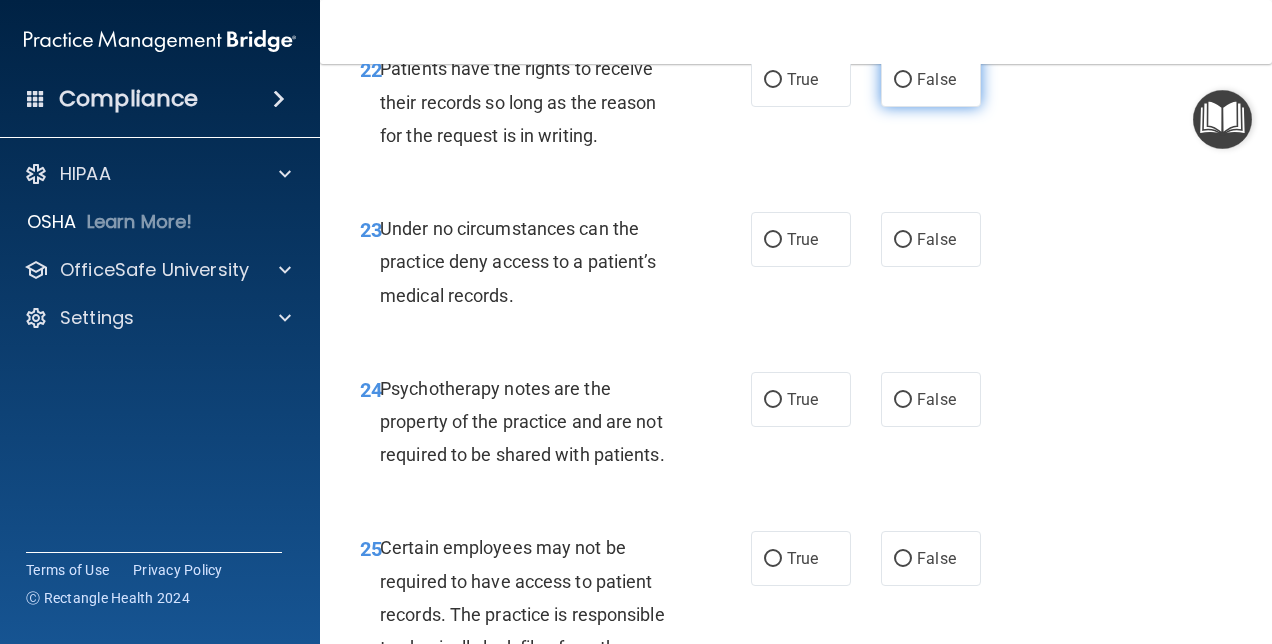 click on "False" at bounding box center (931, 79) 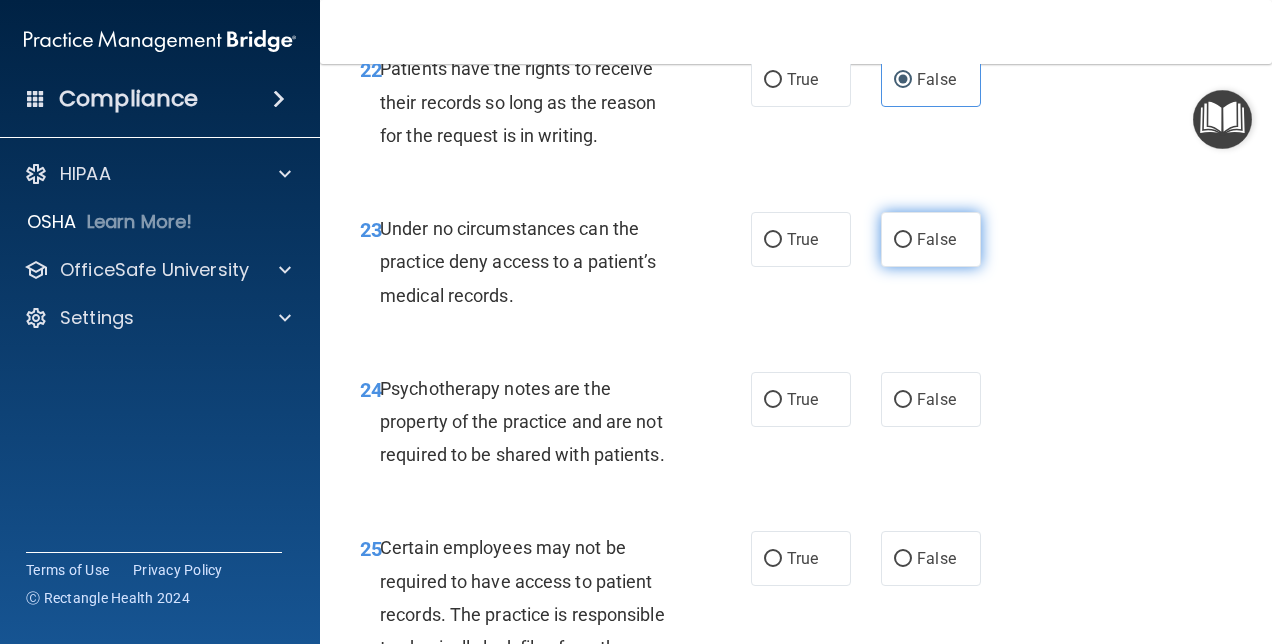 click on "False" at bounding box center [936, 239] 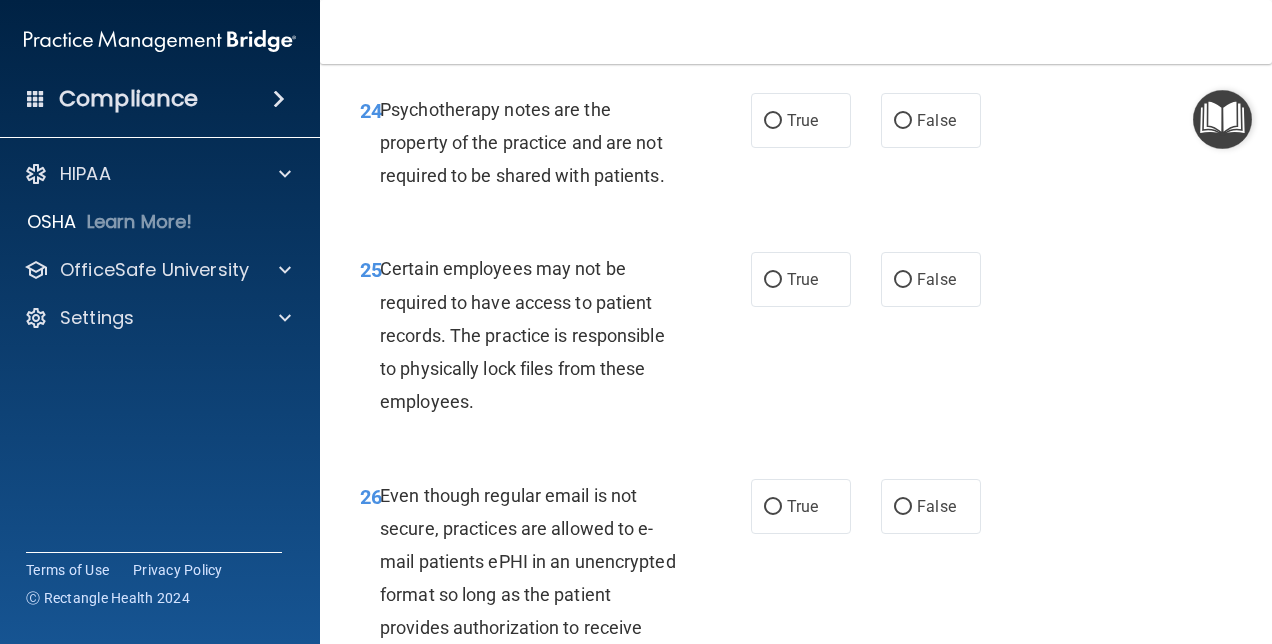 scroll, scrollTop: 5304, scrollLeft: 0, axis: vertical 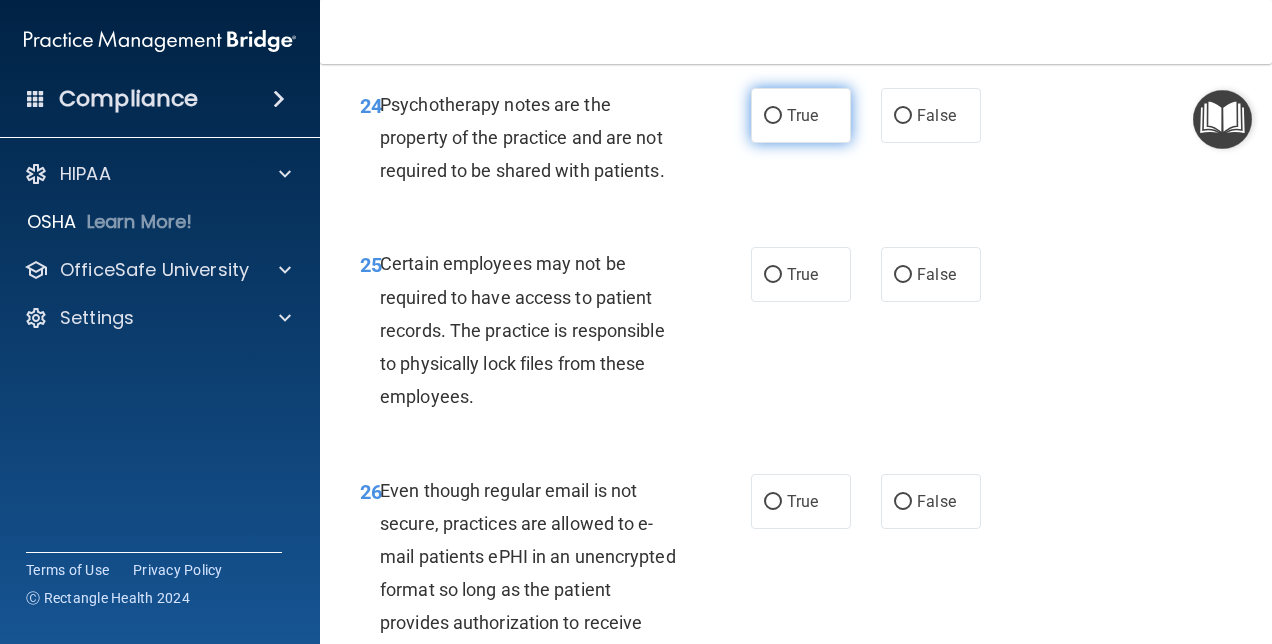click on "True" at bounding box center [801, 115] 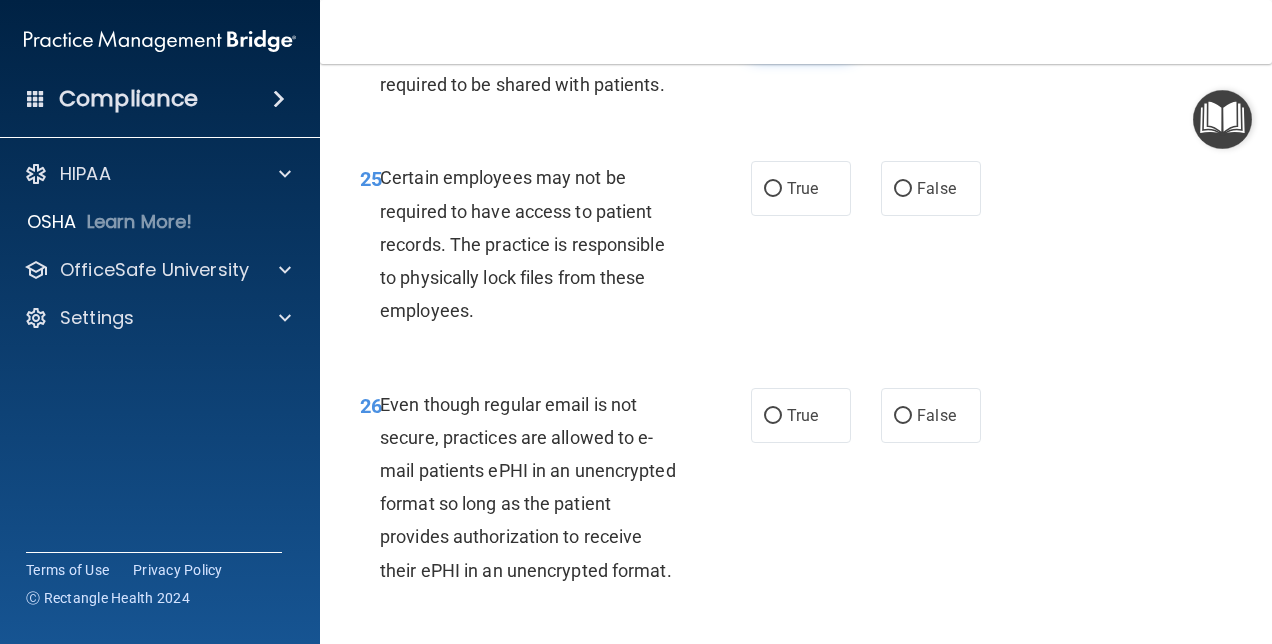 scroll, scrollTop: 5393, scrollLeft: 0, axis: vertical 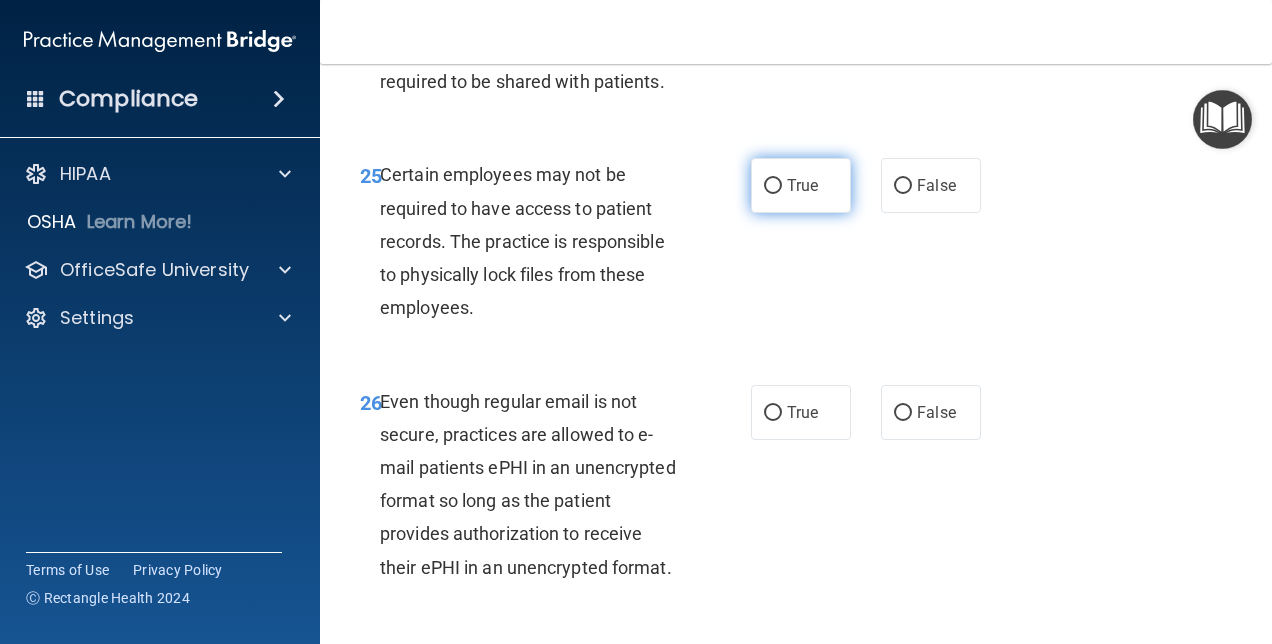 click on "True" at bounding box center [802, 185] 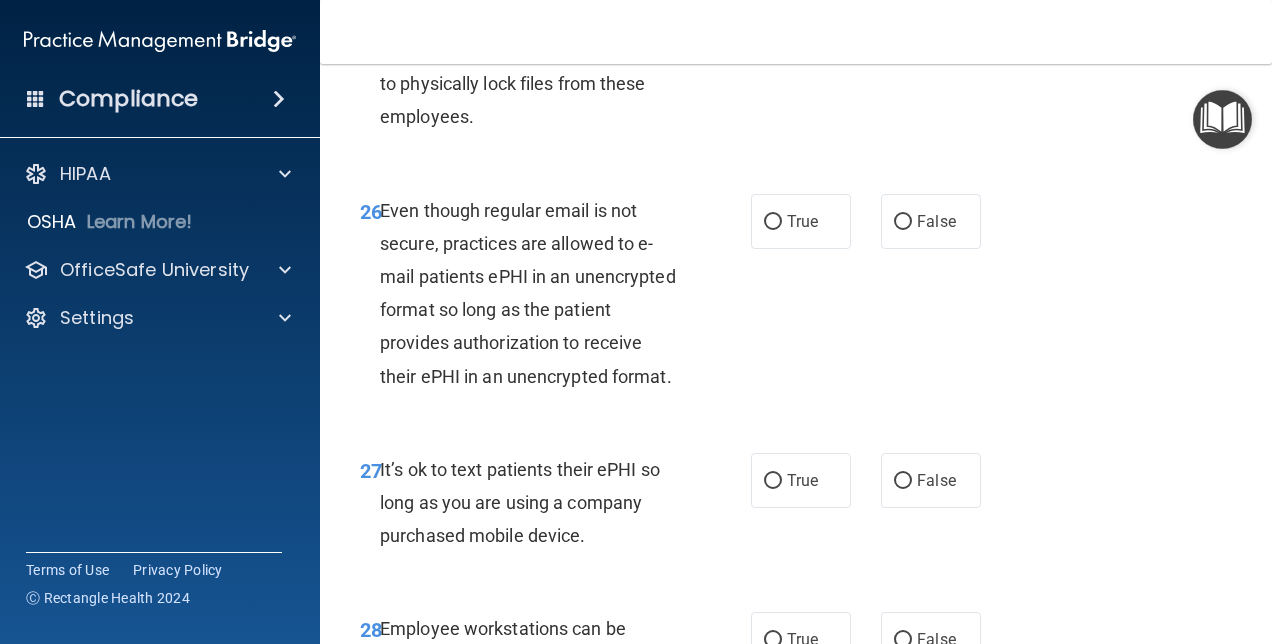 scroll, scrollTop: 5586, scrollLeft: 0, axis: vertical 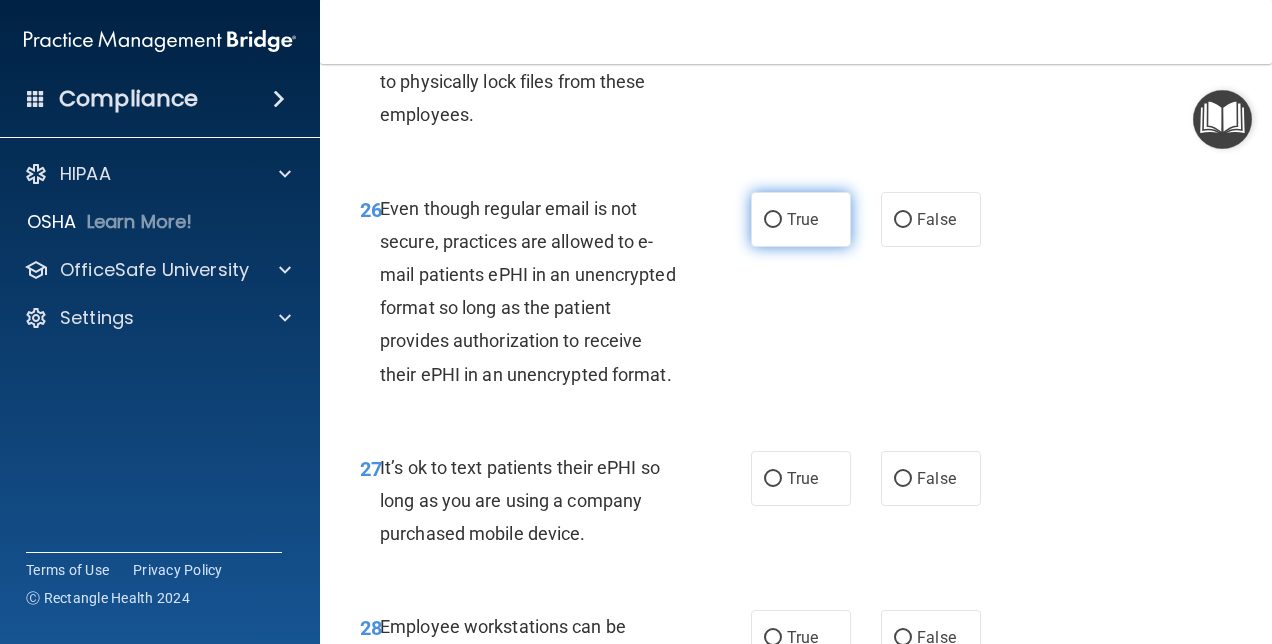 click on "True" at bounding box center [773, 220] 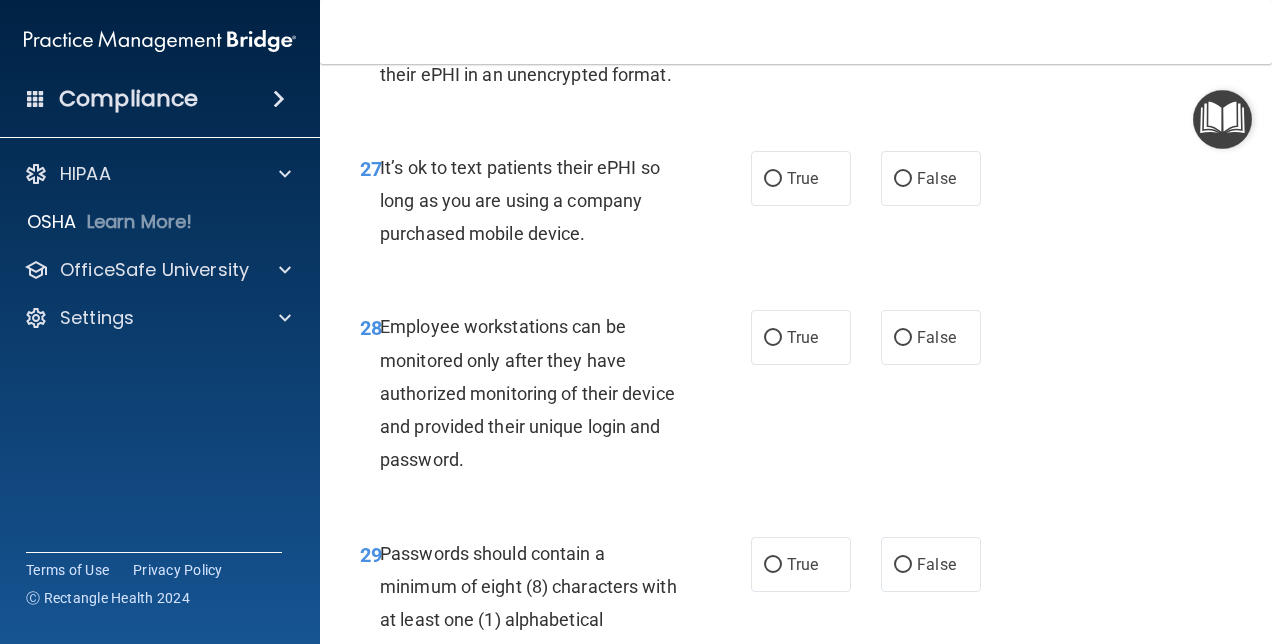 scroll, scrollTop: 5886, scrollLeft: 0, axis: vertical 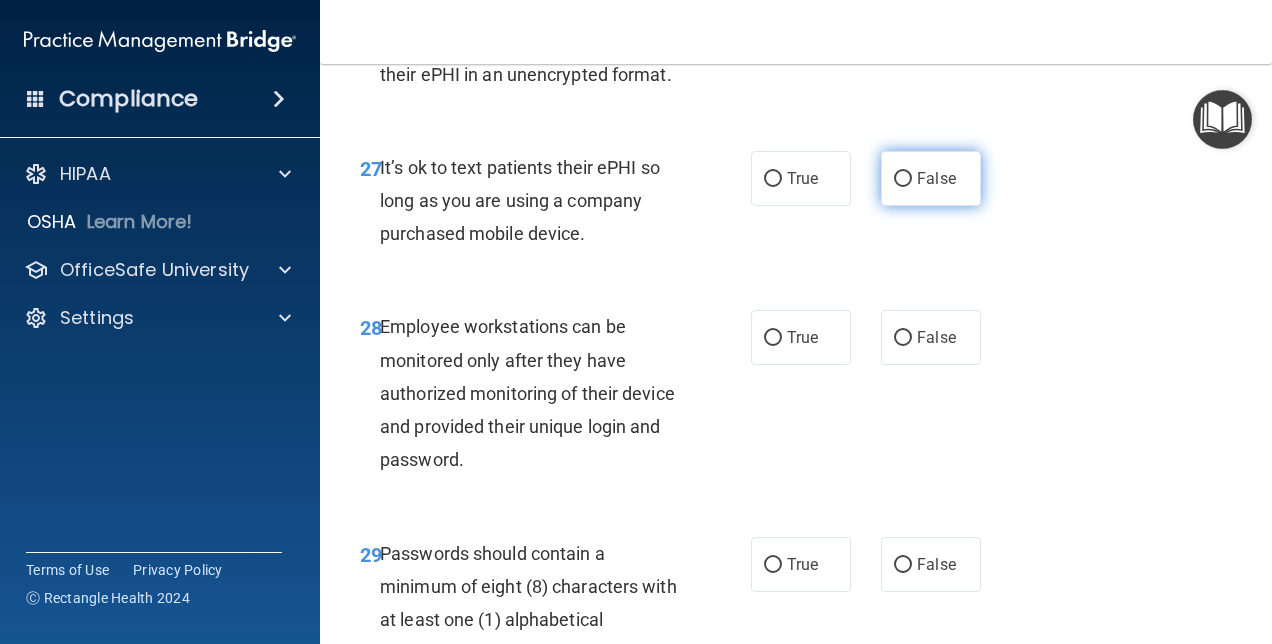 click on "False" at bounding box center (936, 178) 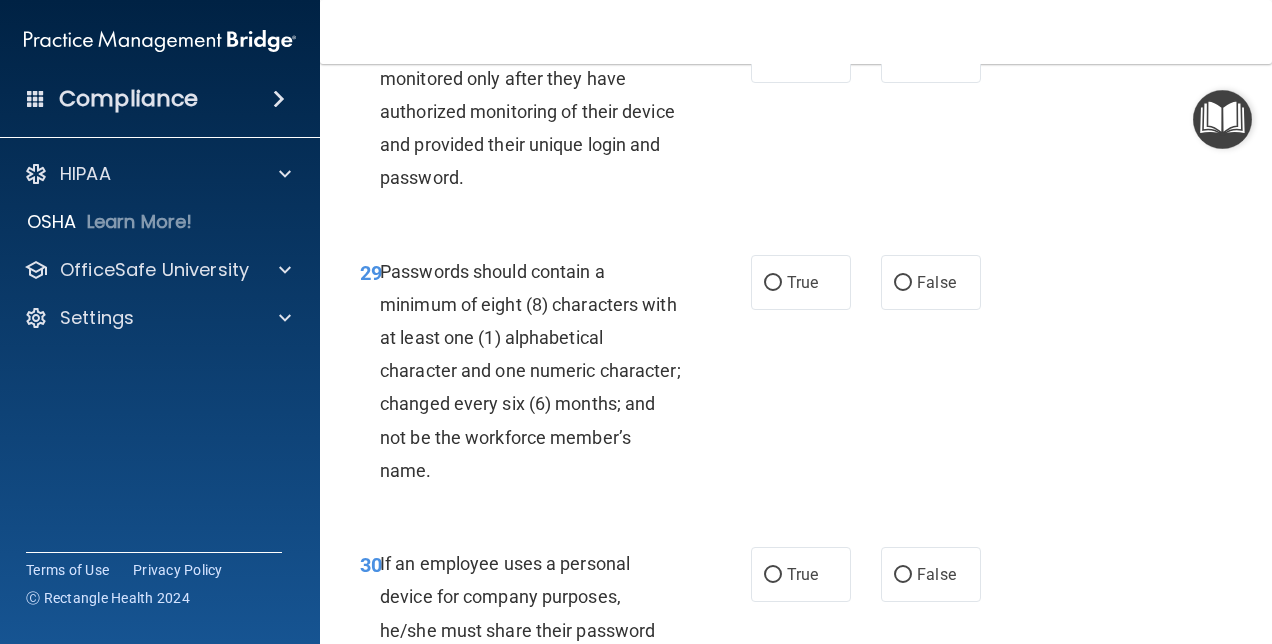 scroll, scrollTop: 6170, scrollLeft: 0, axis: vertical 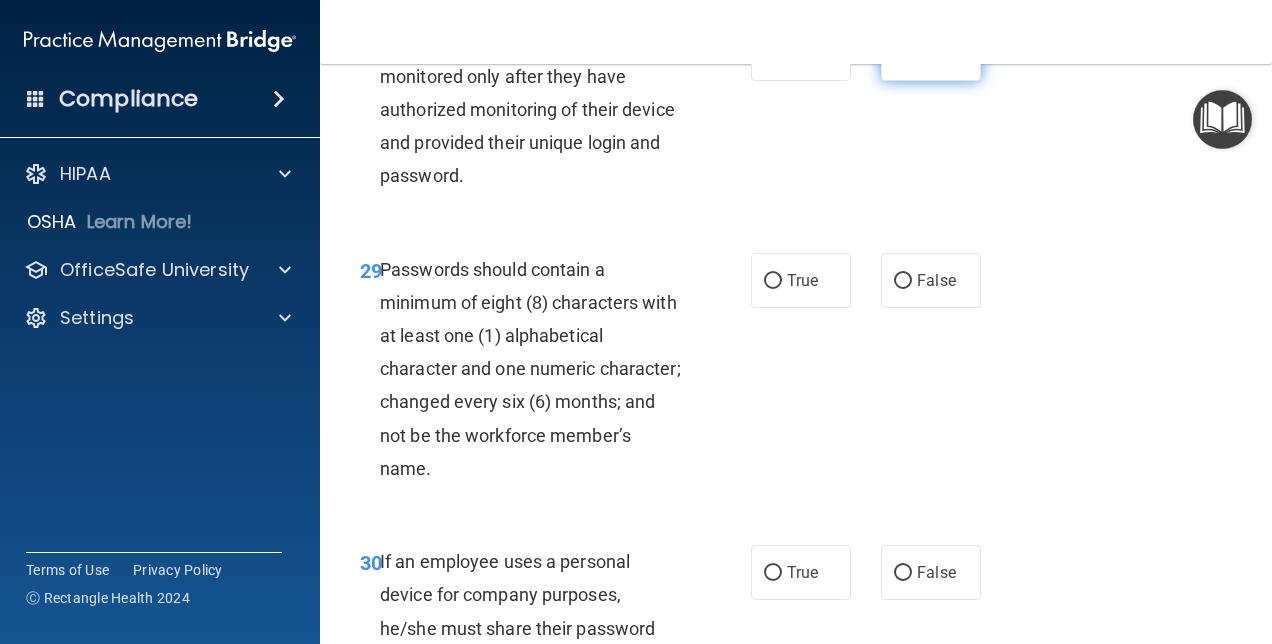 click on "False" at bounding box center [936, 53] 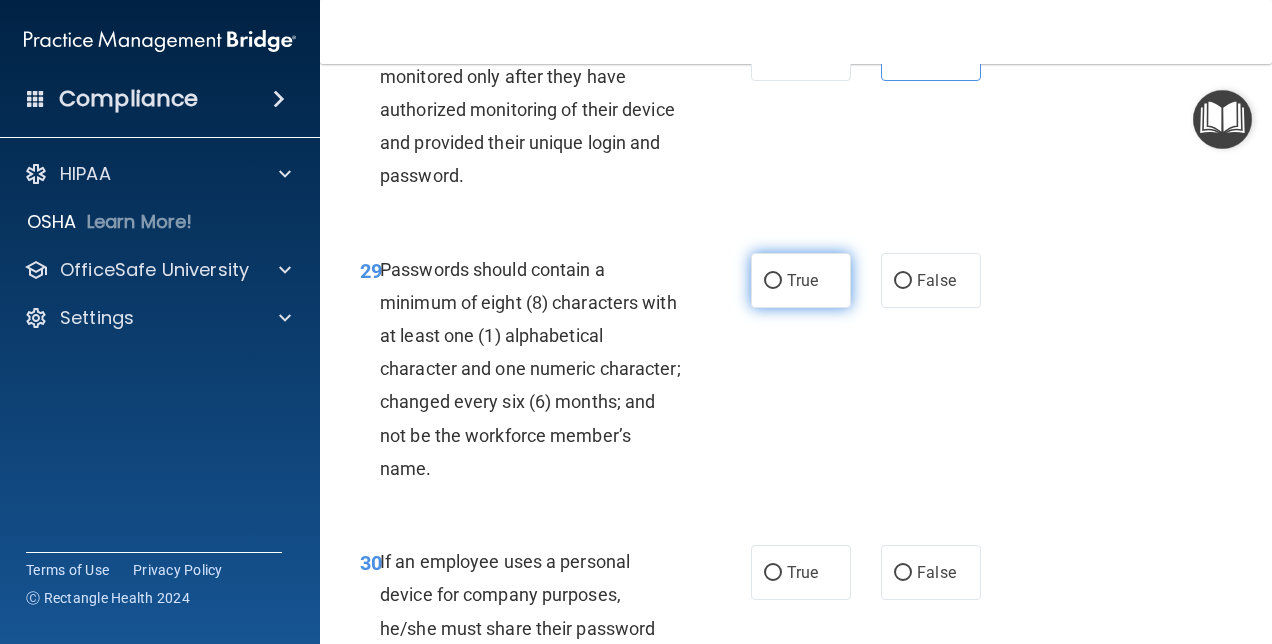 click on "True" at bounding box center (801, 280) 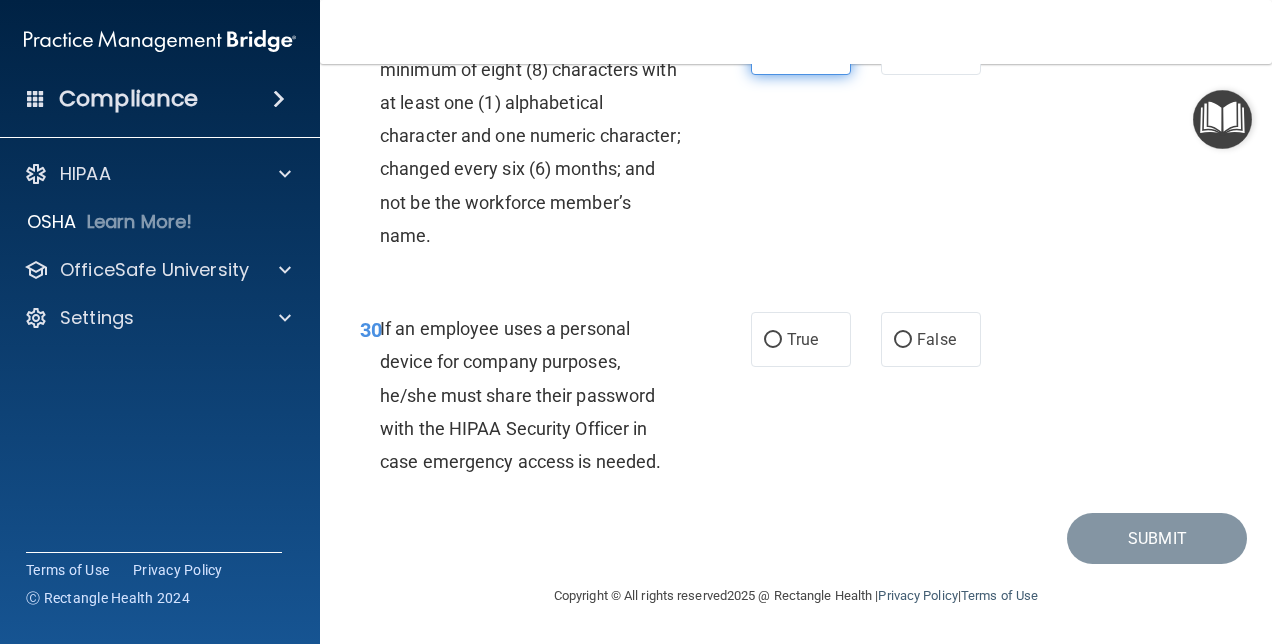 scroll, scrollTop: 6434, scrollLeft: 0, axis: vertical 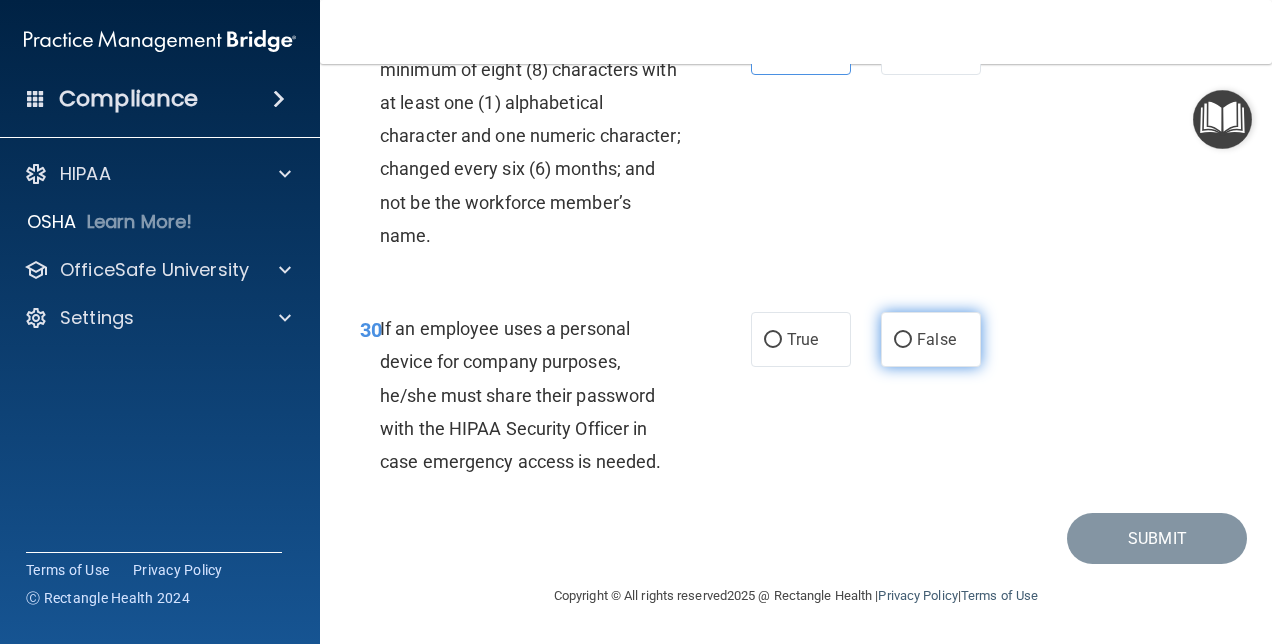 click on "False" at bounding box center [936, 339] 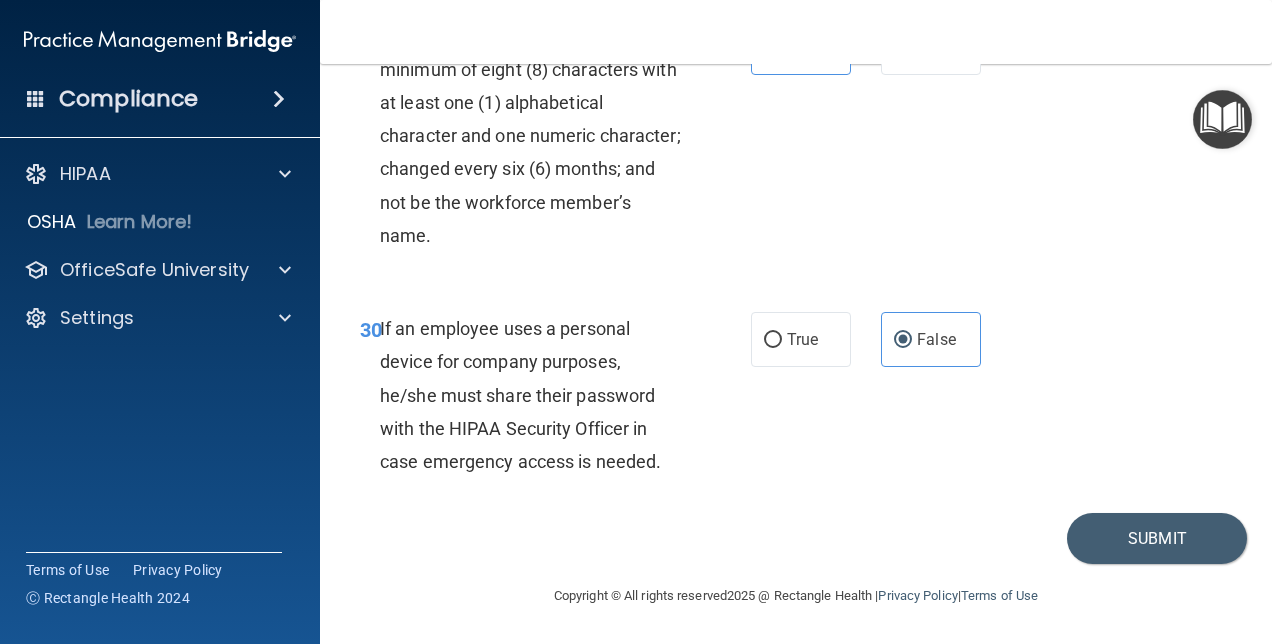scroll, scrollTop: 6602, scrollLeft: 0, axis: vertical 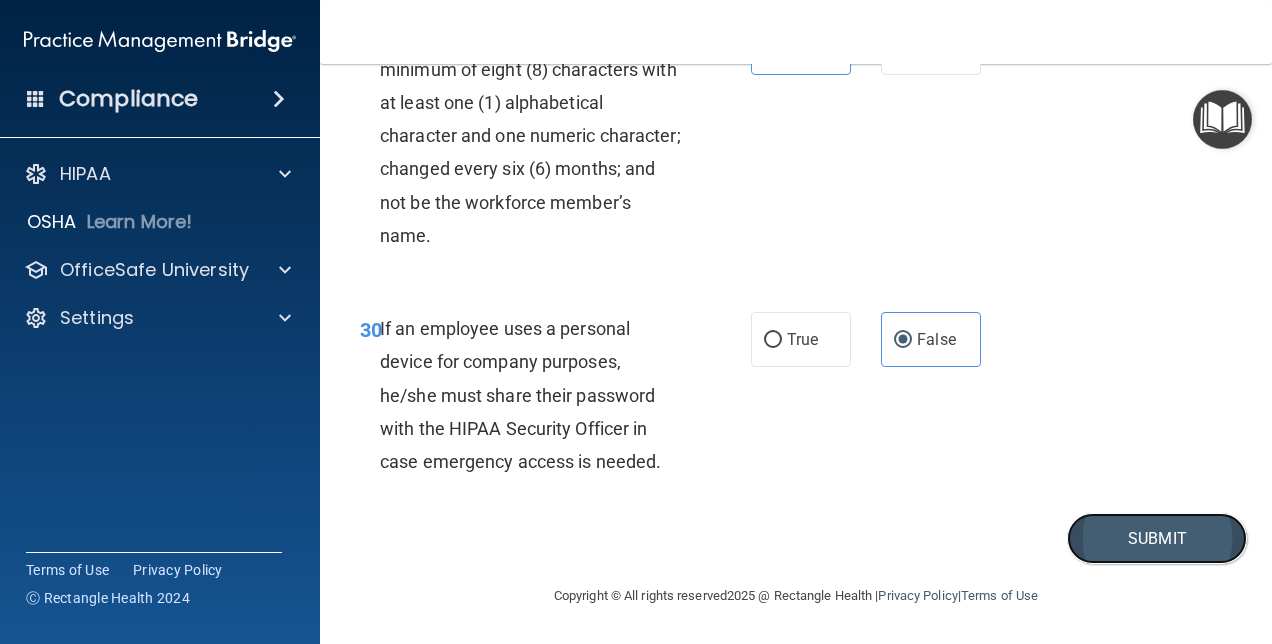 click on "Submit" at bounding box center [1157, 538] 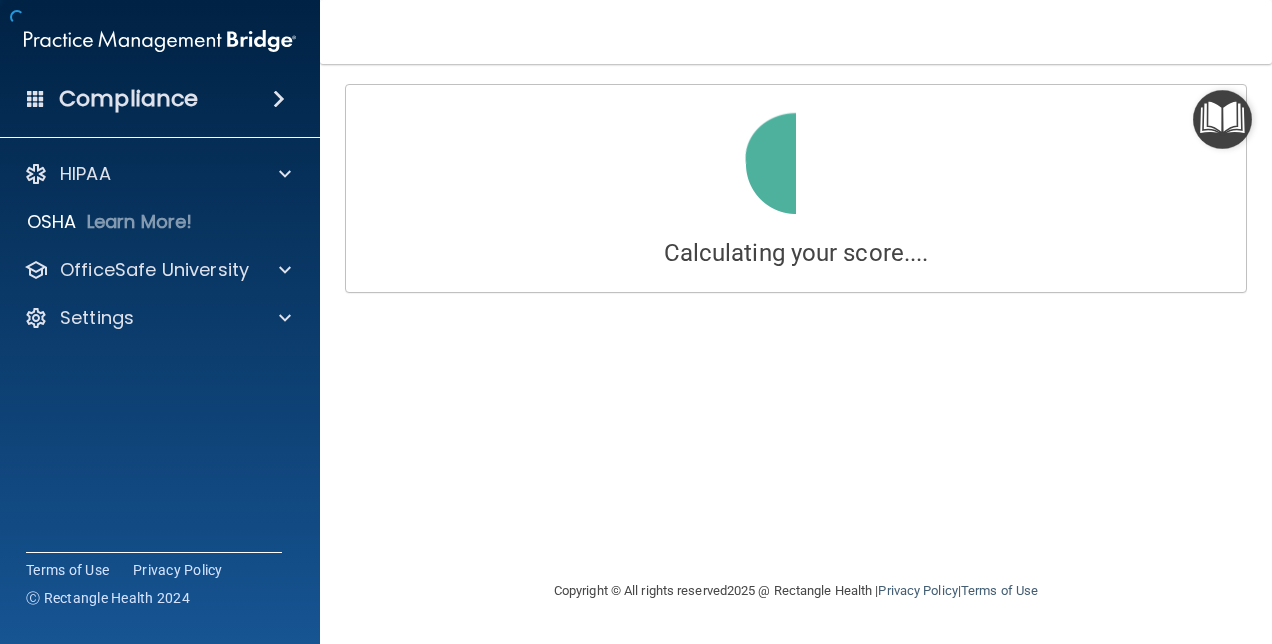 scroll, scrollTop: 0, scrollLeft: 0, axis: both 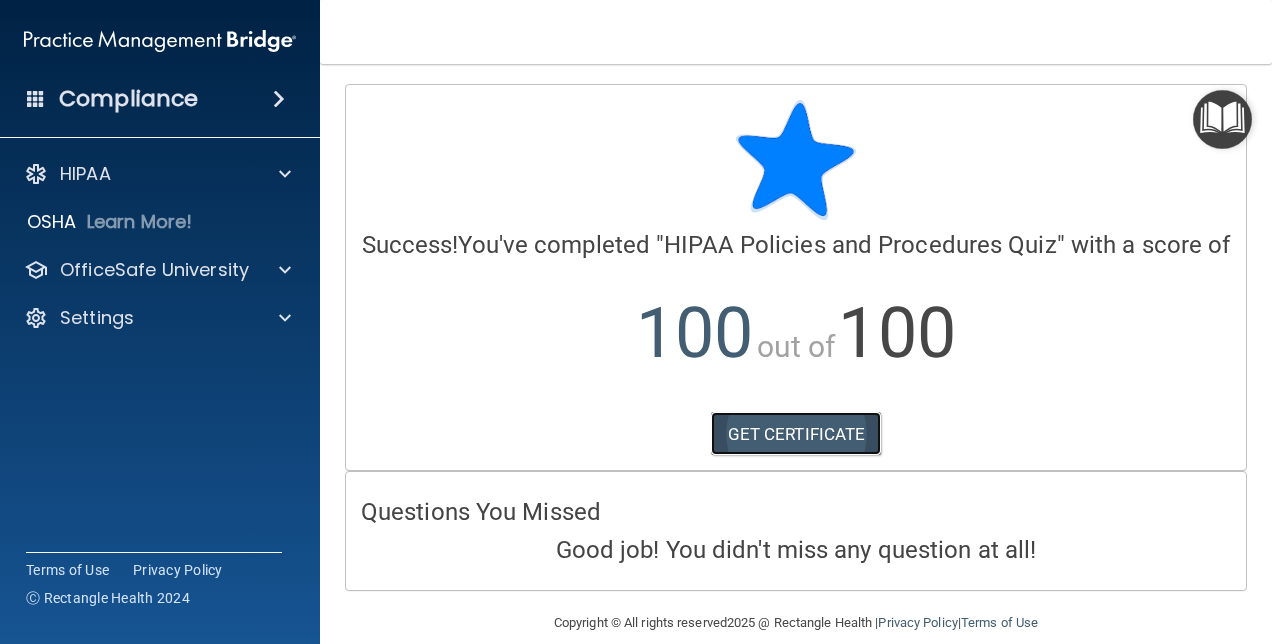click on "GET CERTIFICATE" at bounding box center [796, 434] 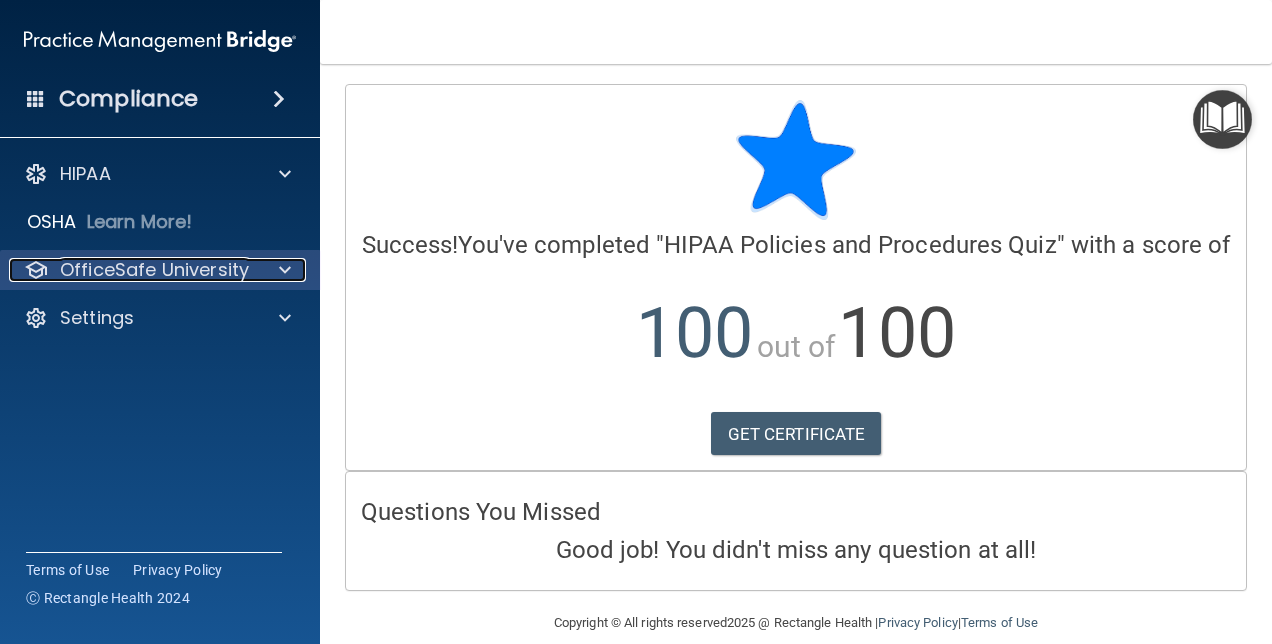 click on "OfficeSafe University" at bounding box center (154, 270) 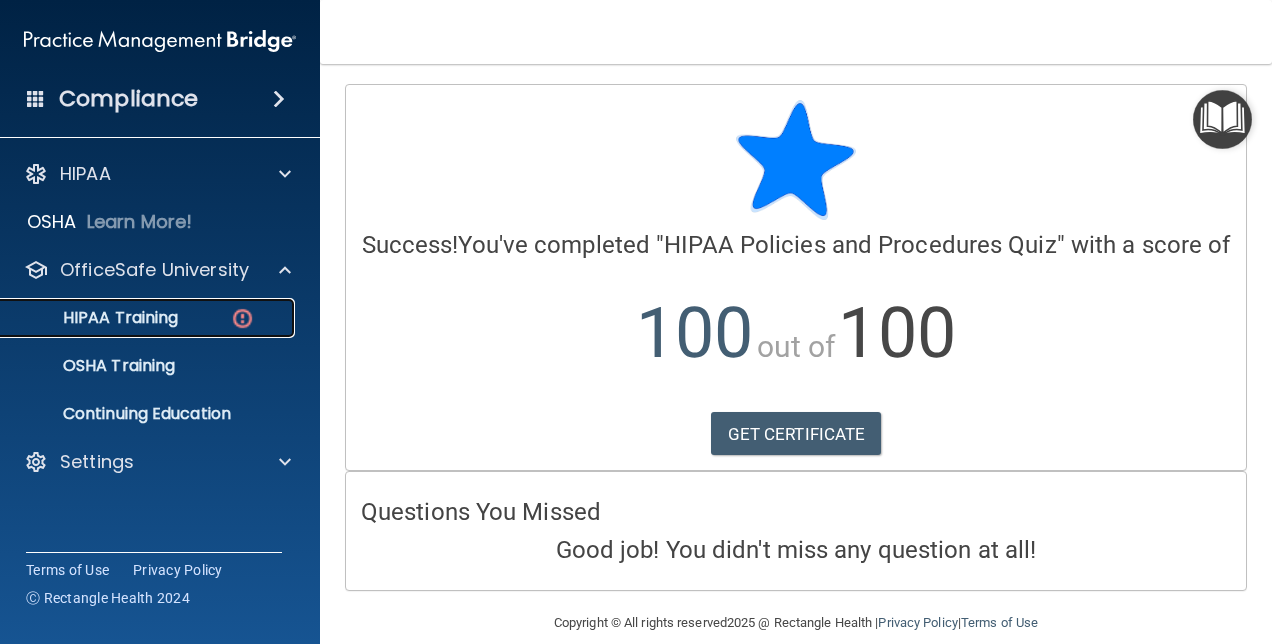 click on "HIPAA Training" at bounding box center (137, 318) 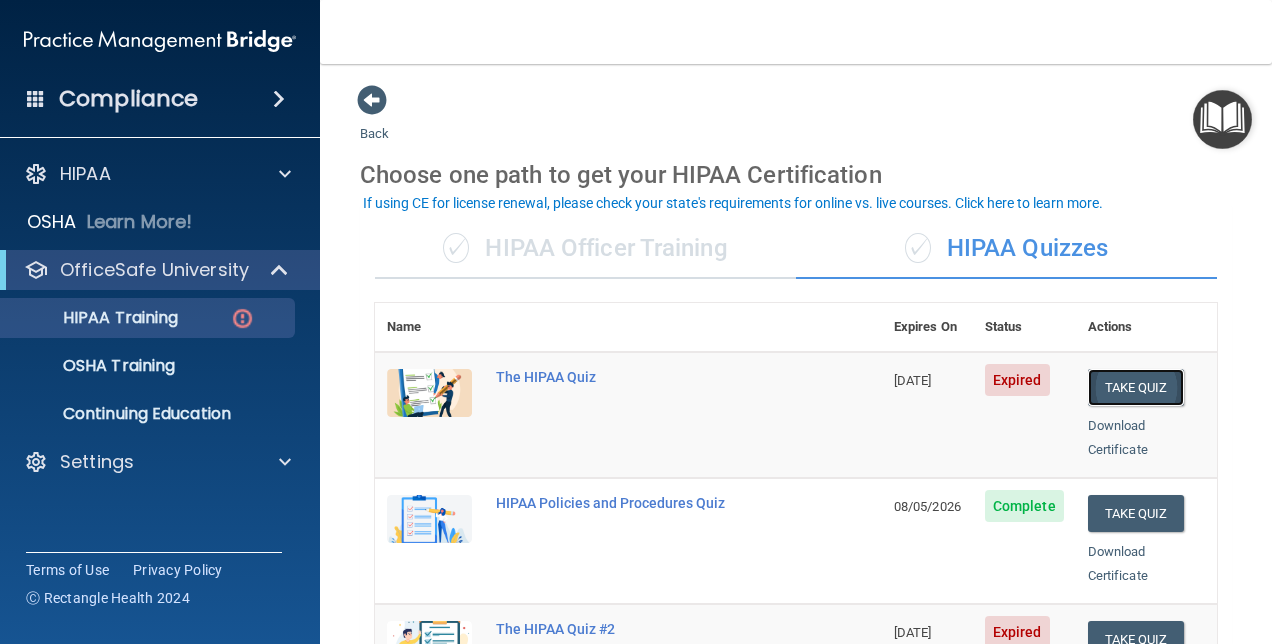 click on "Take Quiz" at bounding box center (1136, 387) 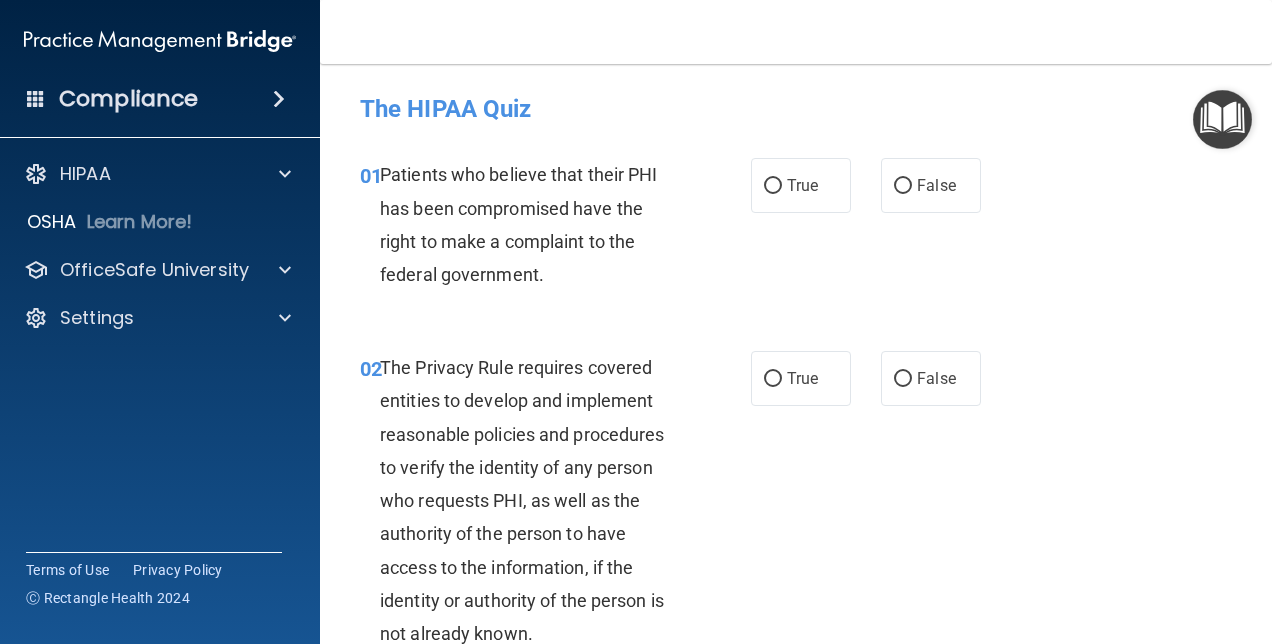 click on "02       The Privacy Rule requires covered entities to develop and implement reasonable policies and procedures to verify the identity of any person who requests PHI, as well as the authority of the person to have access to the information, if the identity or authority of the person is not already known.                 True           False" at bounding box center (796, 505) 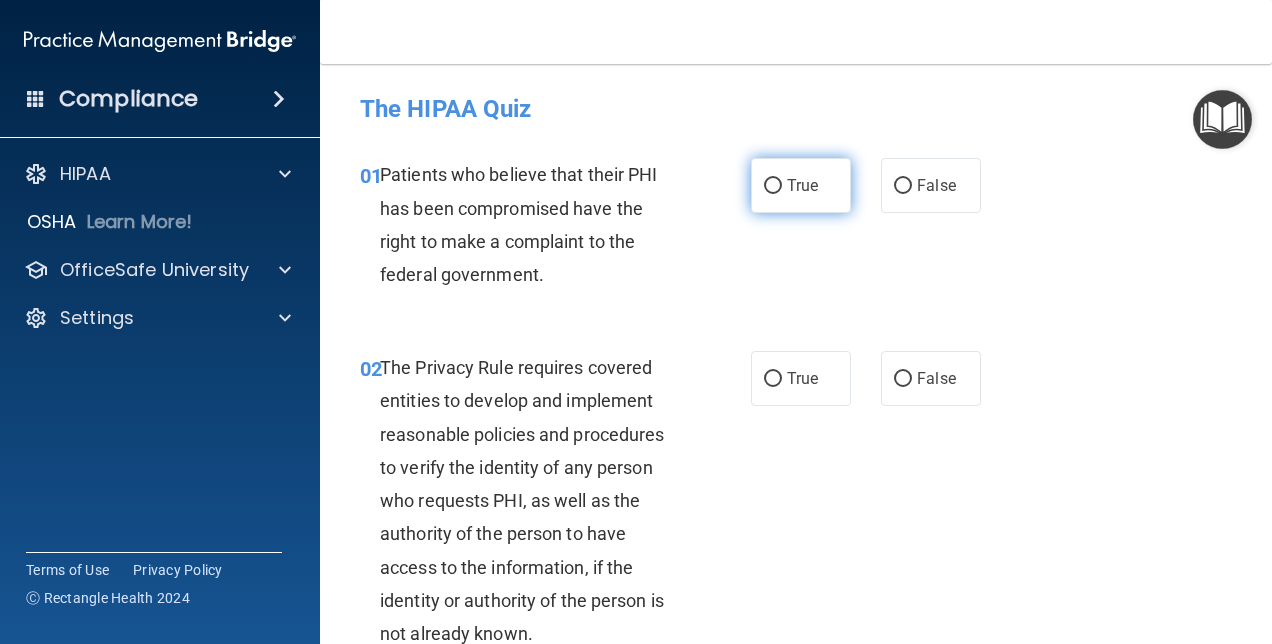 click on "True" at bounding box center [801, 185] 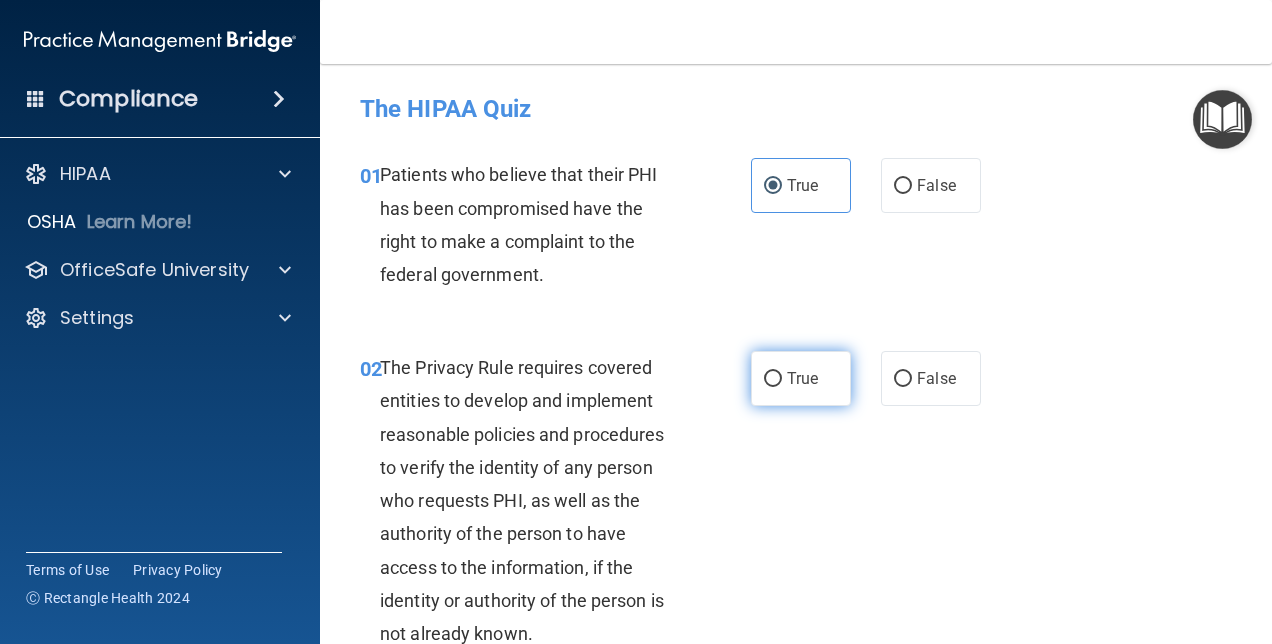 click on "True" at bounding box center (802, 378) 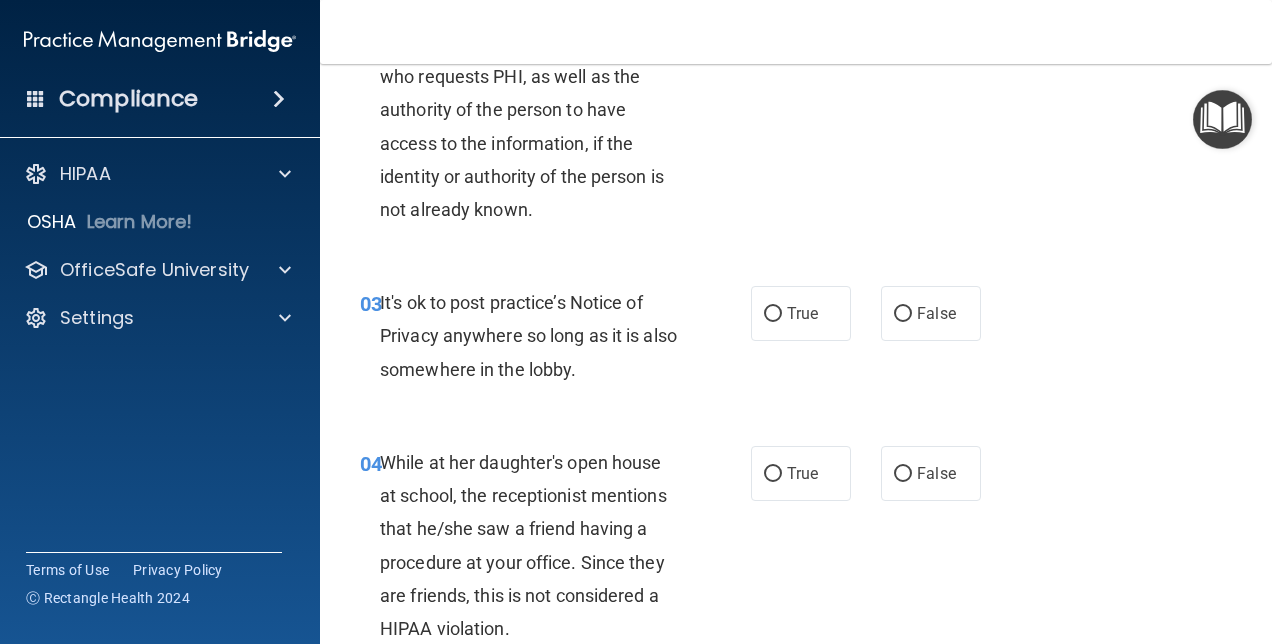 scroll, scrollTop: 422, scrollLeft: 0, axis: vertical 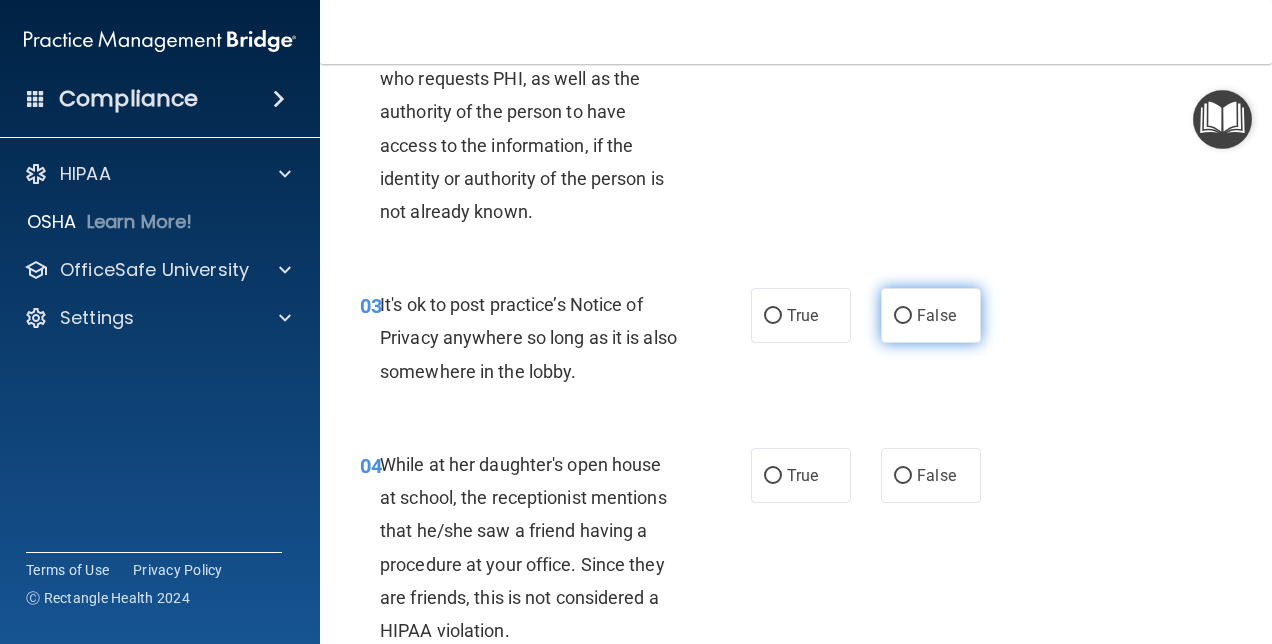 click on "False" at bounding box center (936, 315) 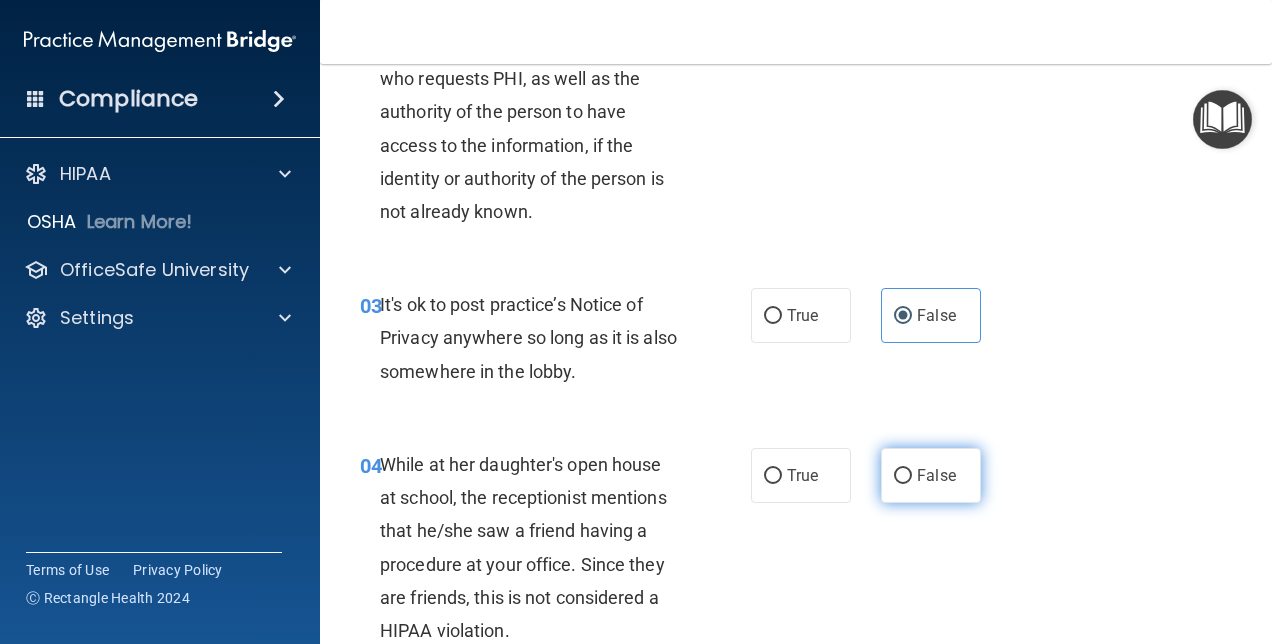 click on "False" at bounding box center [931, 475] 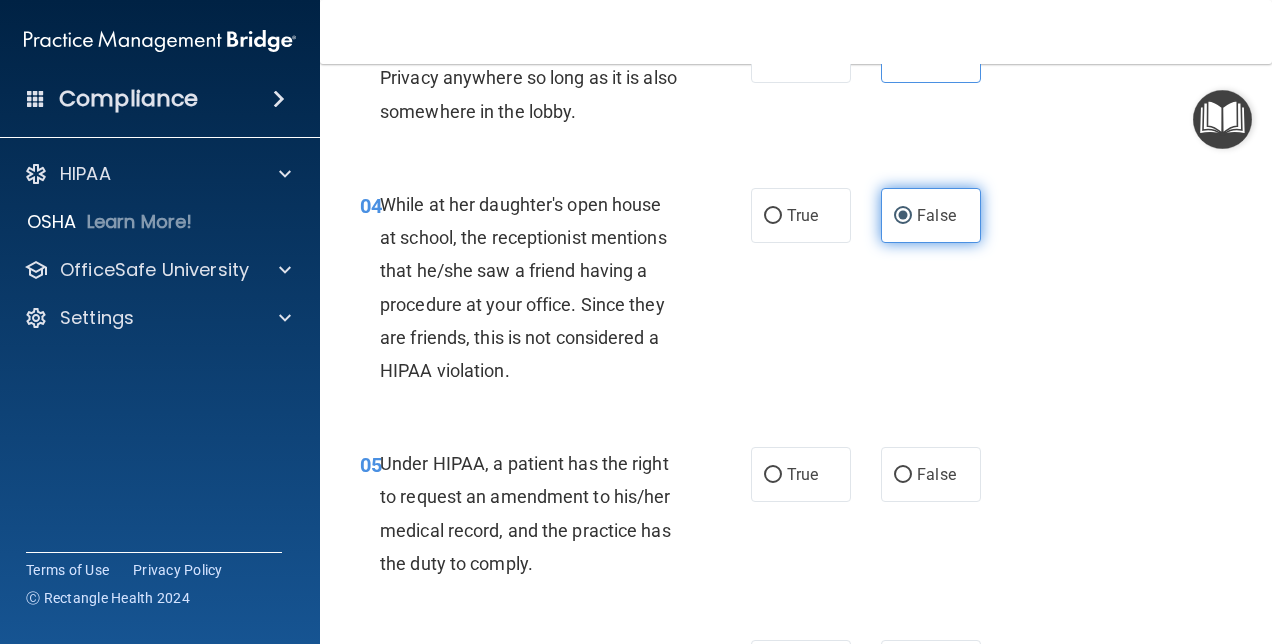 scroll, scrollTop: 693, scrollLeft: 0, axis: vertical 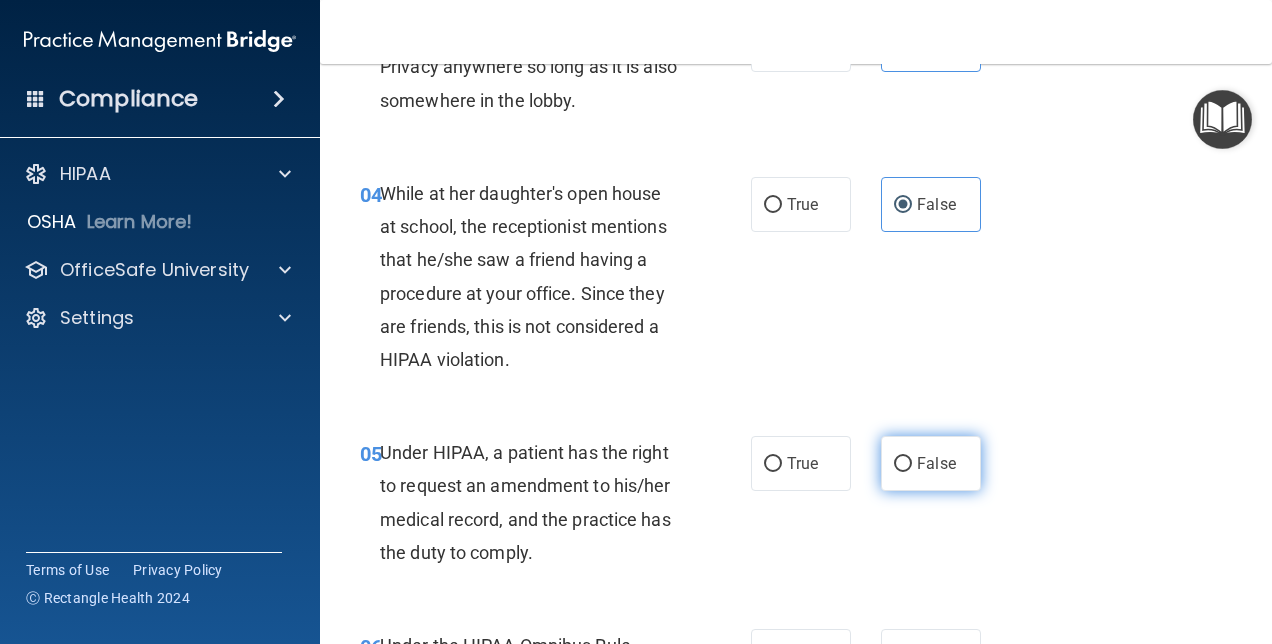click on "False" at bounding box center (903, 464) 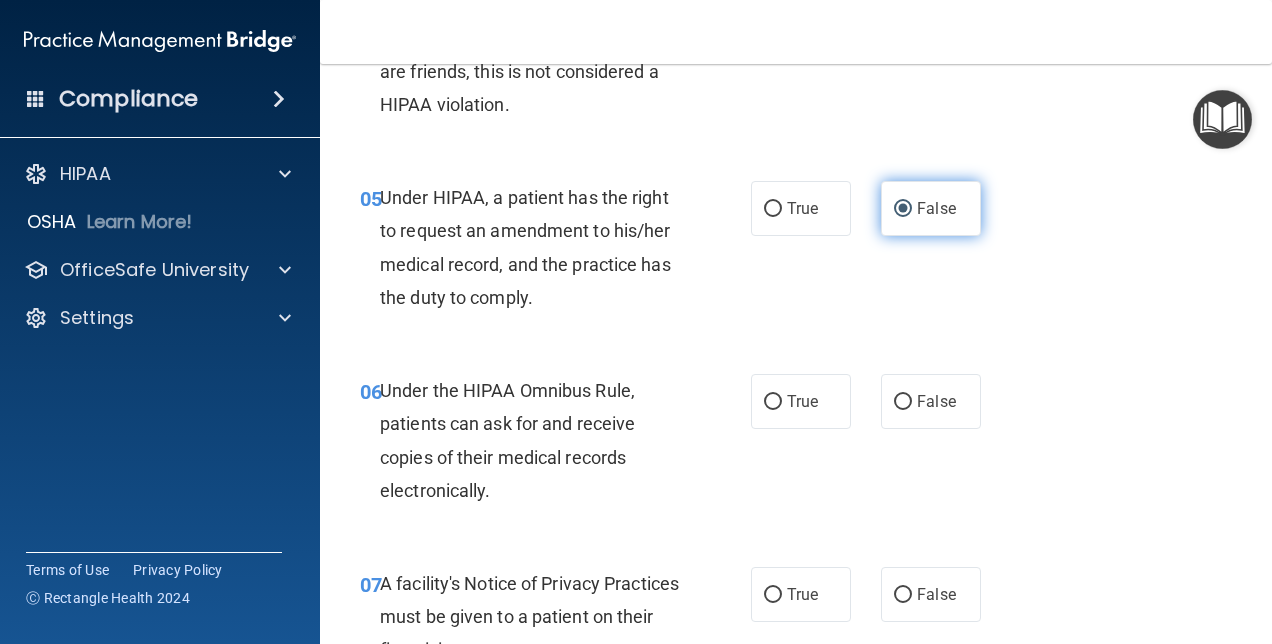 scroll, scrollTop: 954, scrollLeft: 0, axis: vertical 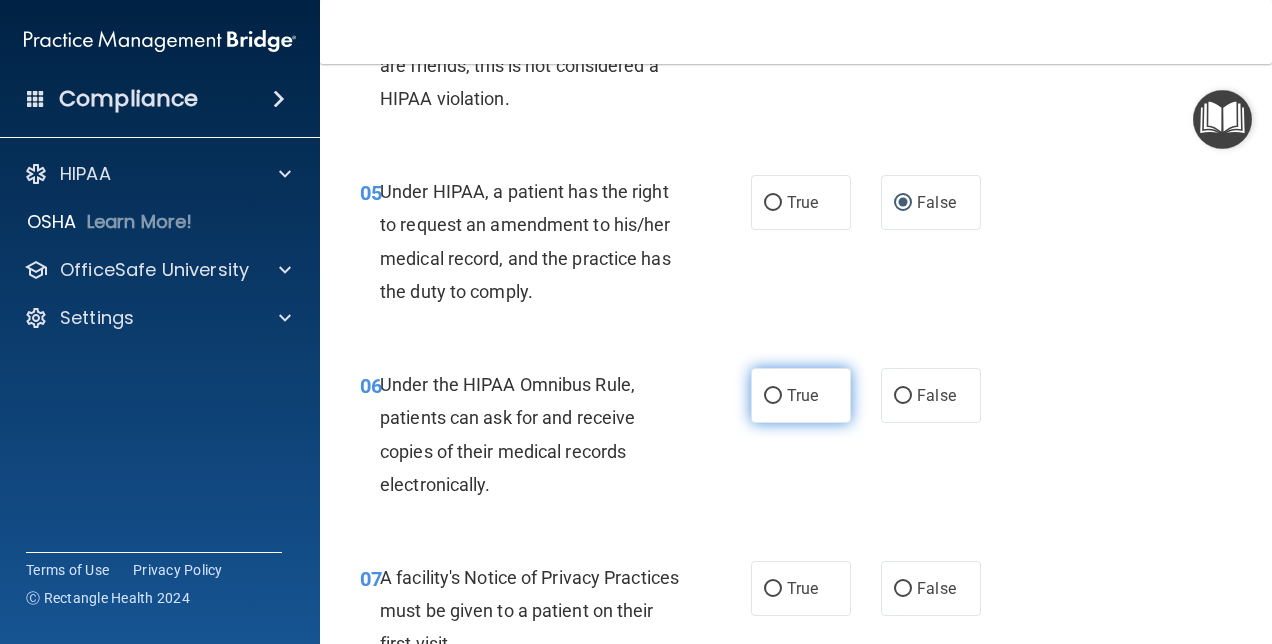 click on "True" at bounding box center (801, 395) 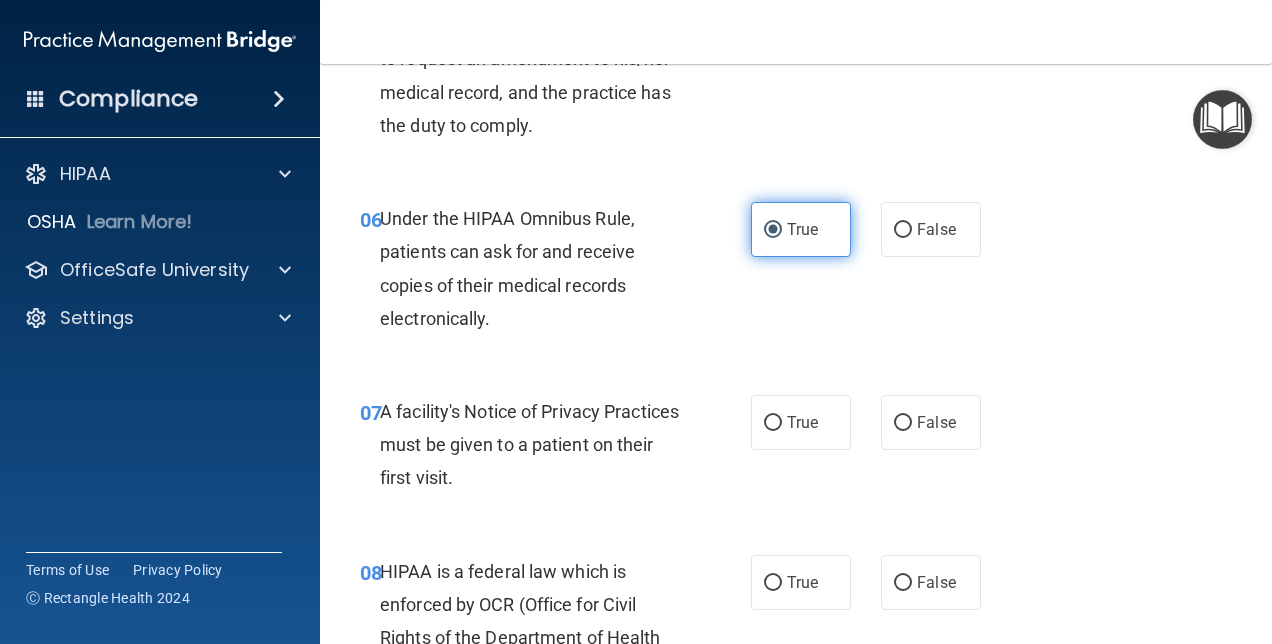 scroll, scrollTop: 1121, scrollLeft: 0, axis: vertical 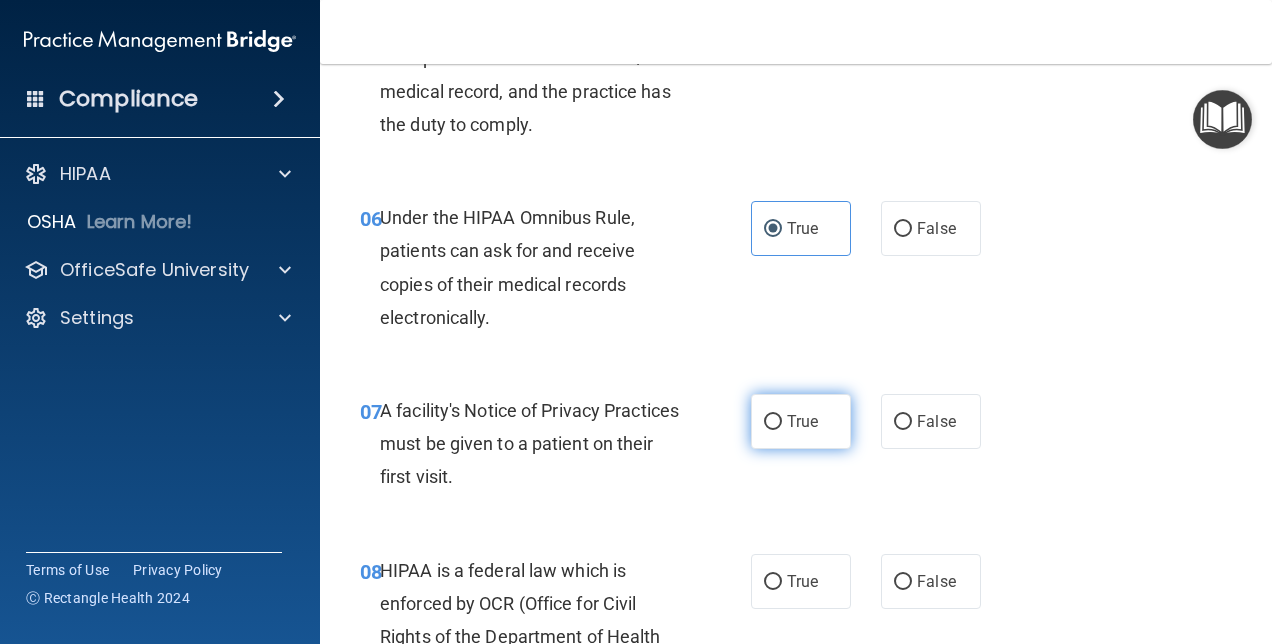 click on "True" at bounding box center [801, 421] 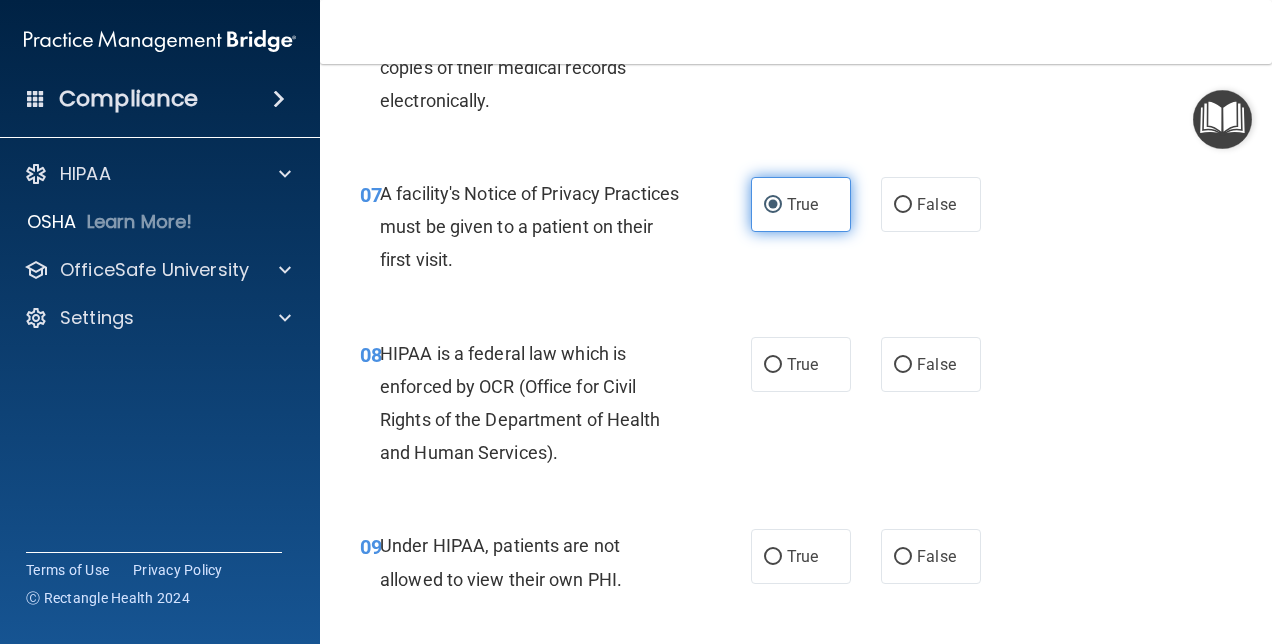 scroll, scrollTop: 1364, scrollLeft: 0, axis: vertical 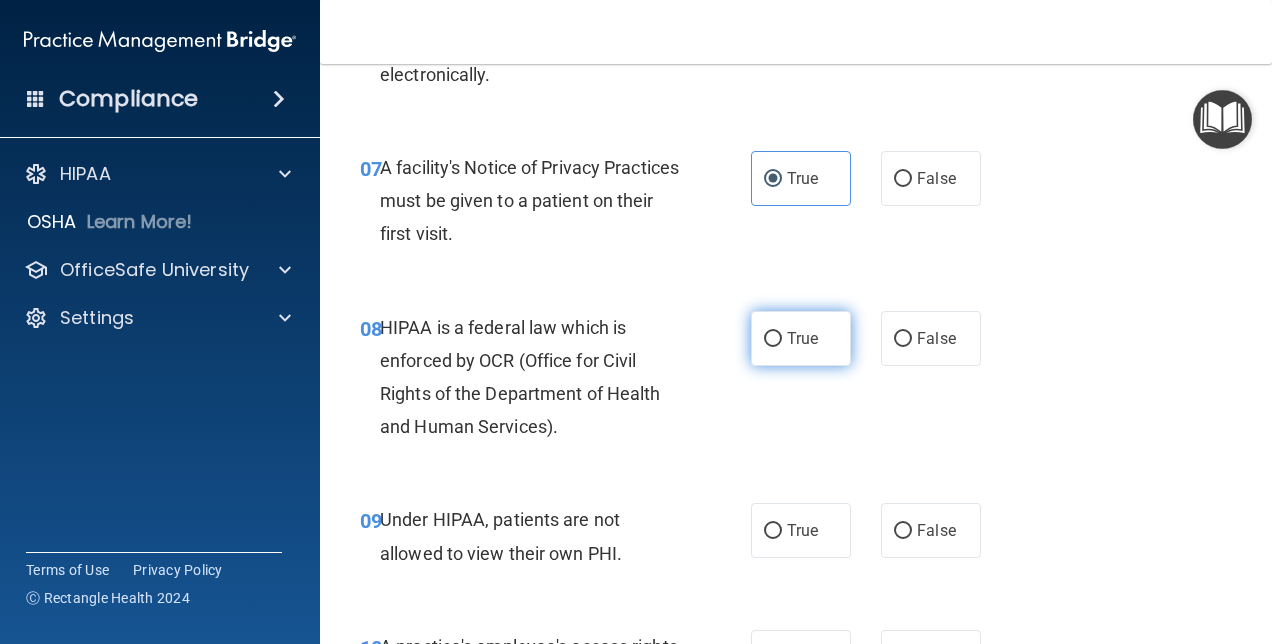 click on "True" at bounding box center (801, 338) 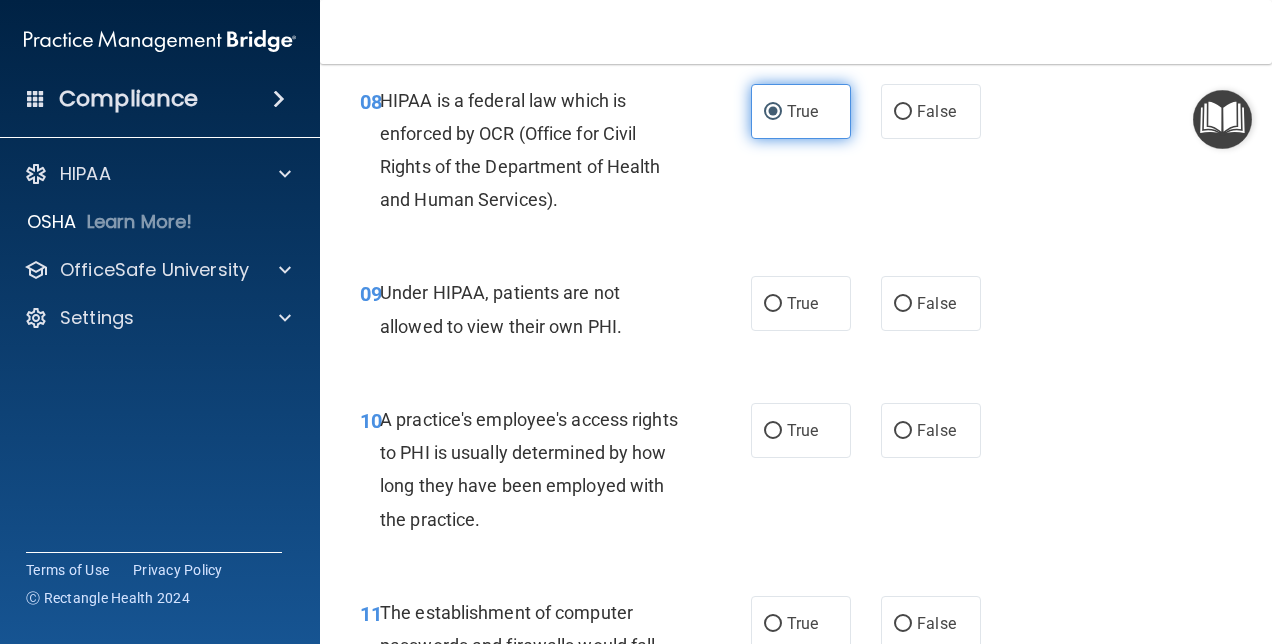 scroll, scrollTop: 1592, scrollLeft: 0, axis: vertical 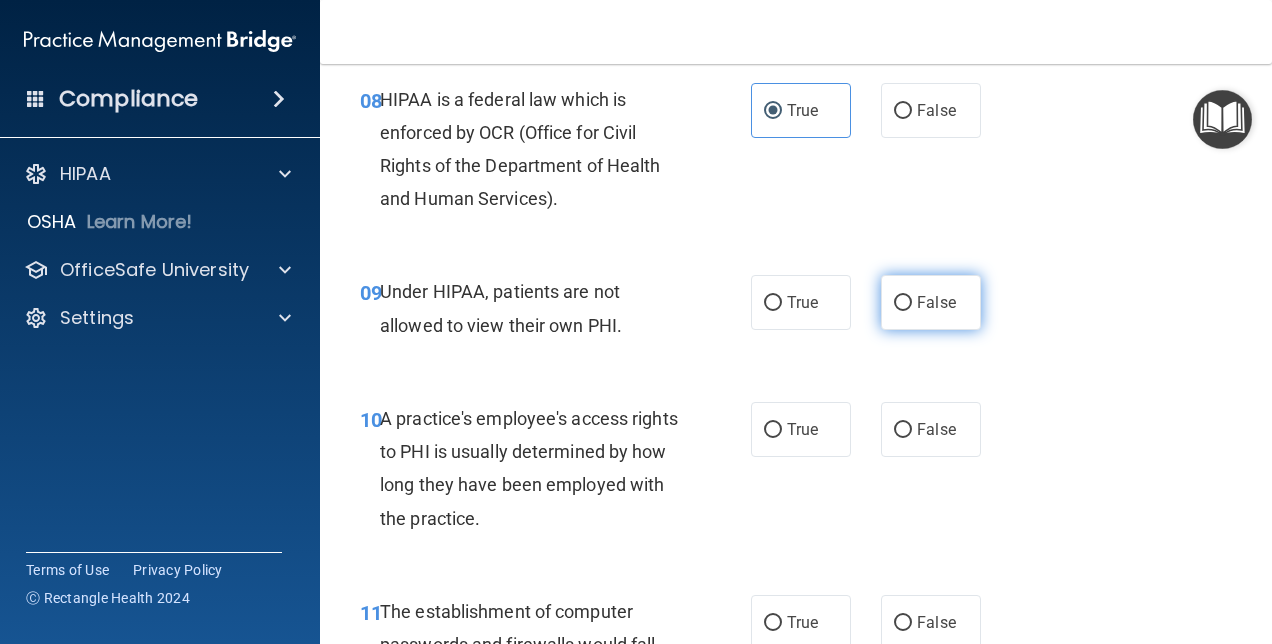 click on "False" at bounding box center [931, 302] 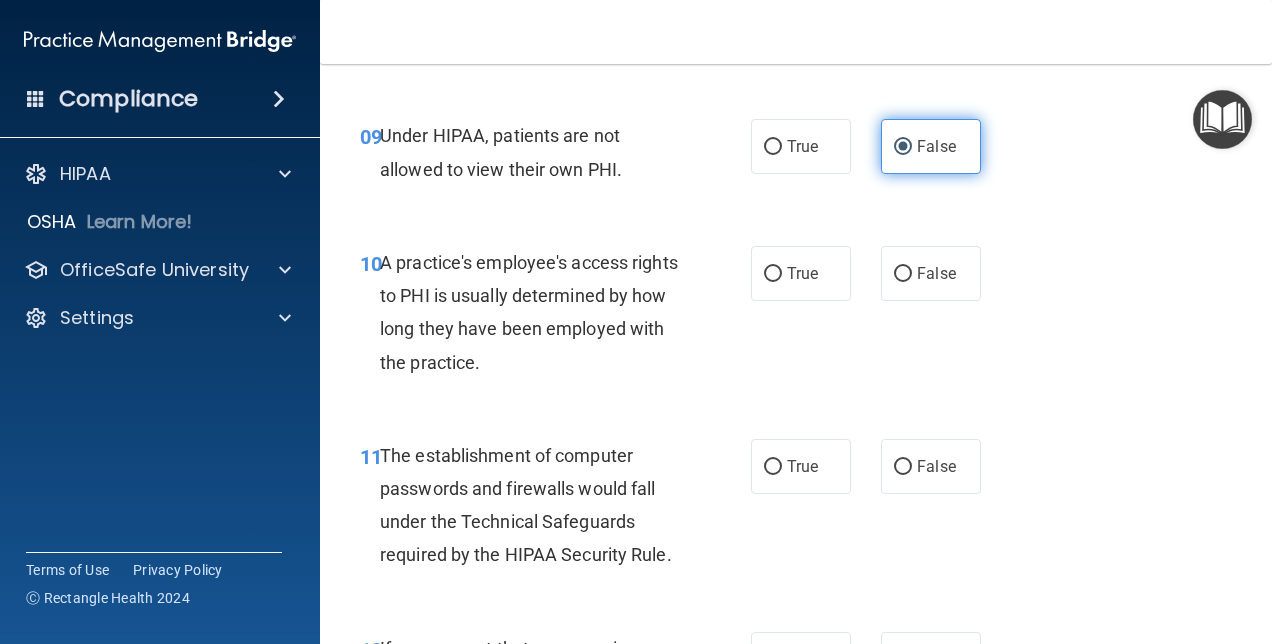 scroll, scrollTop: 1783, scrollLeft: 0, axis: vertical 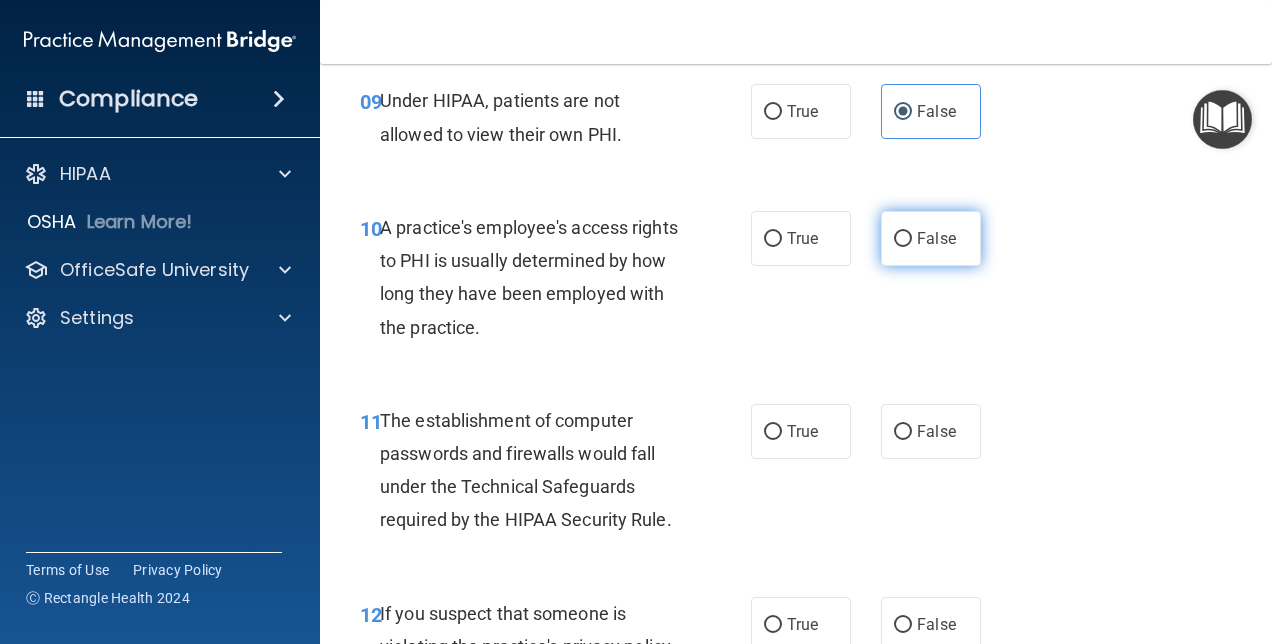click on "False" at bounding box center (931, 238) 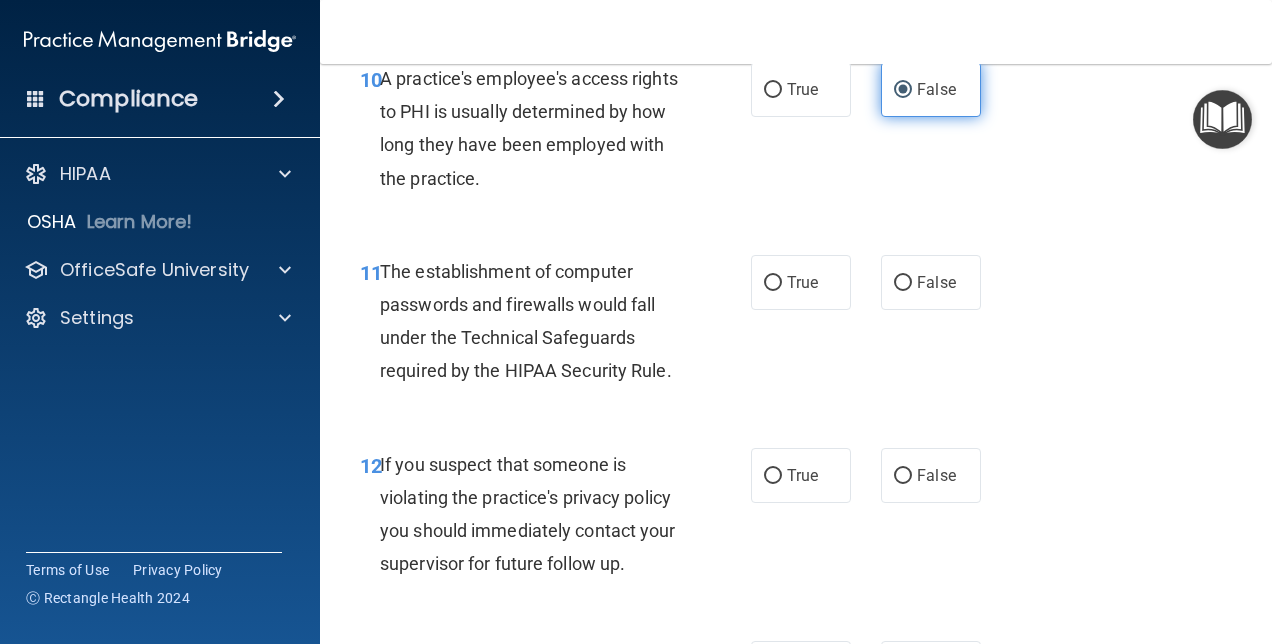 scroll, scrollTop: 1932, scrollLeft: 0, axis: vertical 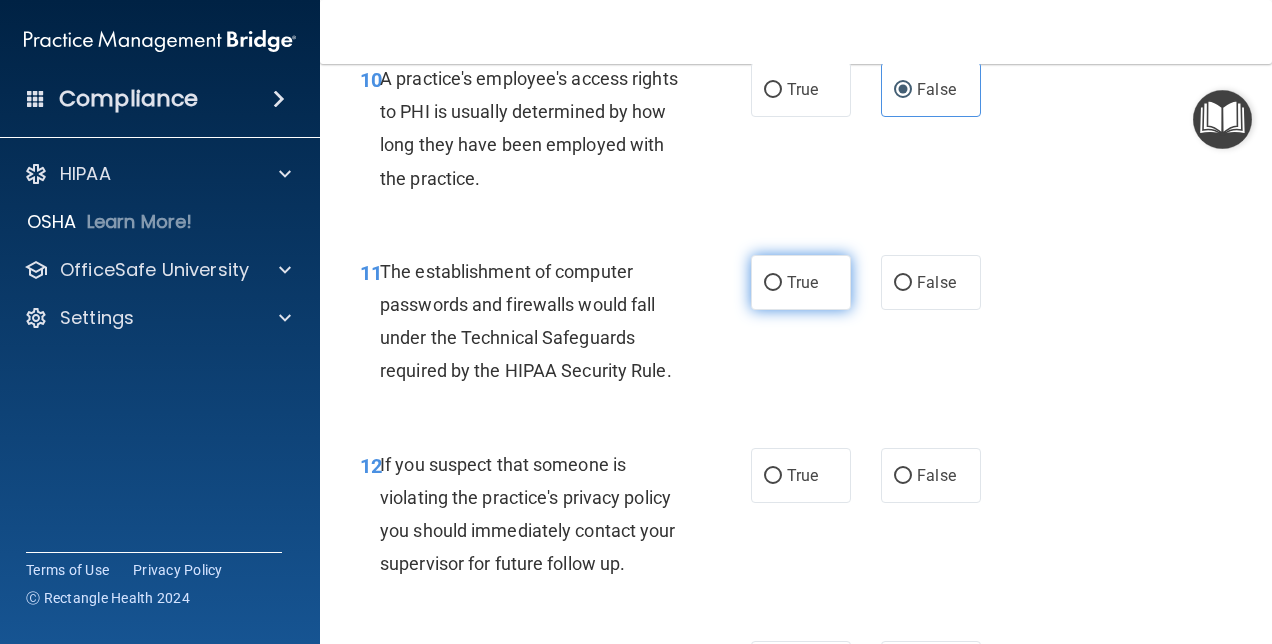 click on "True" at bounding box center [802, 282] 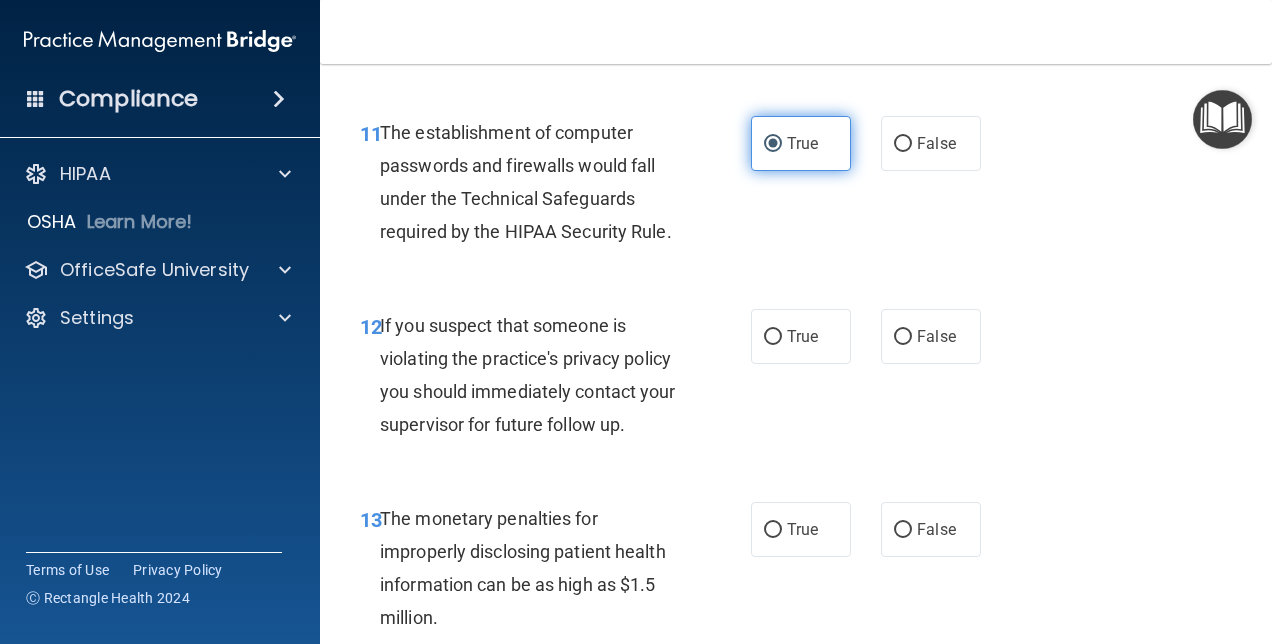 scroll, scrollTop: 2079, scrollLeft: 0, axis: vertical 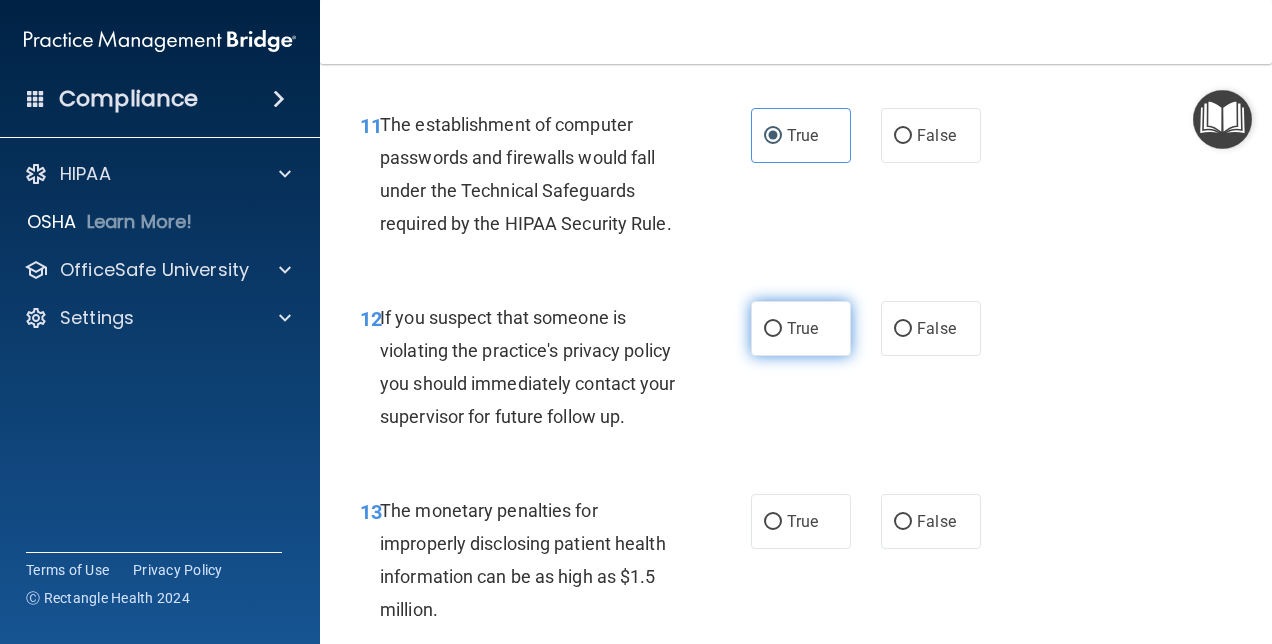 click on "True" at bounding box center (802, 328) 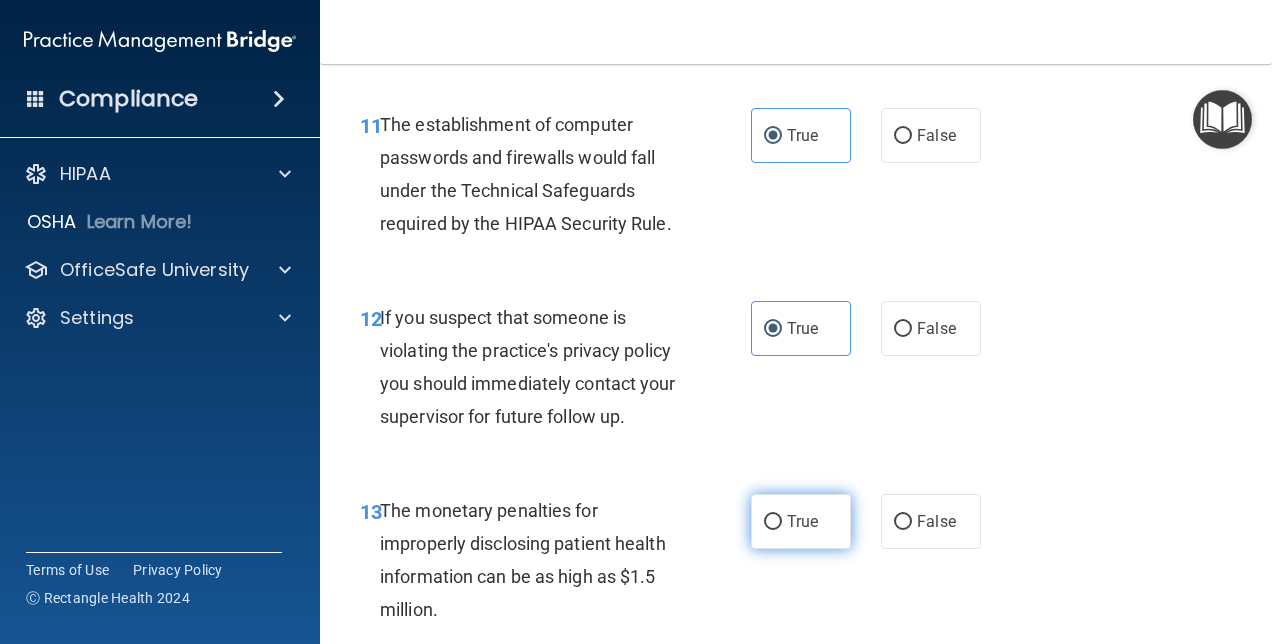 click on "True" at bounding box center (801, 521) 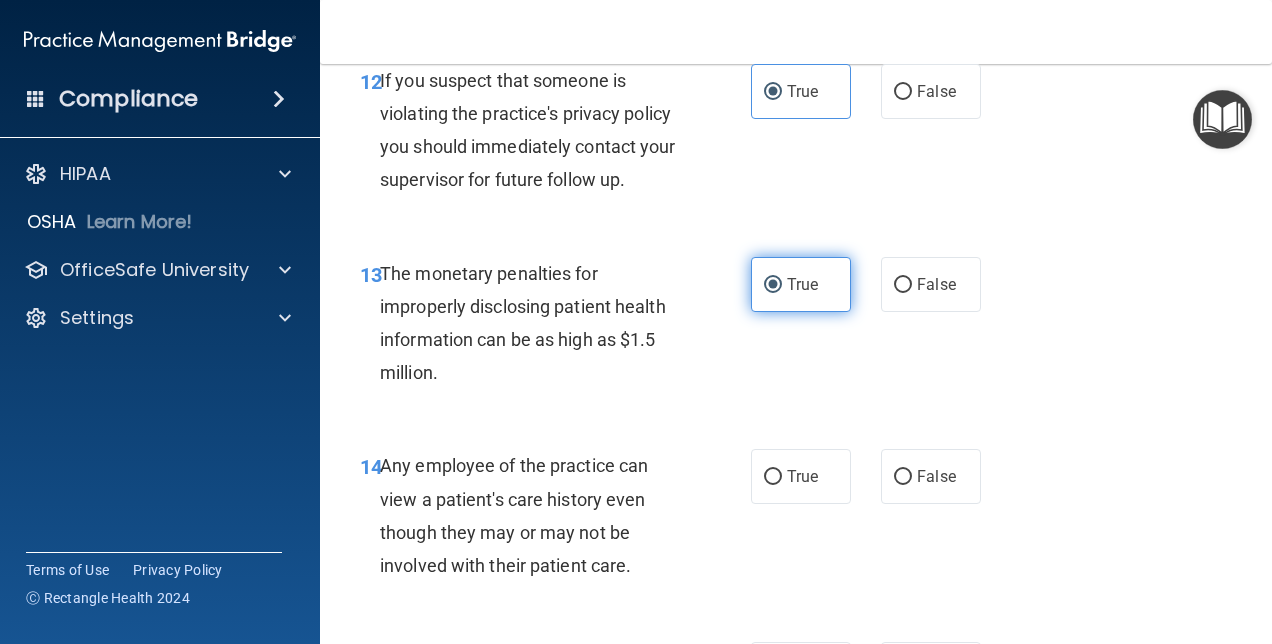 scroll, scrollTop: 2319, scrollLeft: 0, axis: vertical 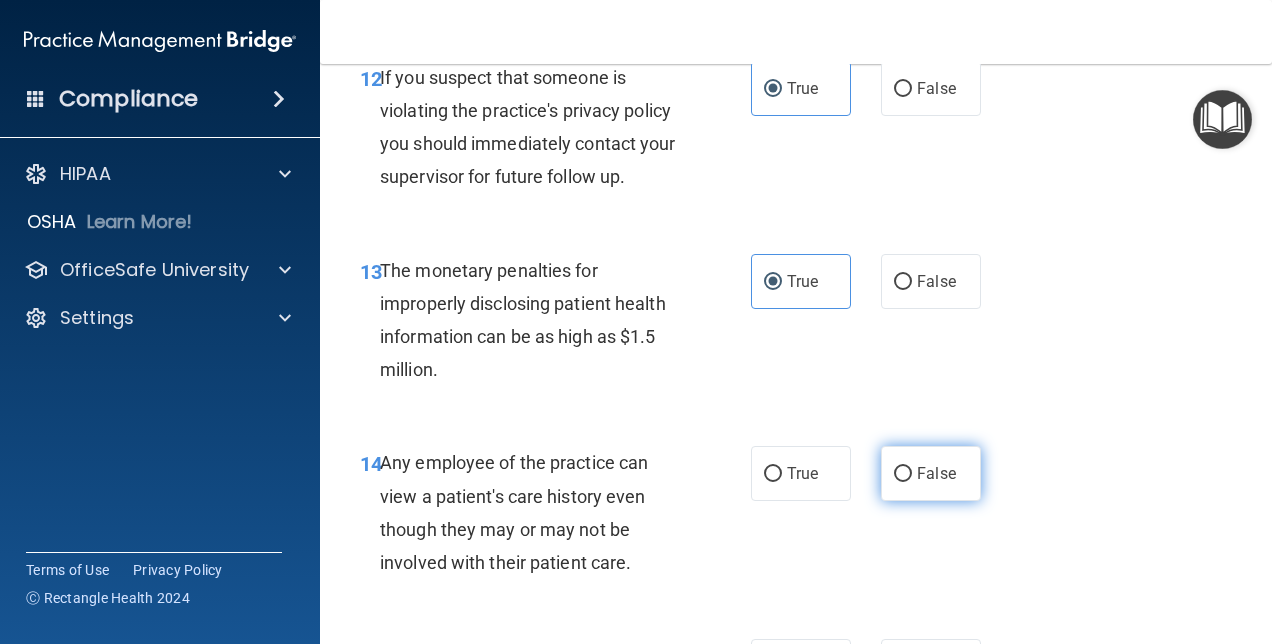 click on "False" at bounding box center [931, 473] 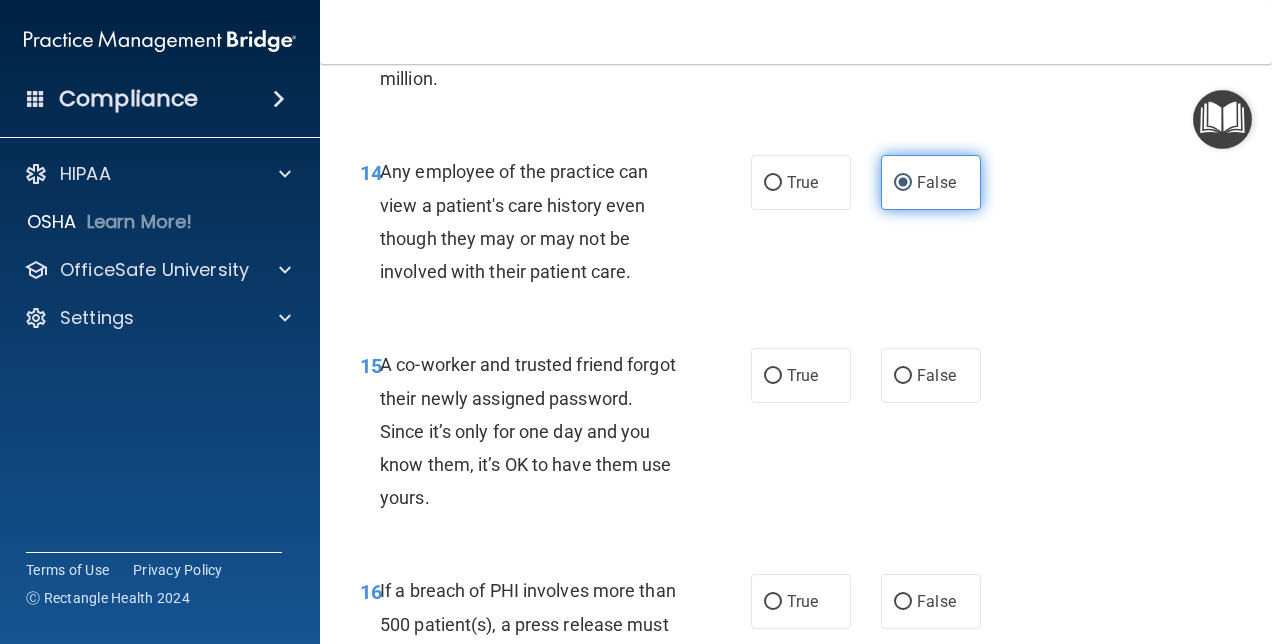 scroll, scrollTop: 2611, scrollLeft: 0, axis: vertical 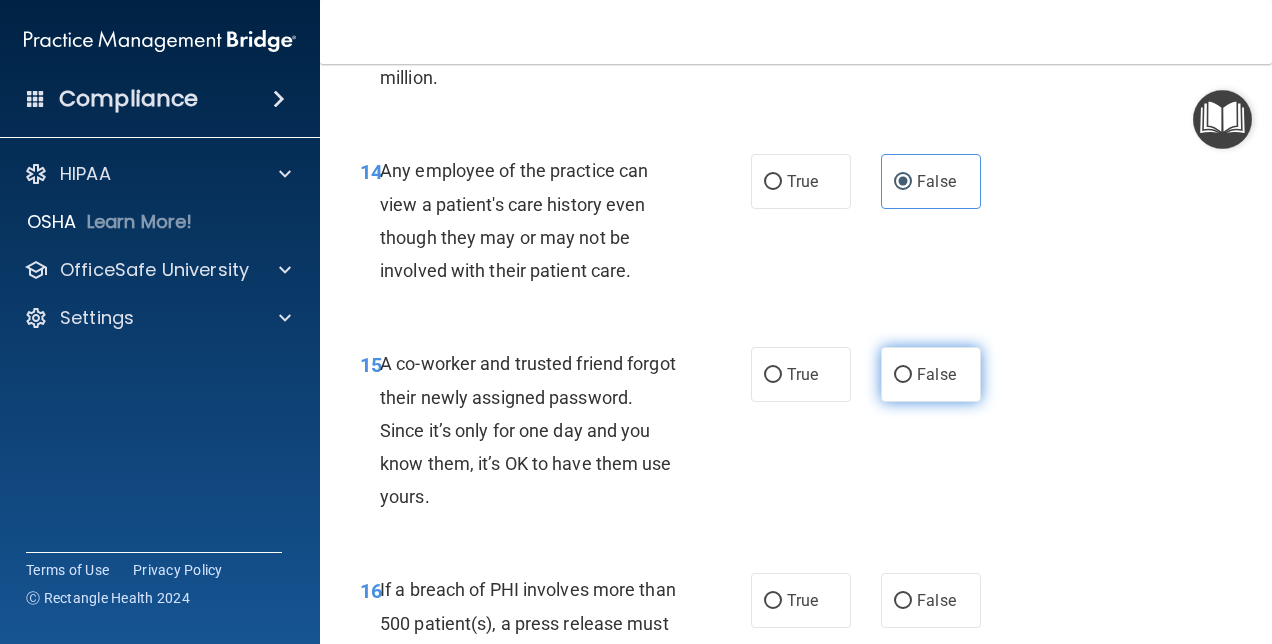 click on "False" at bounding box center [936, 374] 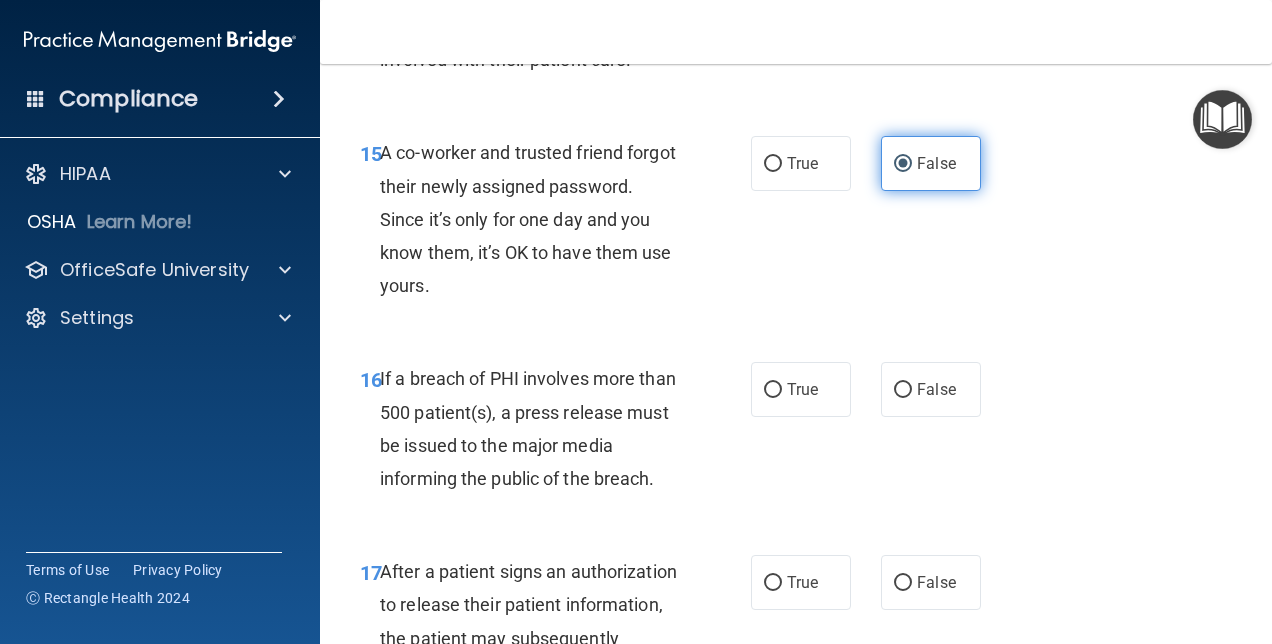 scroll, scrollTop: 2826, scrollLeft: 0, axis: vertical 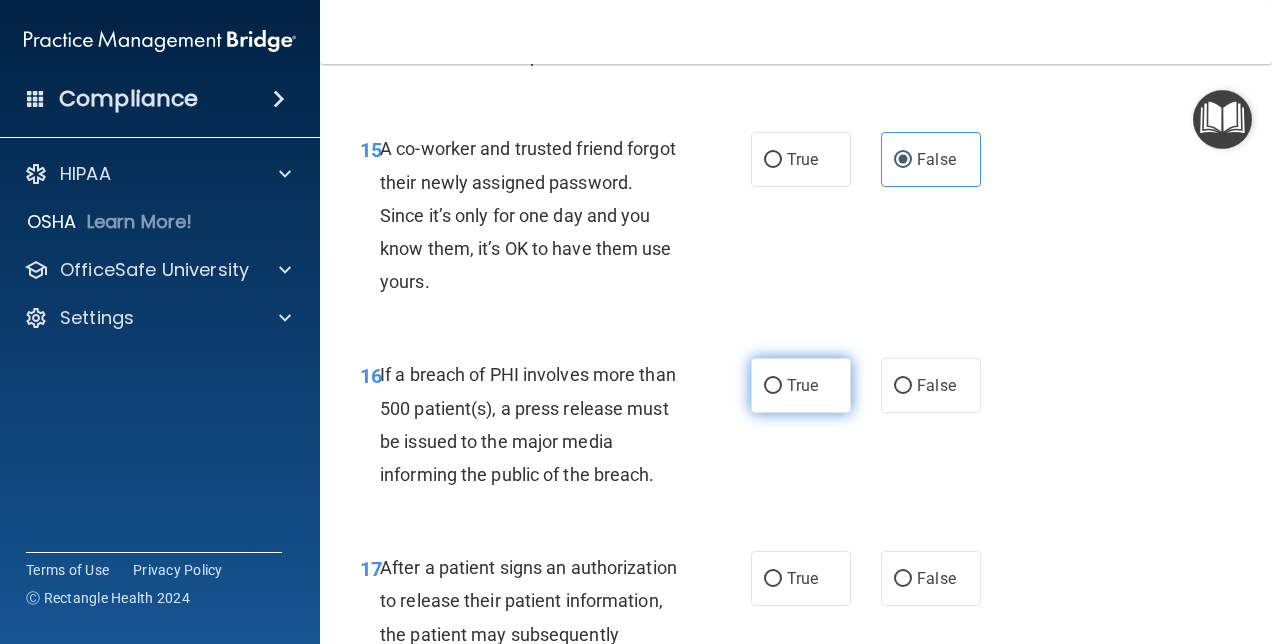 click on "True" at bounding box center (801, 385) 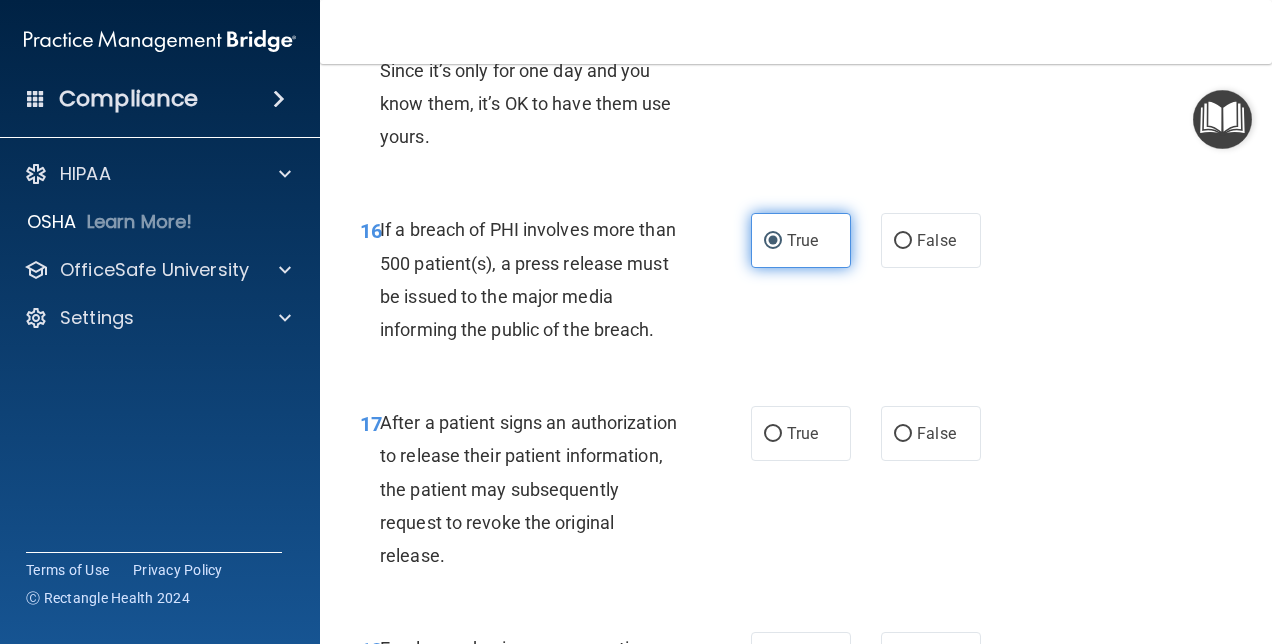 scroll, scrollTop: 2992, scrollLeft: 0, axis: vertical 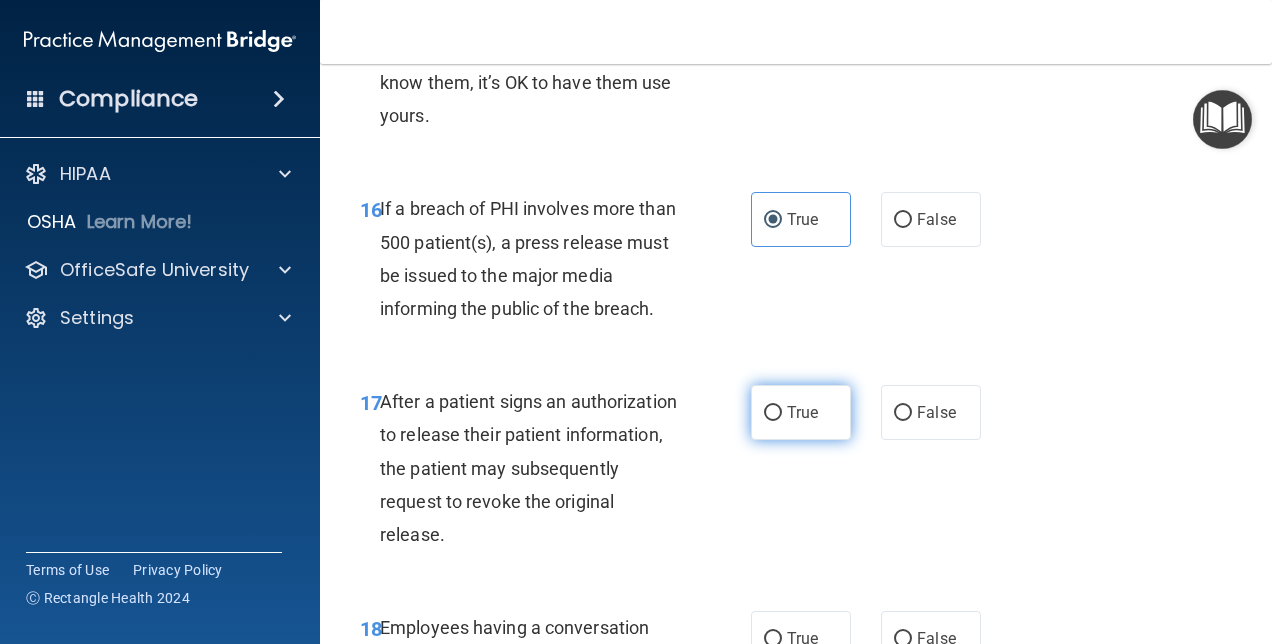 click on "True" at bounding box center [802, 412] 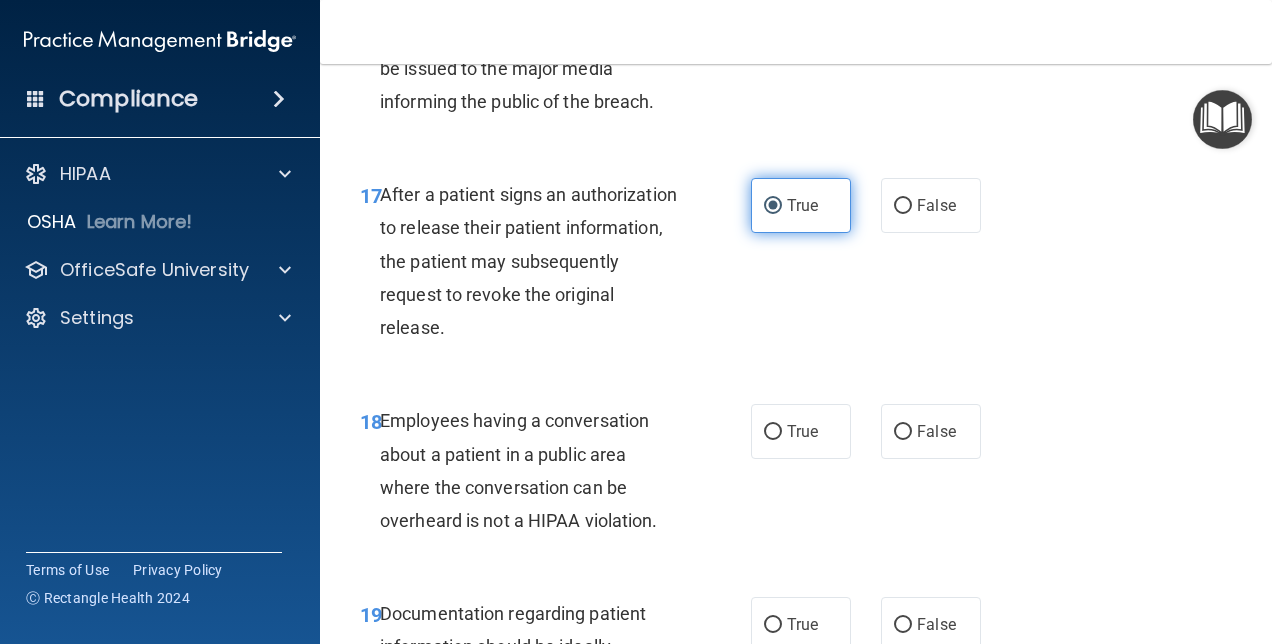 scroll, scrollTop: 3214, scrollLeft: 0, axis: vertical 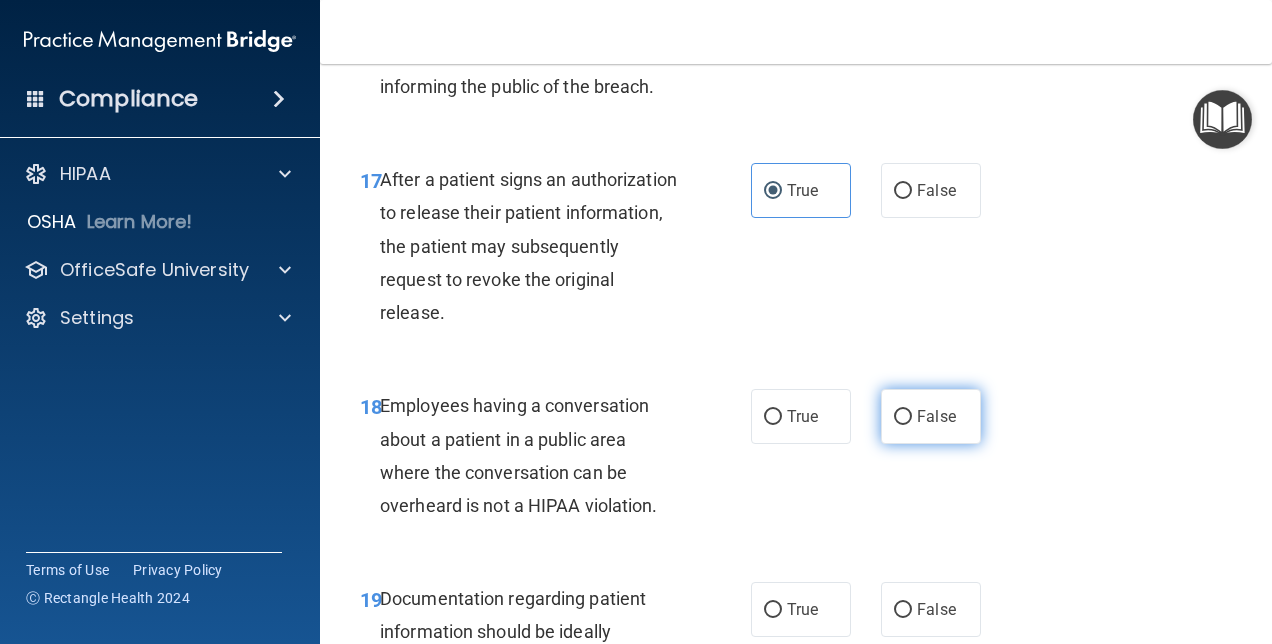 click on "False" at bounding box center [936, 416] 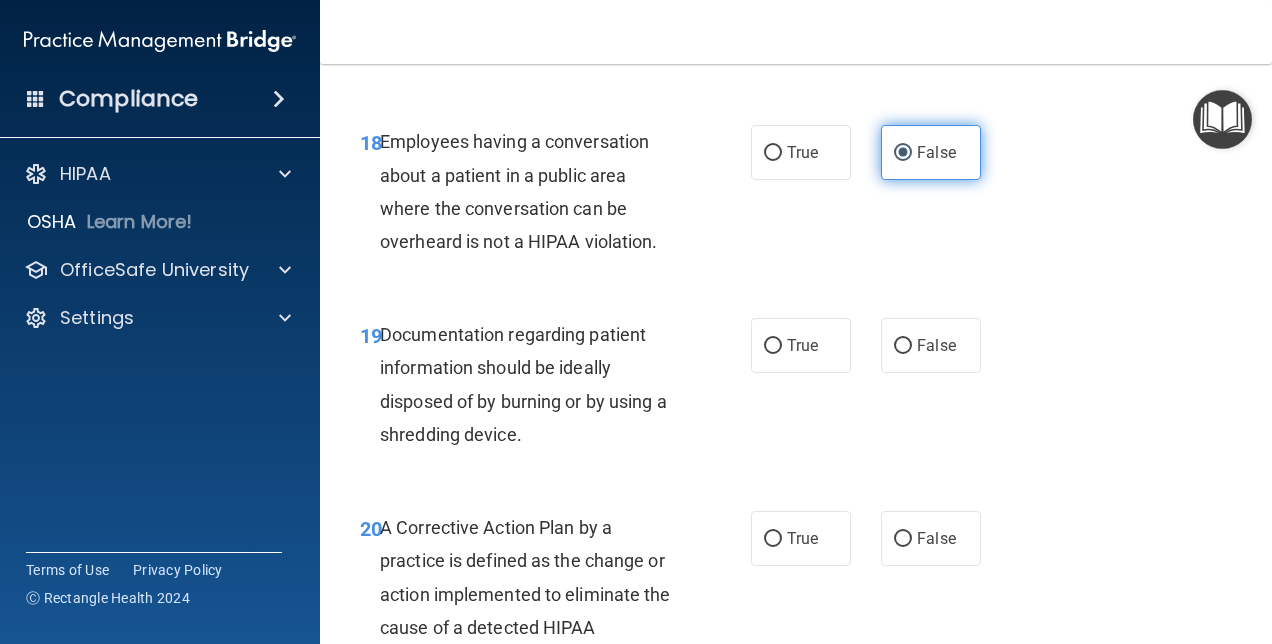scroll, scrollTop: 3481, scrollLeft: 0, axis: vertical 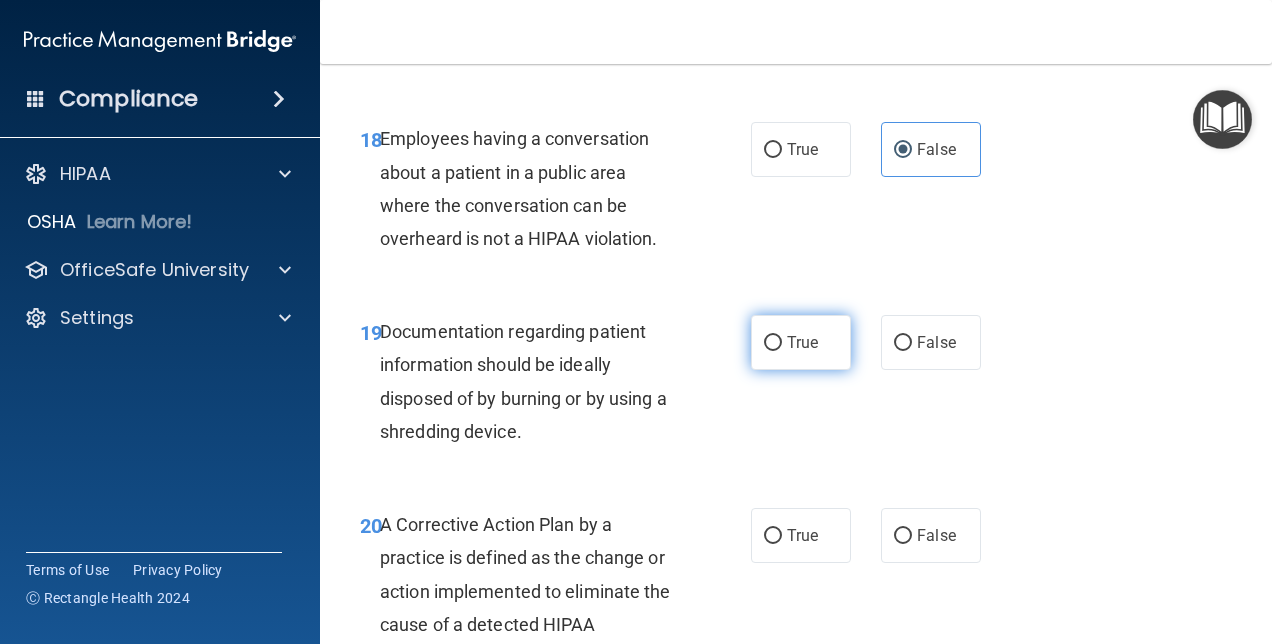 click on "True" at bounding box center (801, 342) 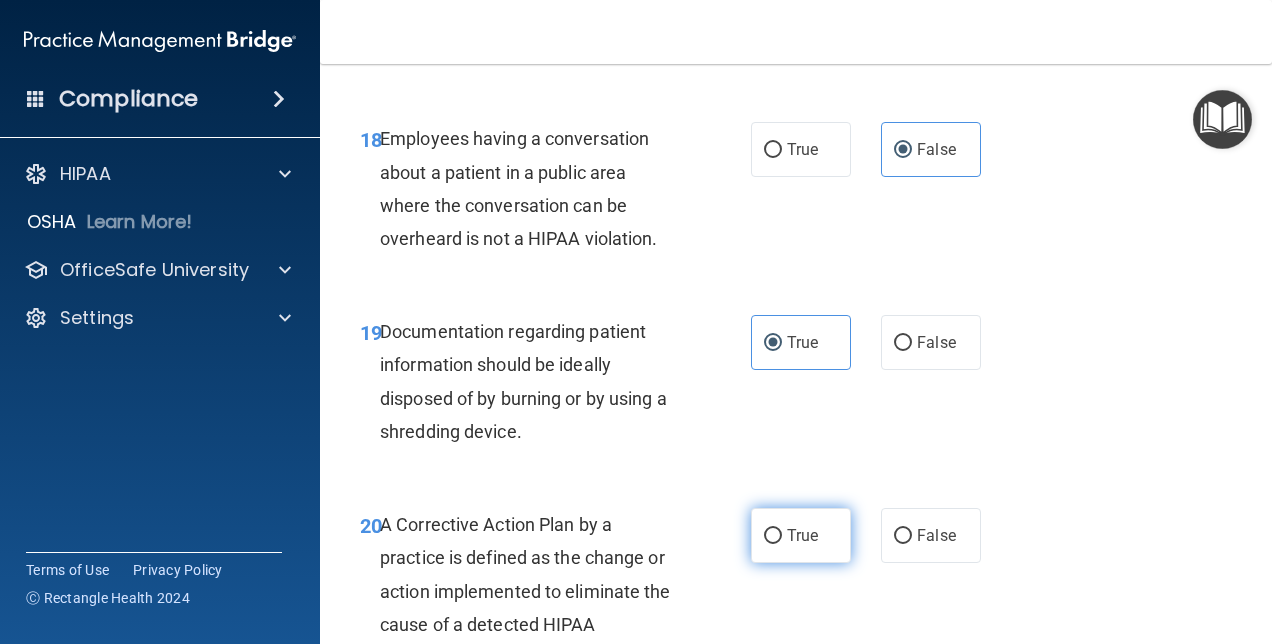 click on "True" at bounding box center (801, 535) 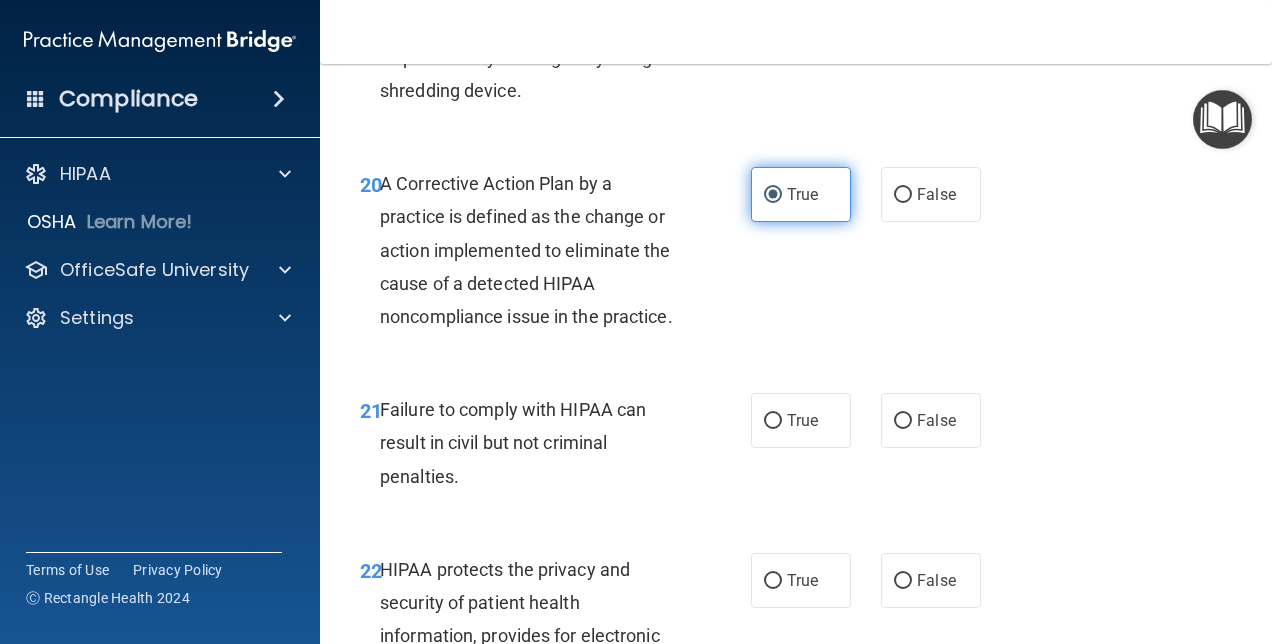 scroll, scrollTop: 3823, scrollLeft: 0, axis: vertical 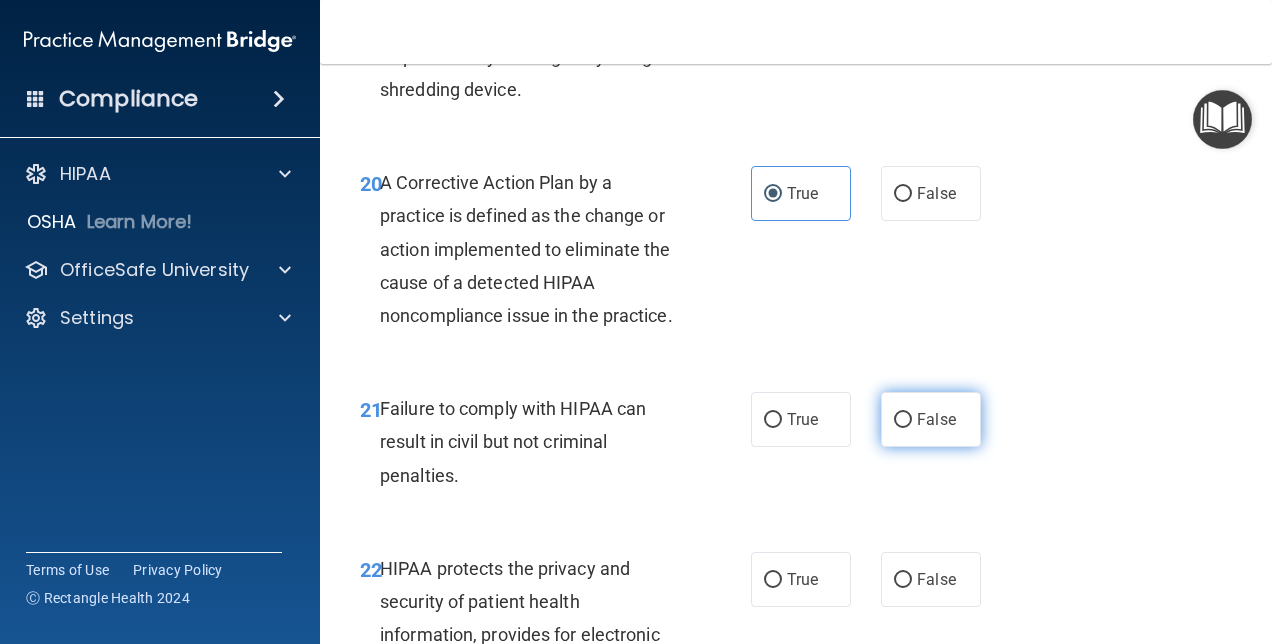 click on "False" at bounding box center [931, 419] 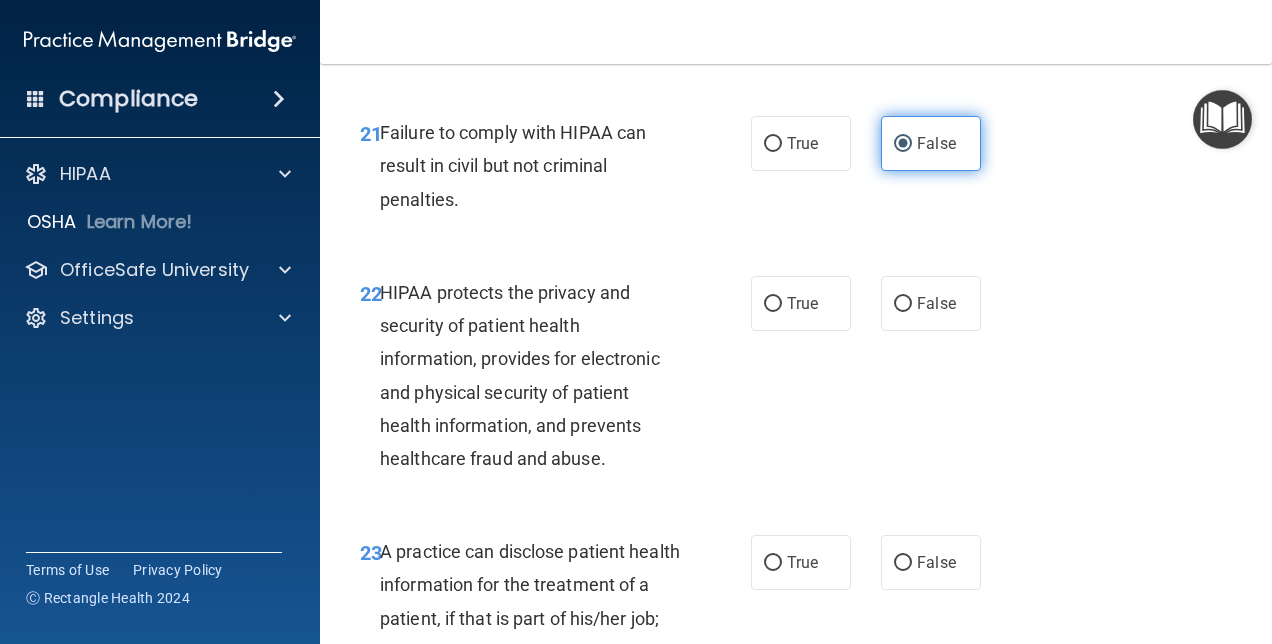 scroll, scrollTop: 4106, scrollLeft: 0, axis: vertical 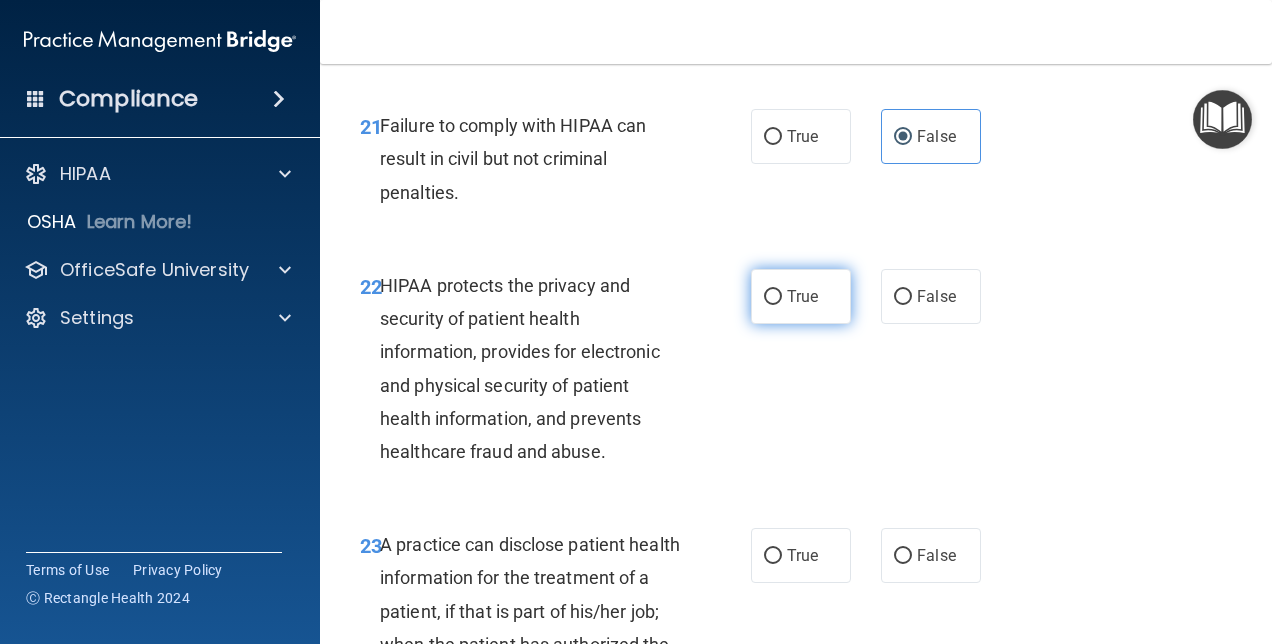 click on "True" at bounding box center [801, 296] 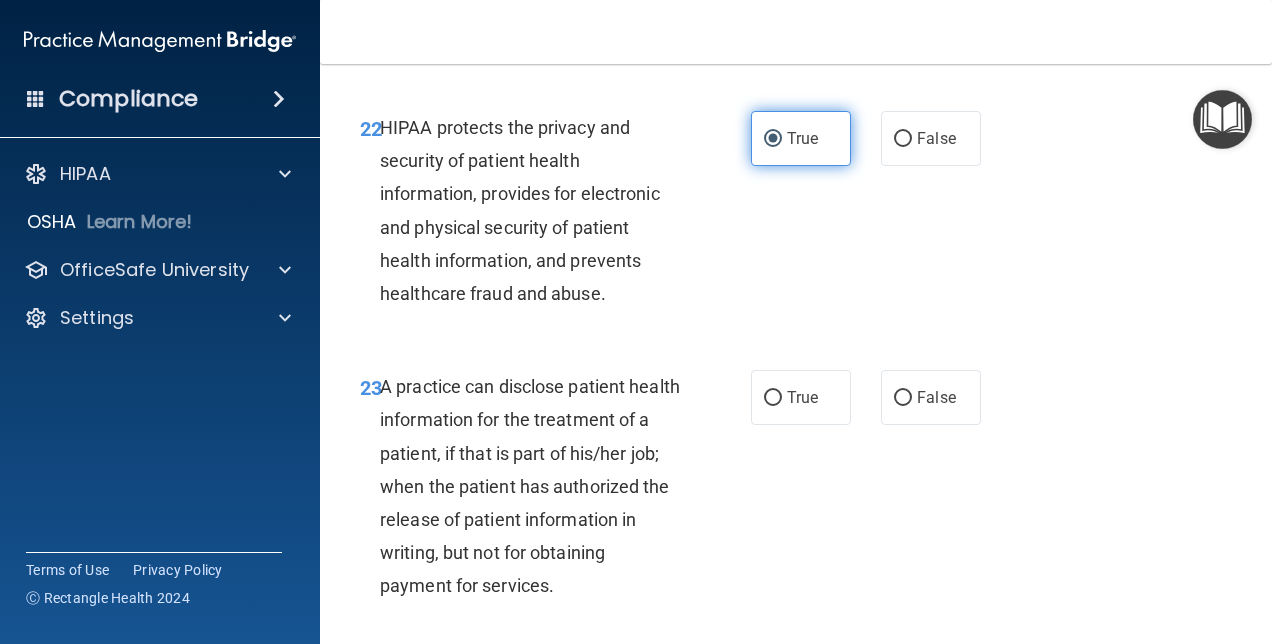 scroll, scrollTop: 4266, scrollLeft: 0, axis: vertical 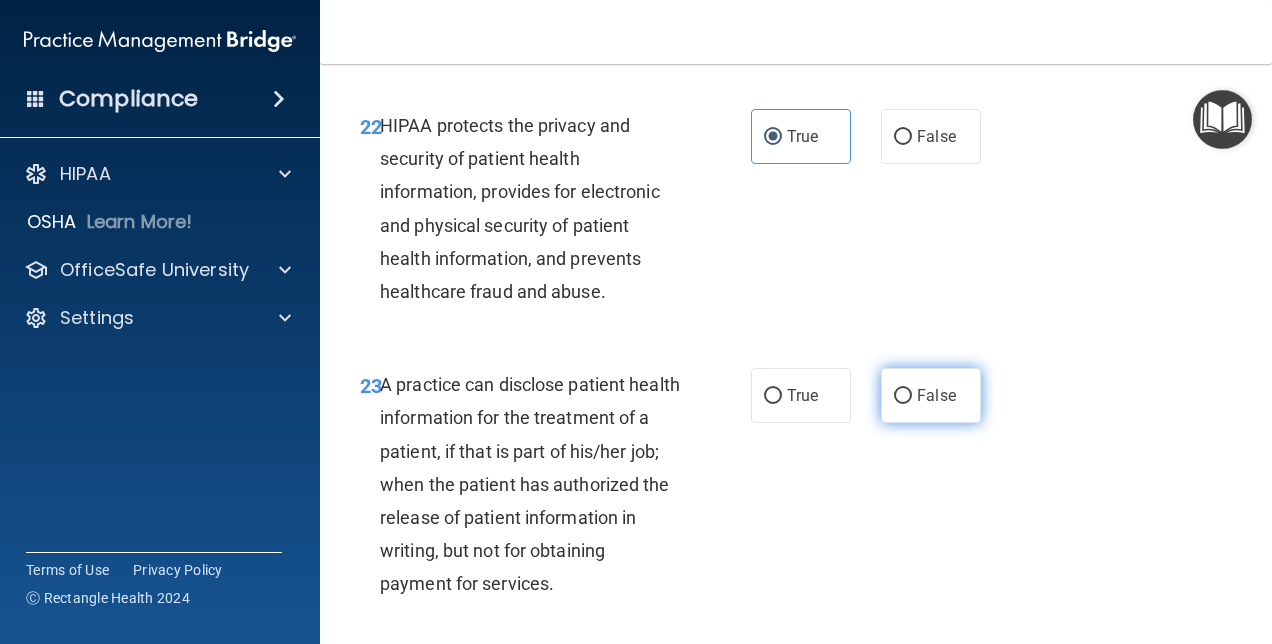 click on "False" at bounding box center (931, 395) 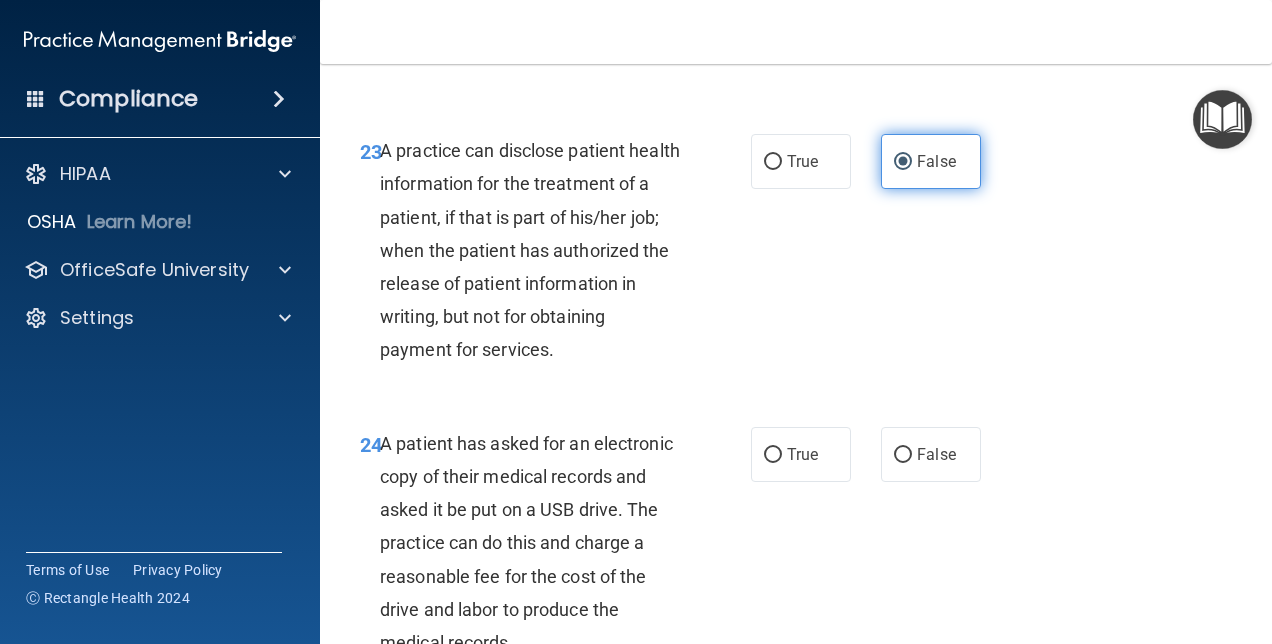 scroll, scrollTop: 4528, scrollLeft: 0, axis: vertical 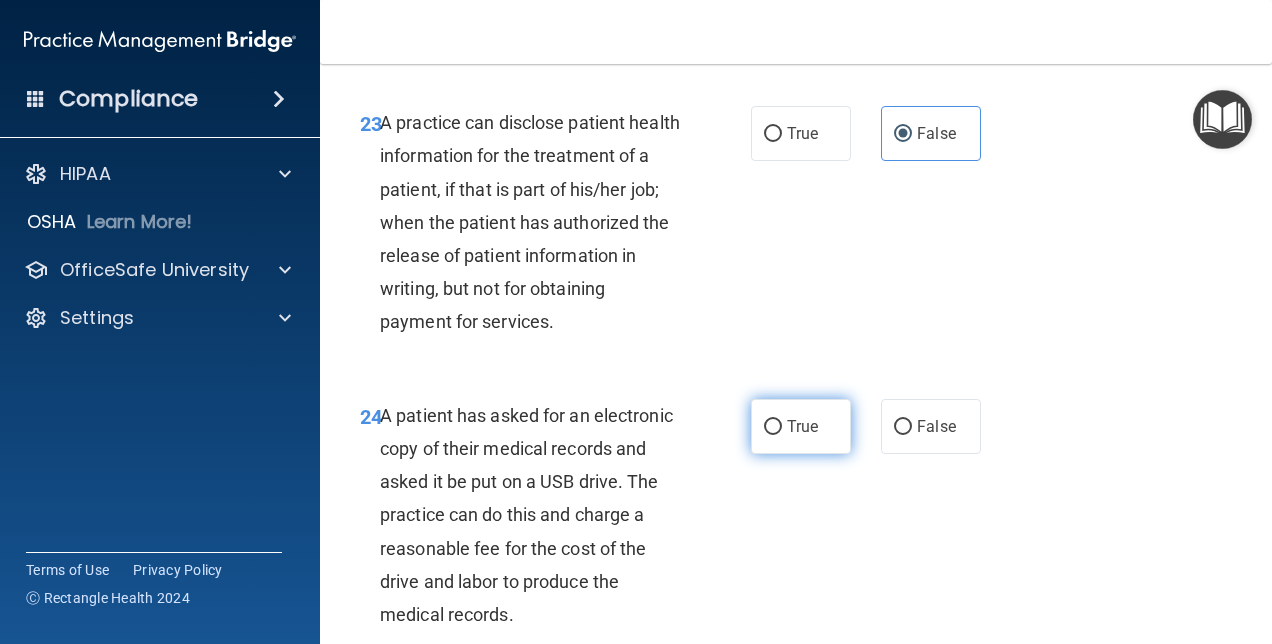 click on "True" at bounding box center [801, 426] 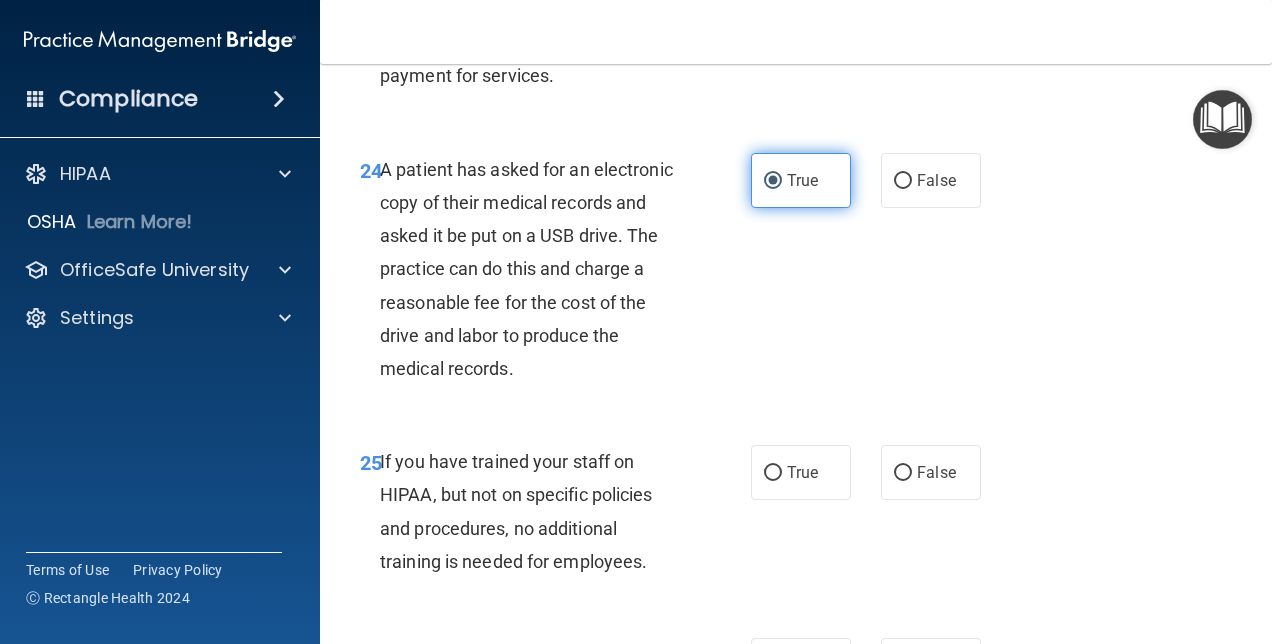 scroll, scrollTop: 4791, scrollLeft: 0, axis: vertical 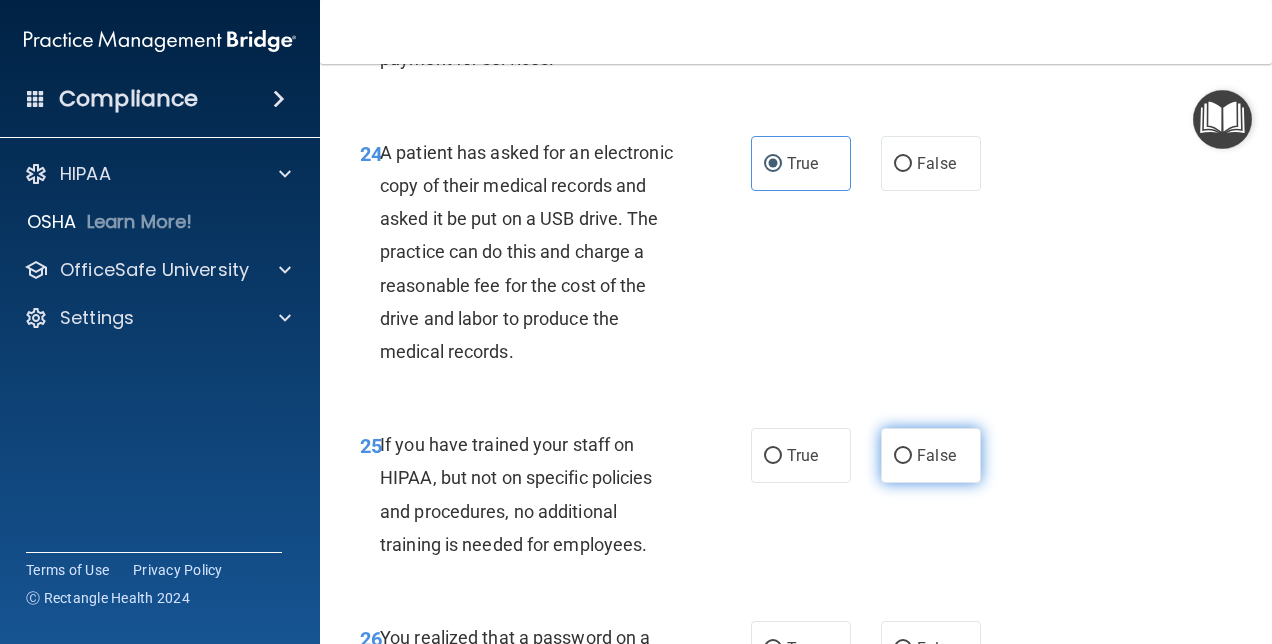click on "False" at bounding box center [931, 455] 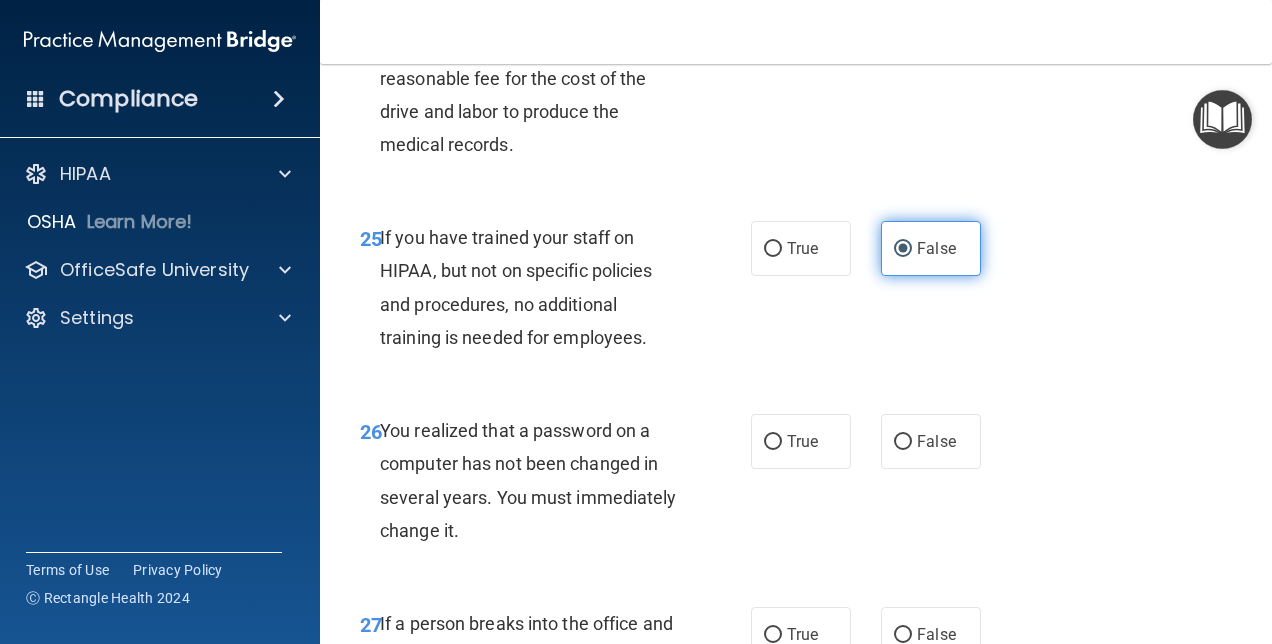 scroll, scrollTop: 5039, scrollLeft: 0, axis: vertical 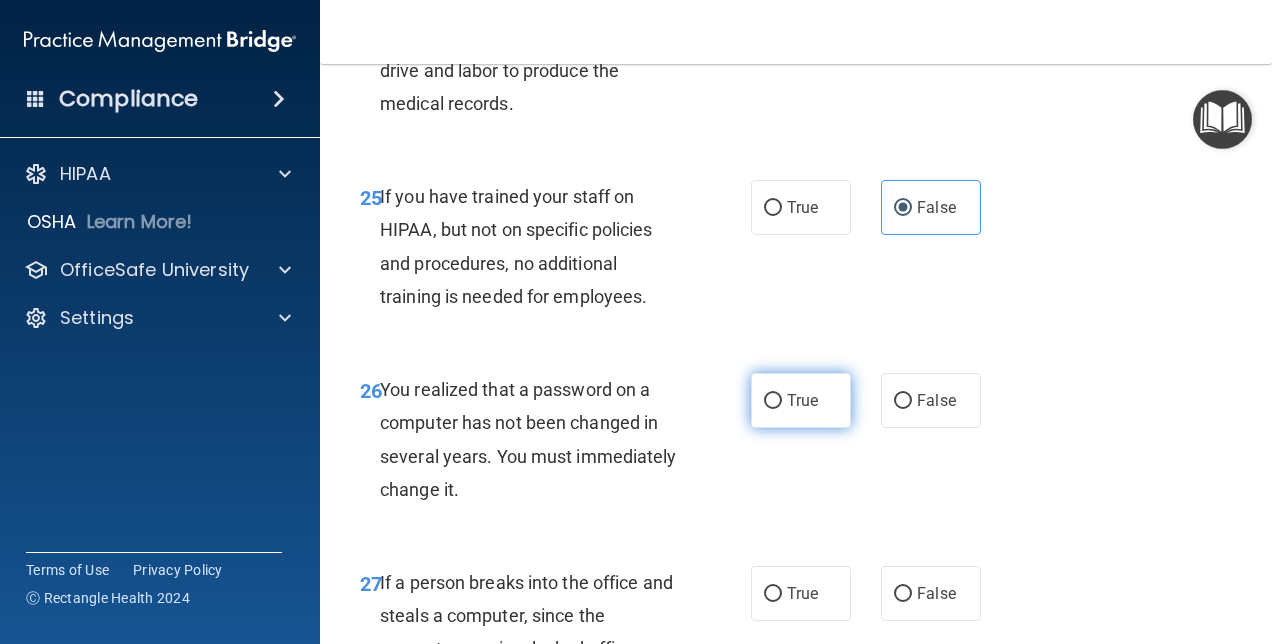 click on "True" at bounding box center [801, 400] 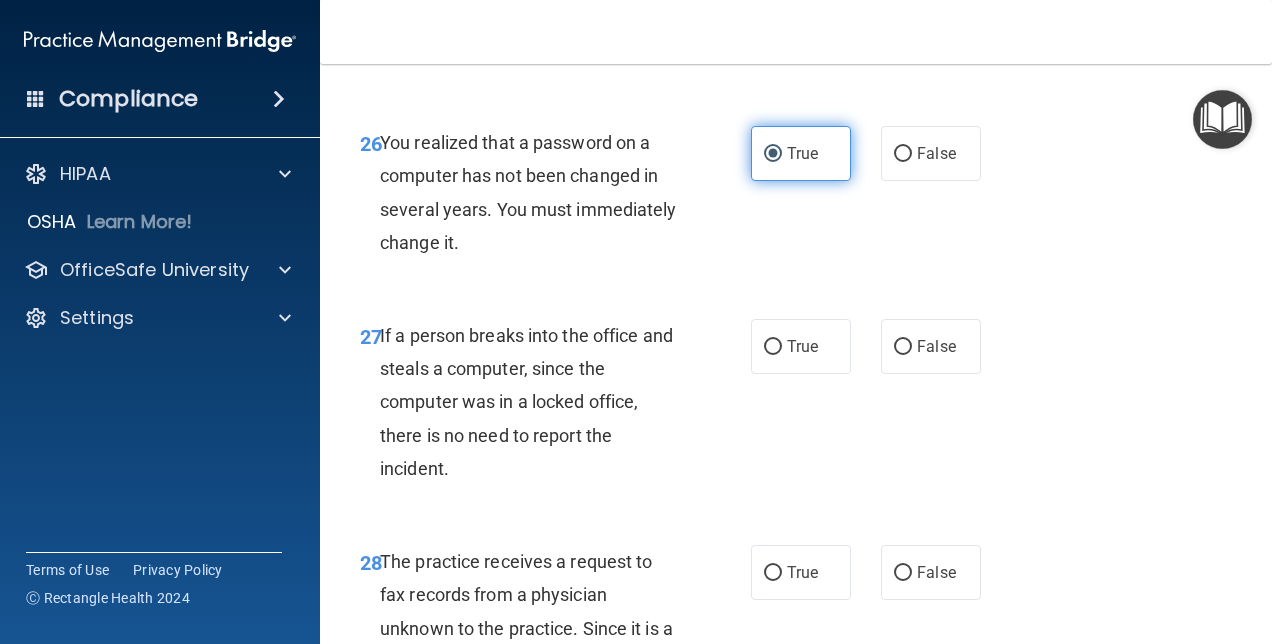 scroll, scrollTop: 5287, scrollLeft: 0, axis: vertical 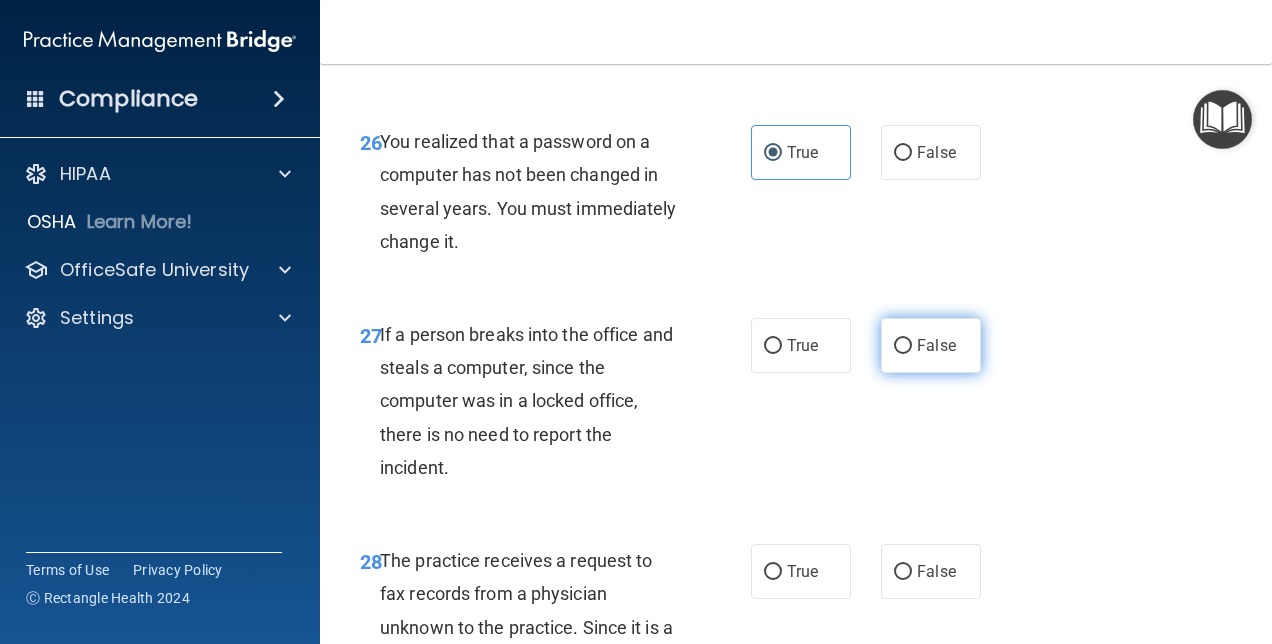 click on "False" at bounding box center [936, 345] 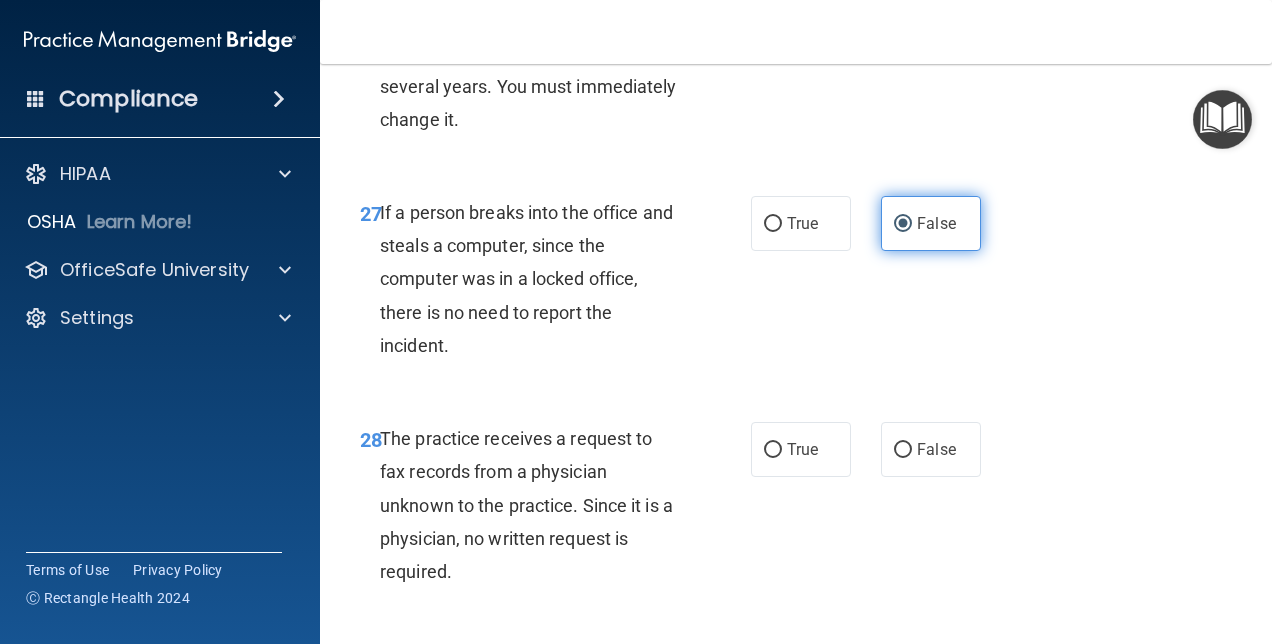 scroll, scrollTop: 5441, scrollLeft: 0, axis: vertical 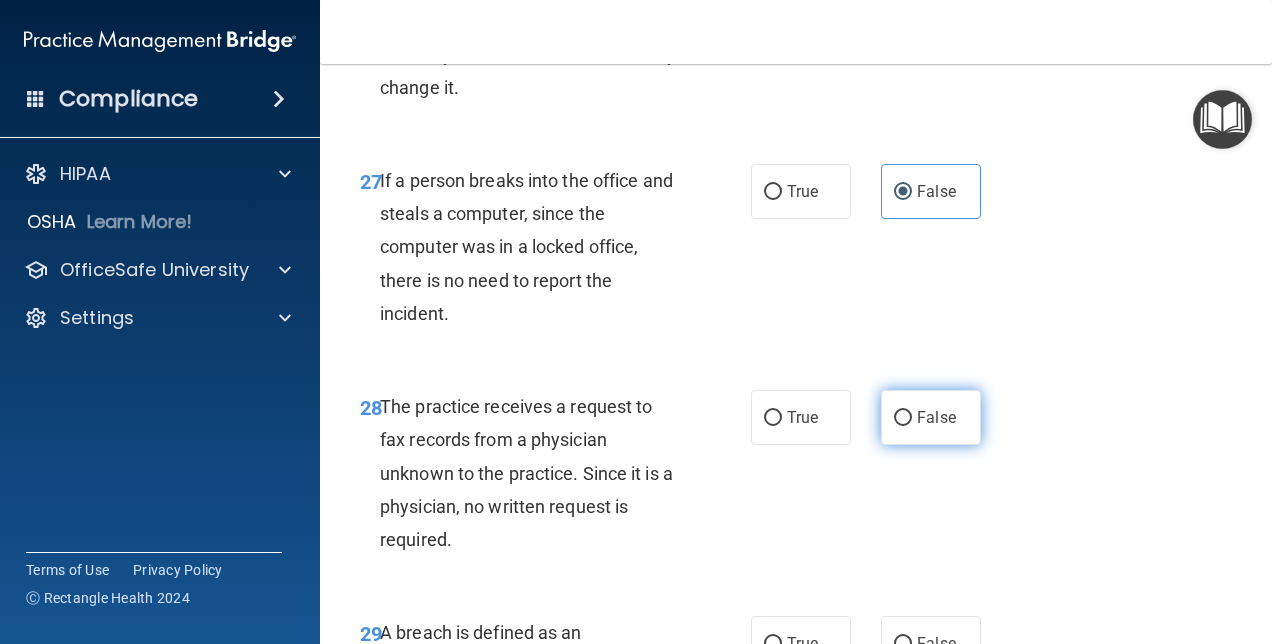click on "False" at bounding box center [931, 417] 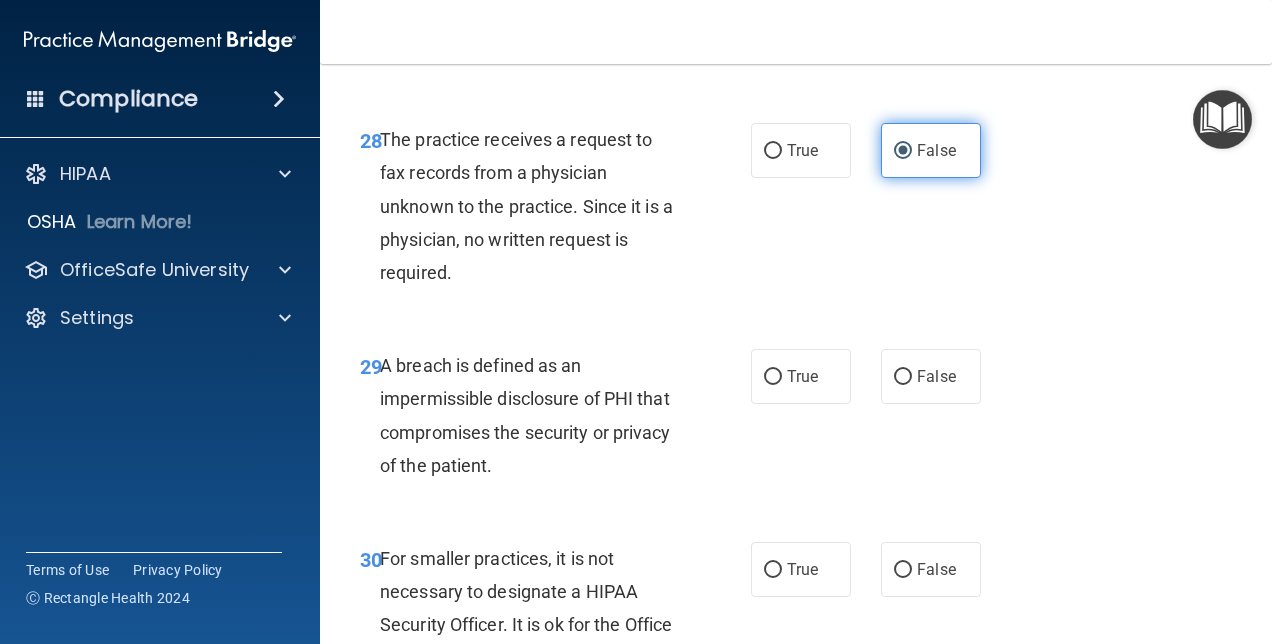 scroll, scrollTop: 5709, scrollLeft: 0, axis: vertical 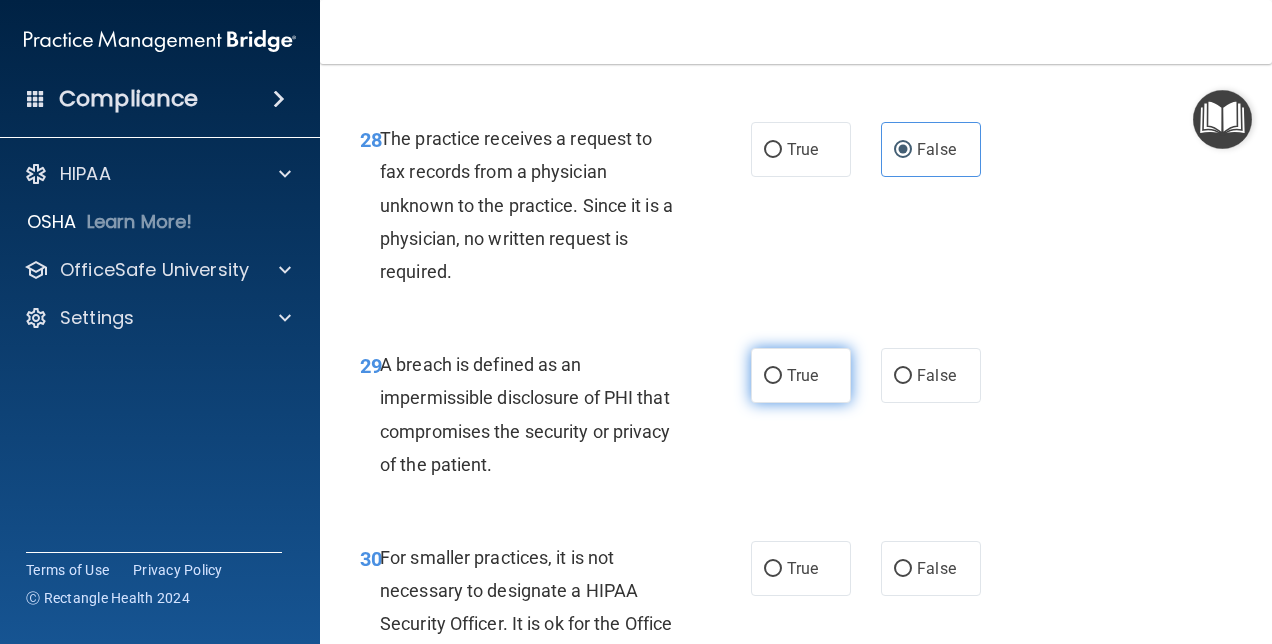 click on "True" at bounding box center [801, 375] 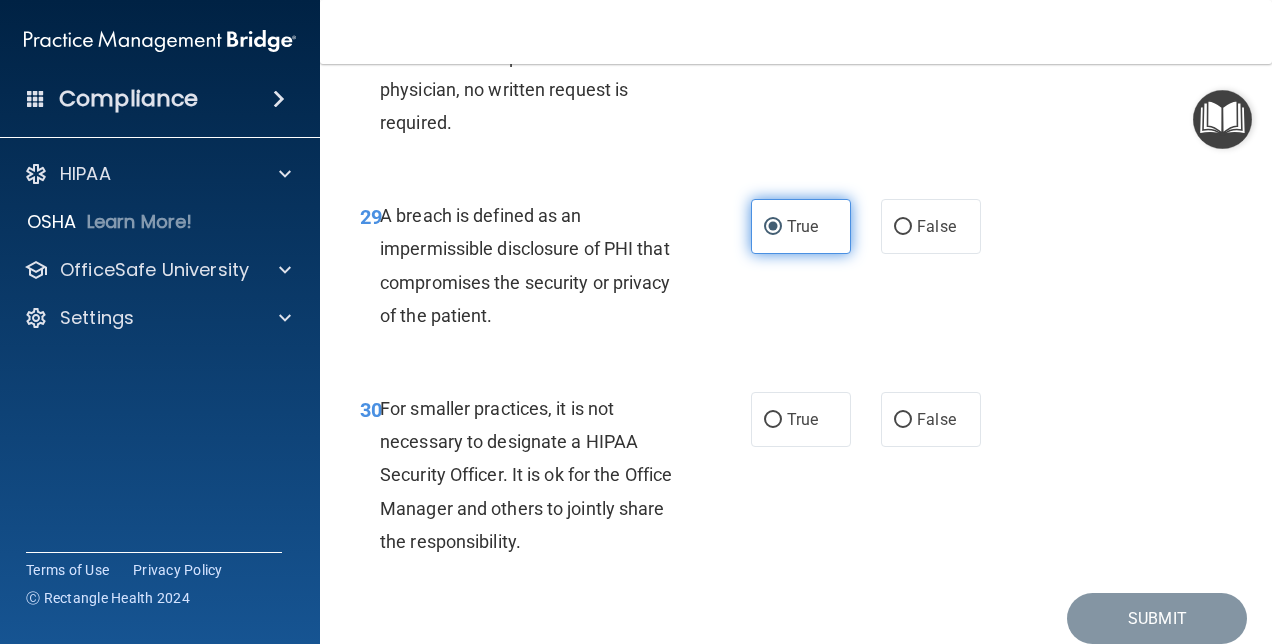 scroll, scrollTop: 5859, scrollLeft: 0, axis: vertical 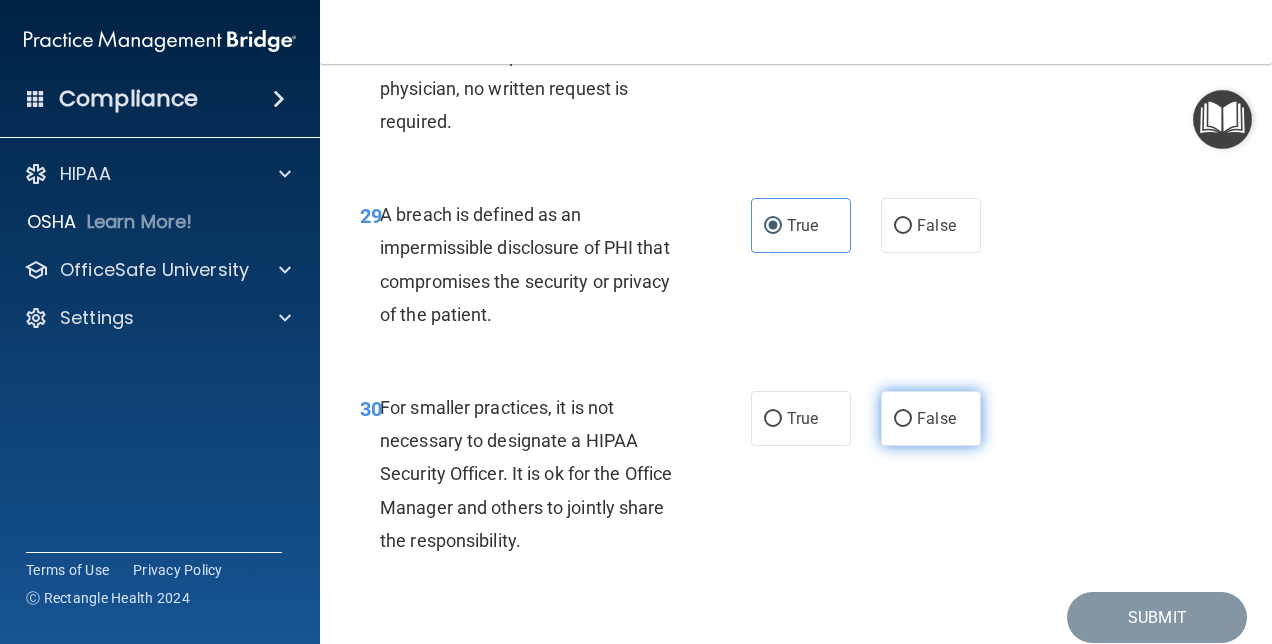 click on "False" at bounding box center (936, 418) 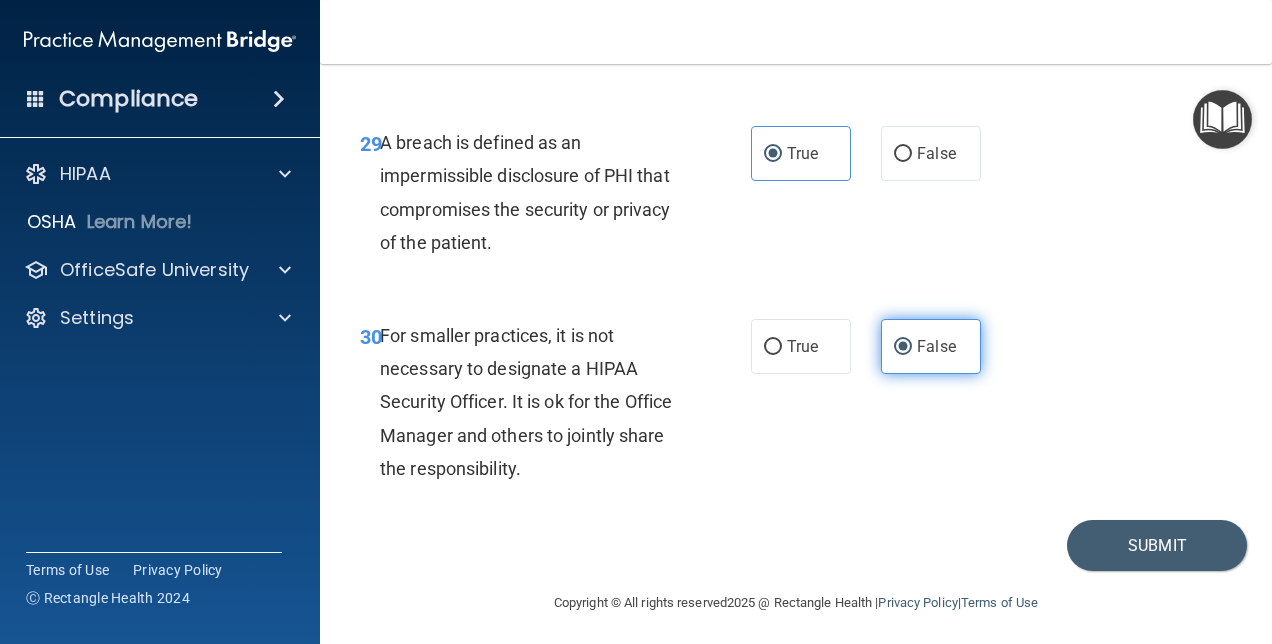 scroll, scrollTop: 5970, scrollLeft: 0, axis: vertical 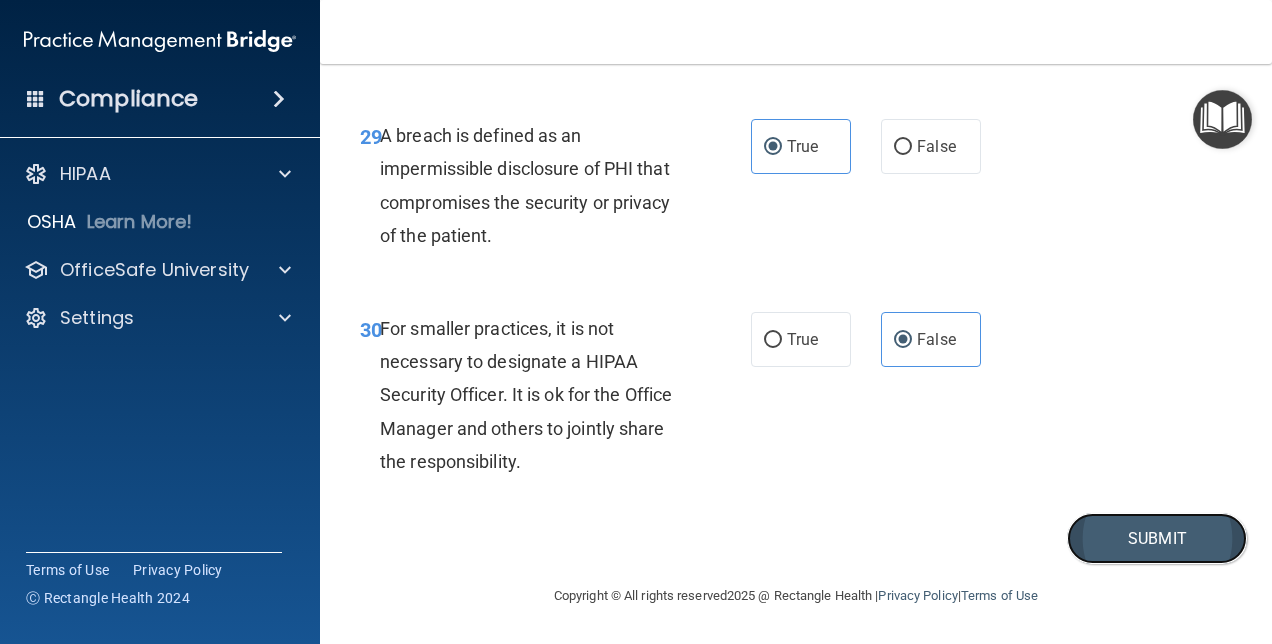 click on "Submit" at bounding box center (1157, 538) 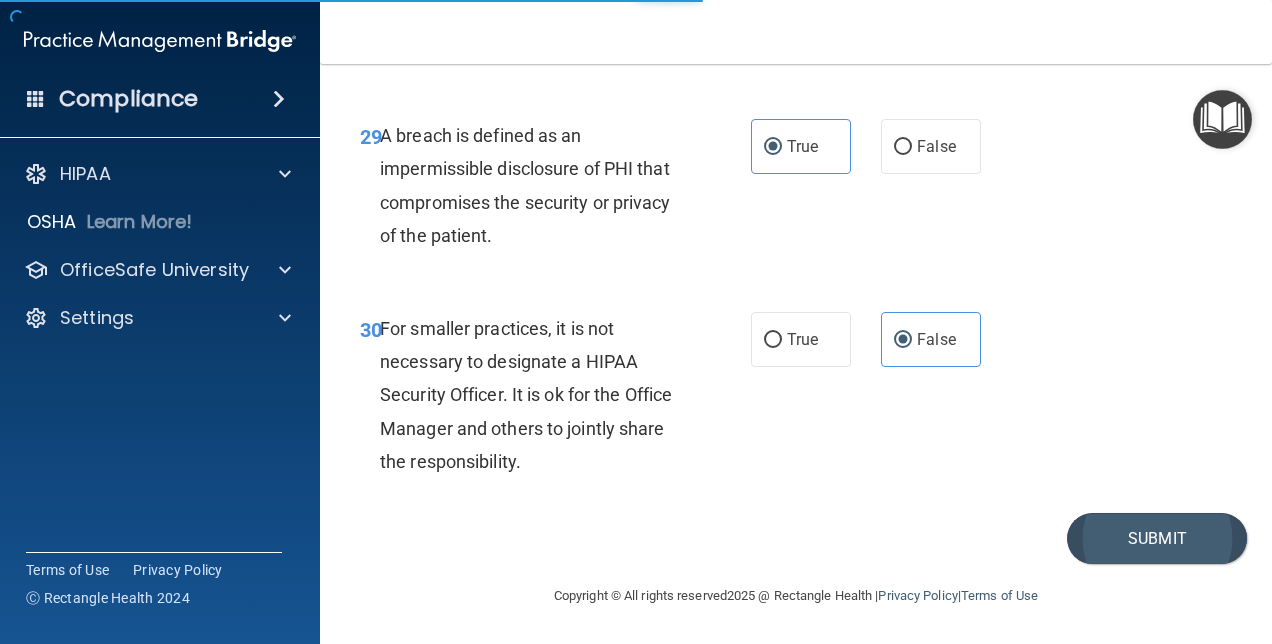 scroll, scrollTop: 0, scrollLeft: 0, axis: both 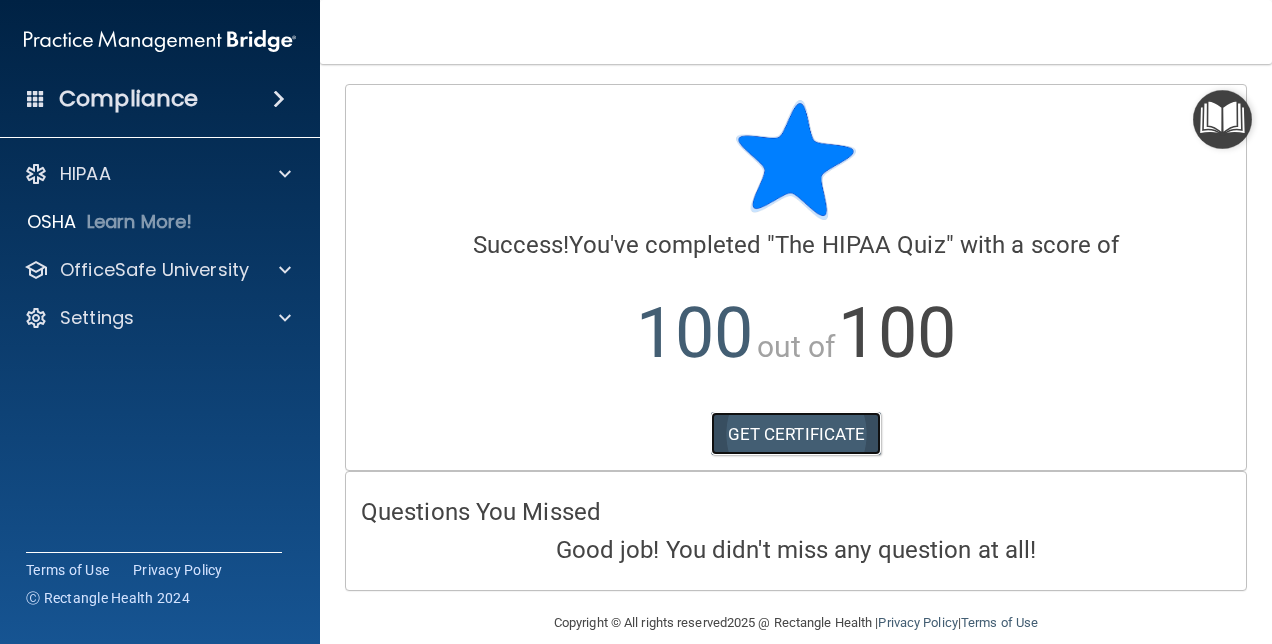 click on "GET CERTIFICATE" at bounding box center [796, 434] 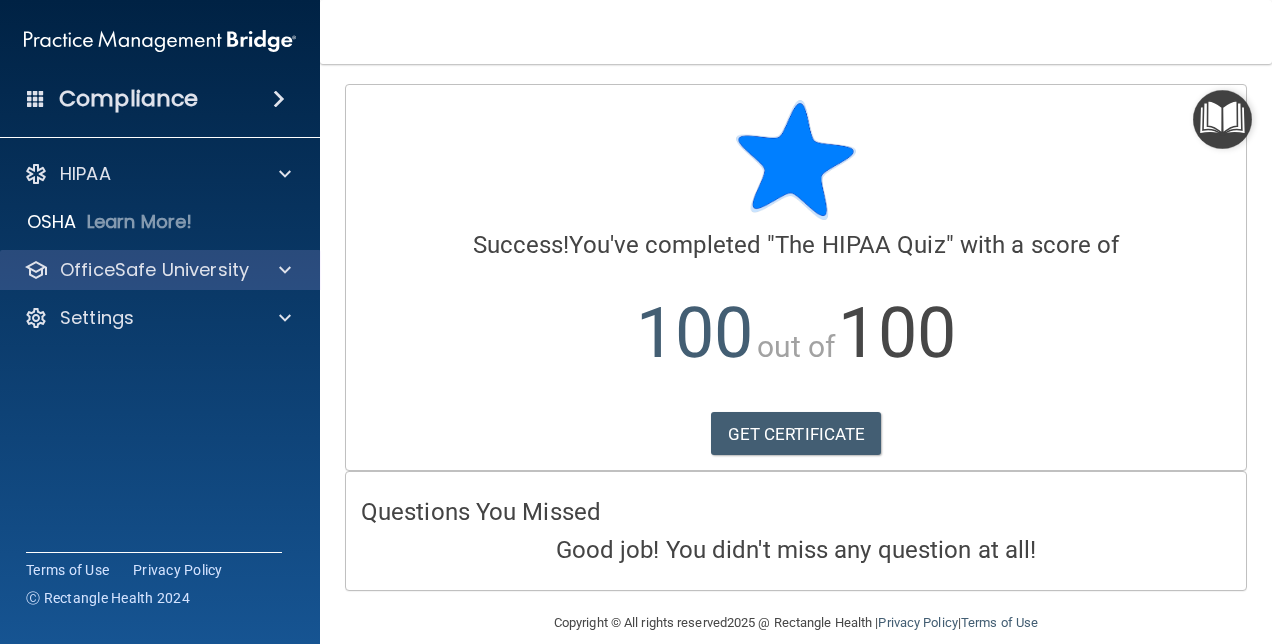 click on "OfficeSafe University" at bounding box center [154, 270] 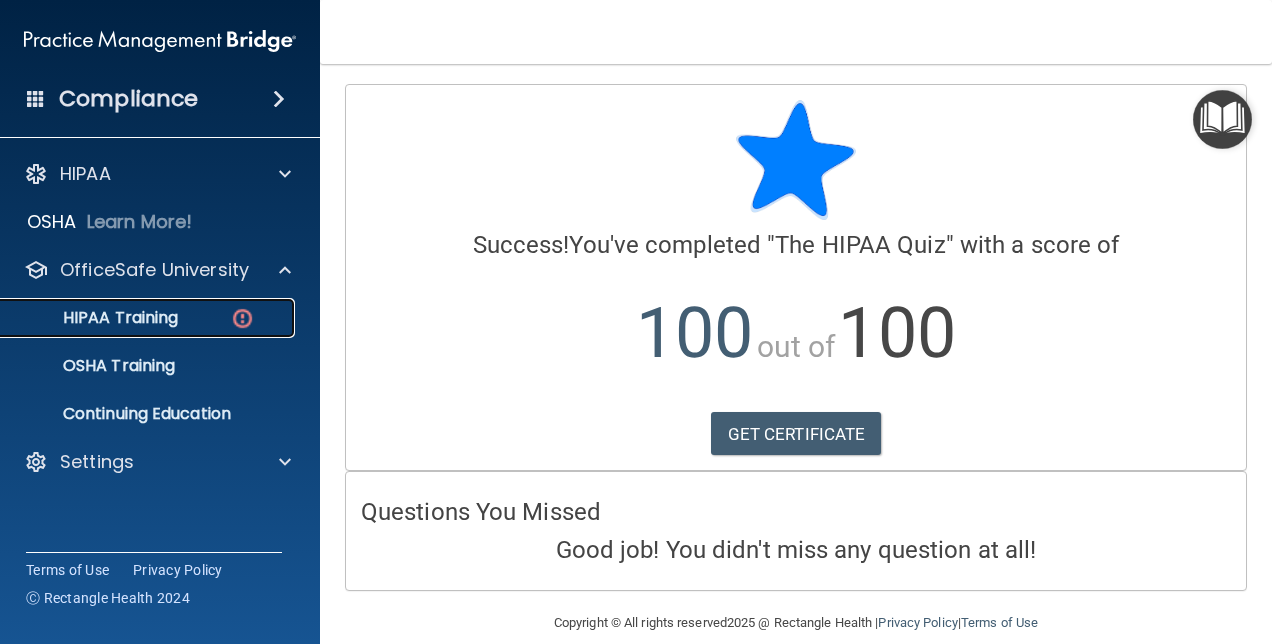 click at bounding box center [242, 318] 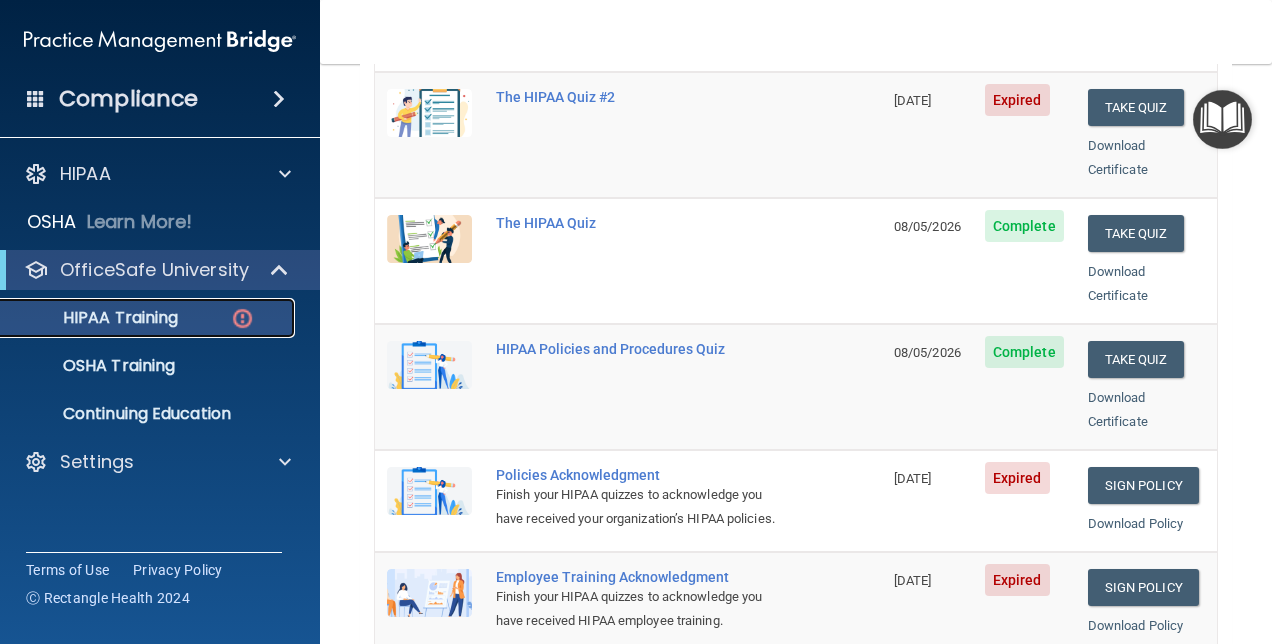 scroll, scrollTop: 281, scrollLeft: 0, axis: vertical 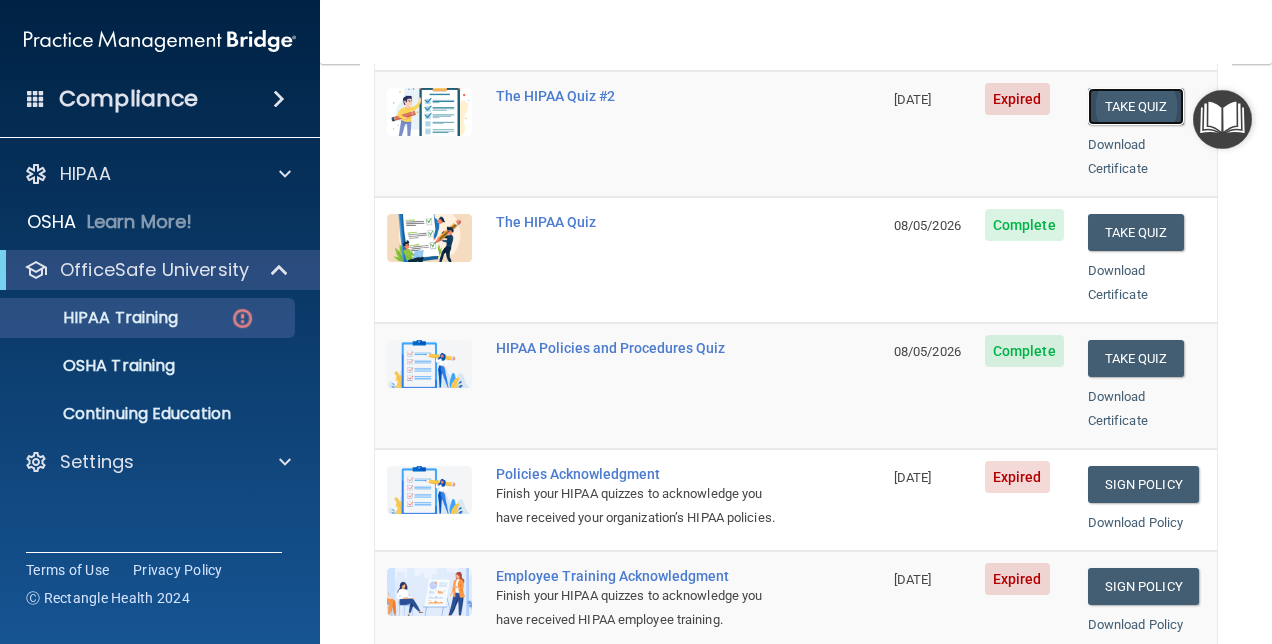 click on "Take Quiz" at bounding box center [1136, 106] 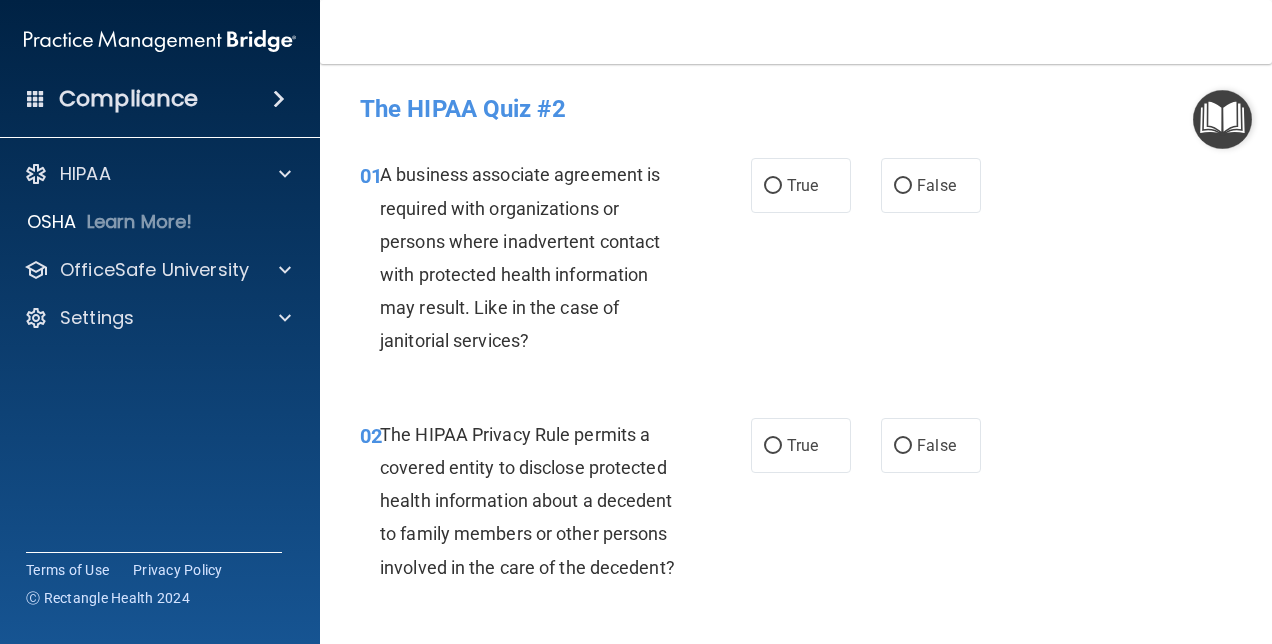 scroll, scrollTop: 3, scrollLeft: 0, axis: vertical 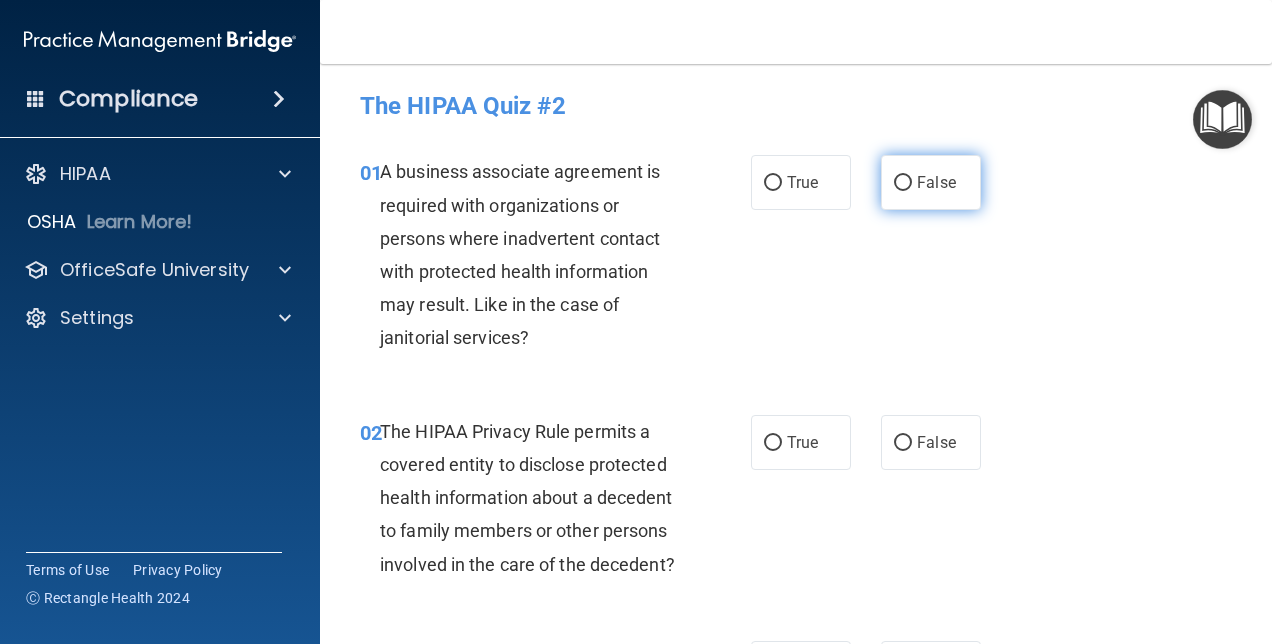 click on "False" at bounding box center [931, 182] 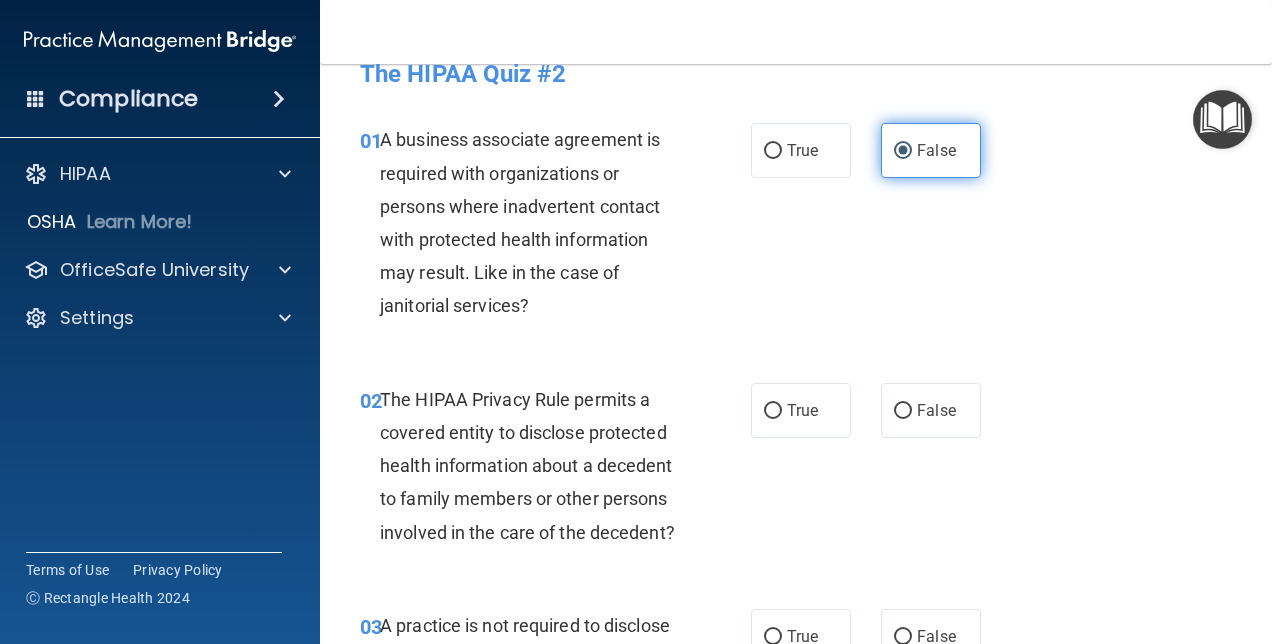 scroll, scrollTop: 38, scrollLeft: 0, axis: vertical 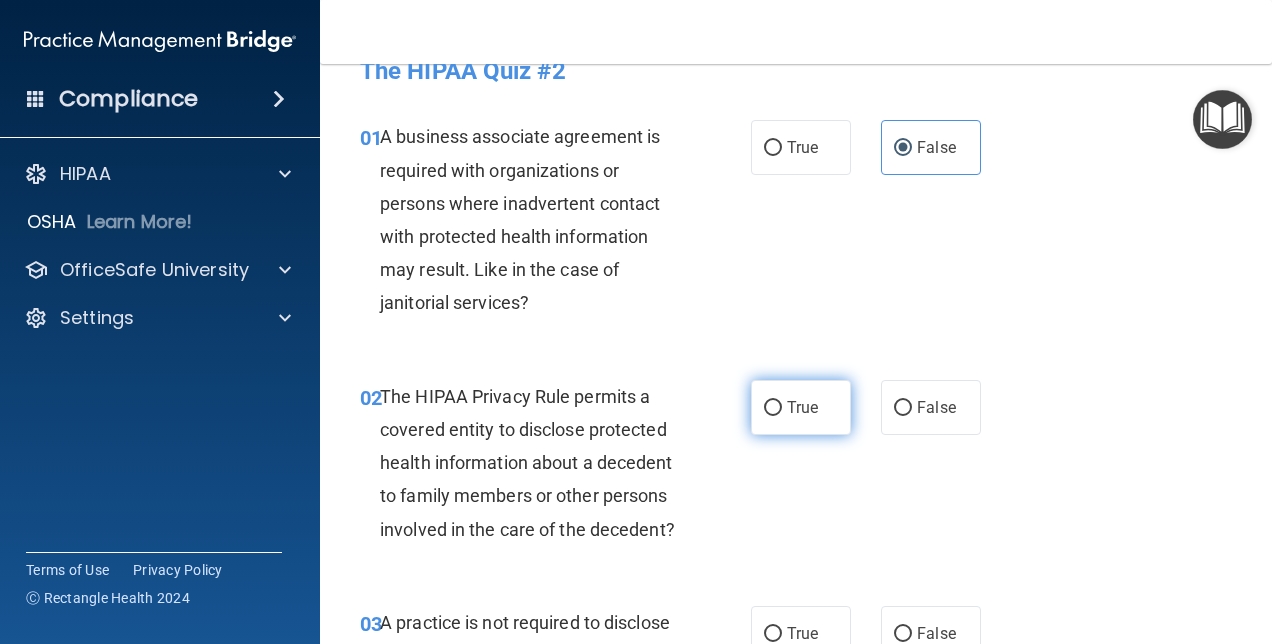 click on "True" at bounding box center [802, 407] 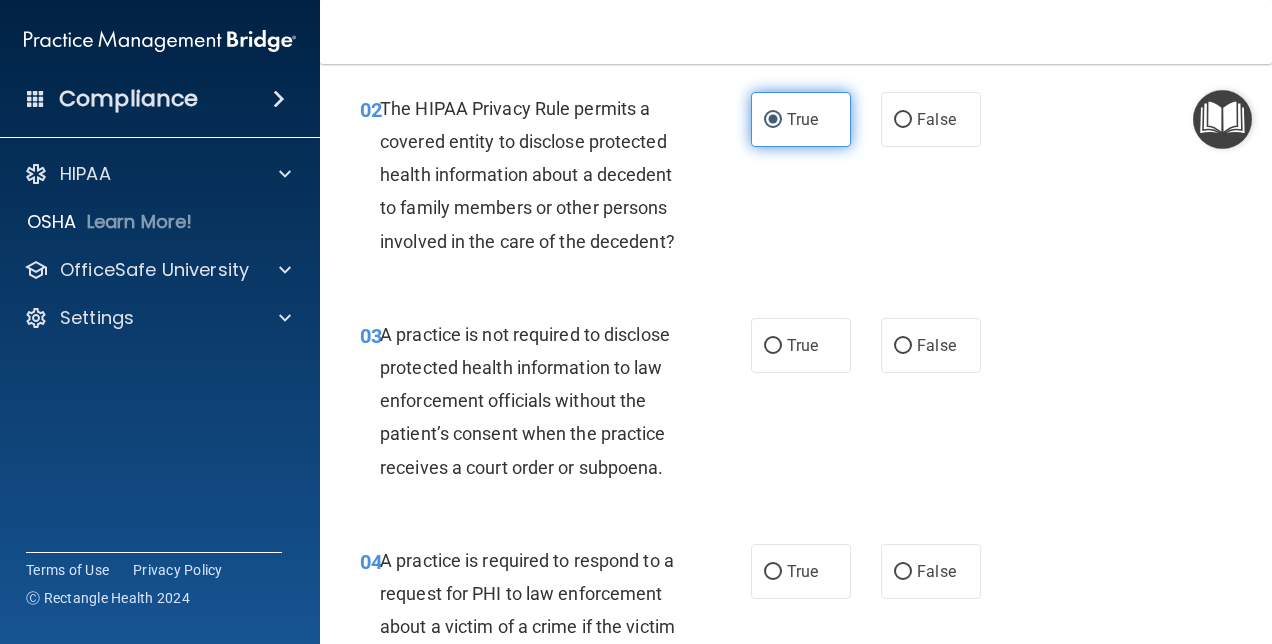 scroll, scrollTop: 332, scrollLeft: 0, axis: vertical 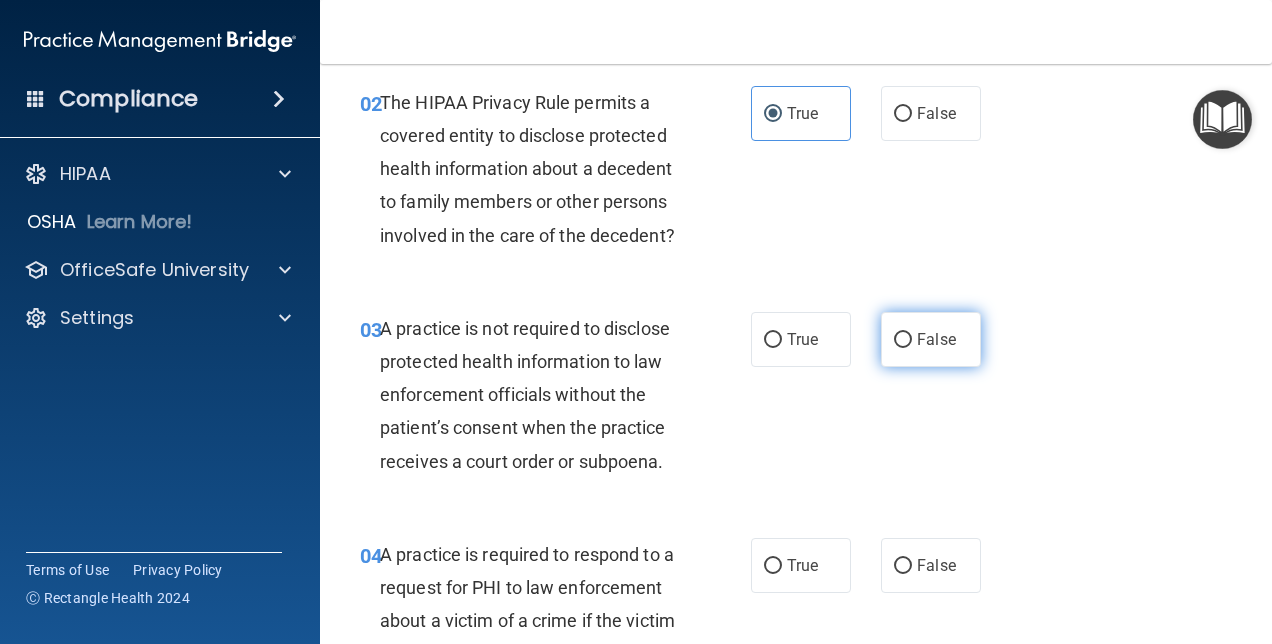 click on "False" at bounding box center (903, 340) 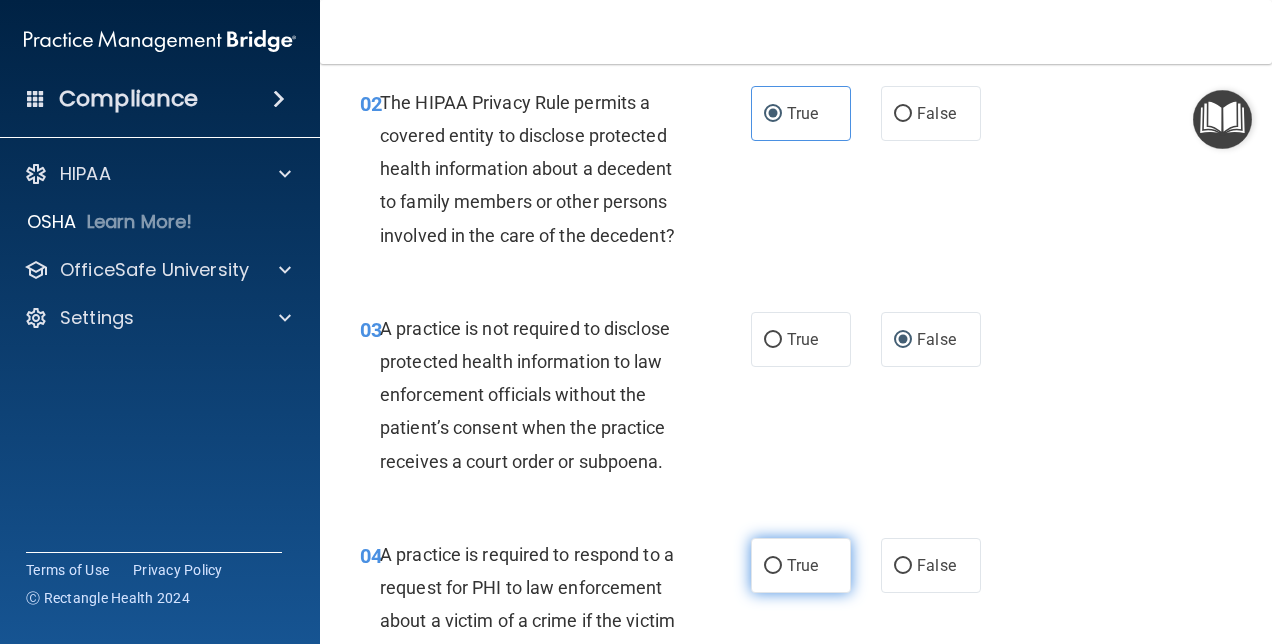 click on "True" at bounding box center [801, 565] 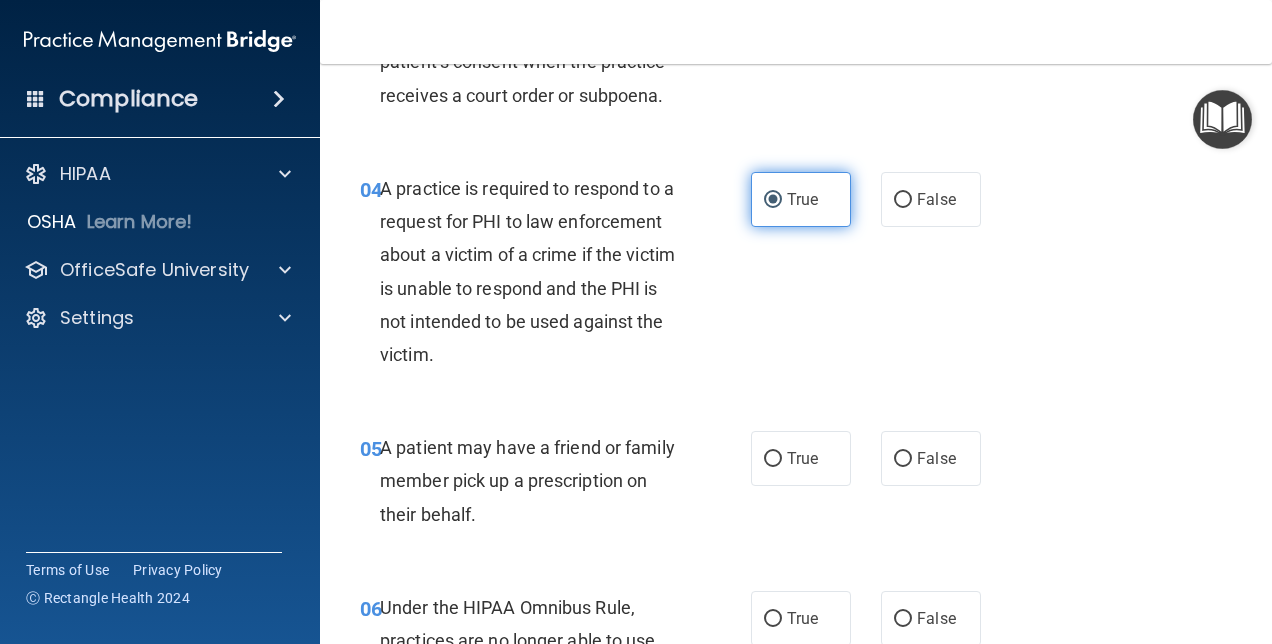 scroll, scrollTop: 699, scrollLeft: 0, axis: vertical 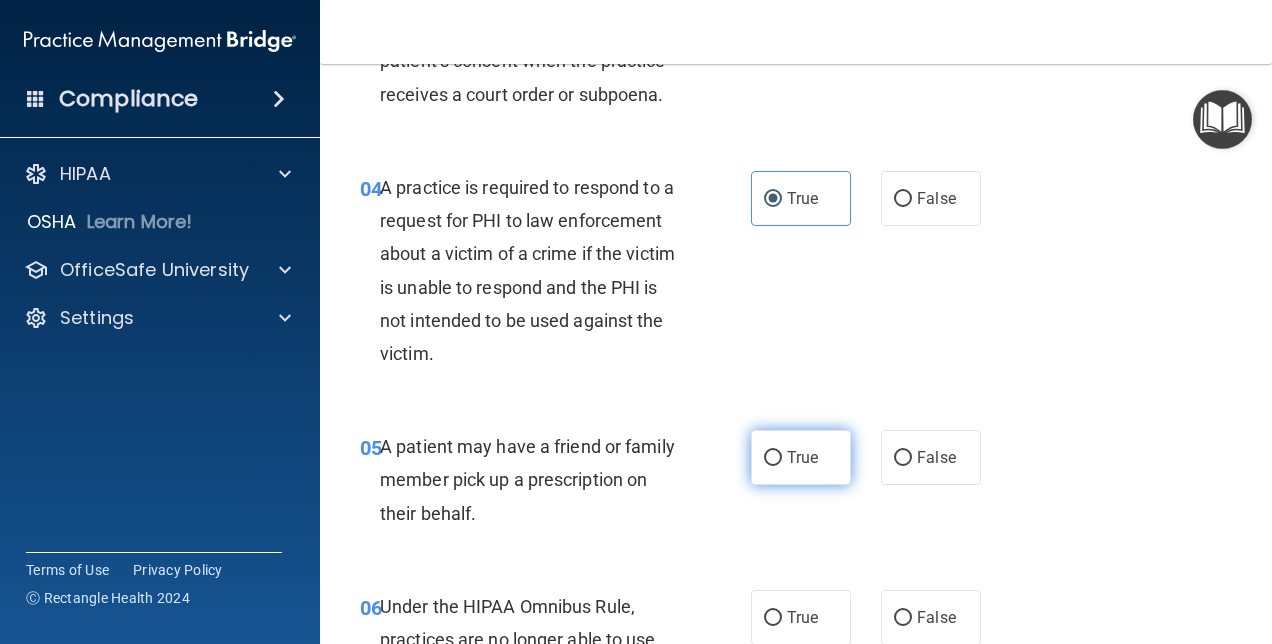 click on "True" at bounding box center [801, 457] 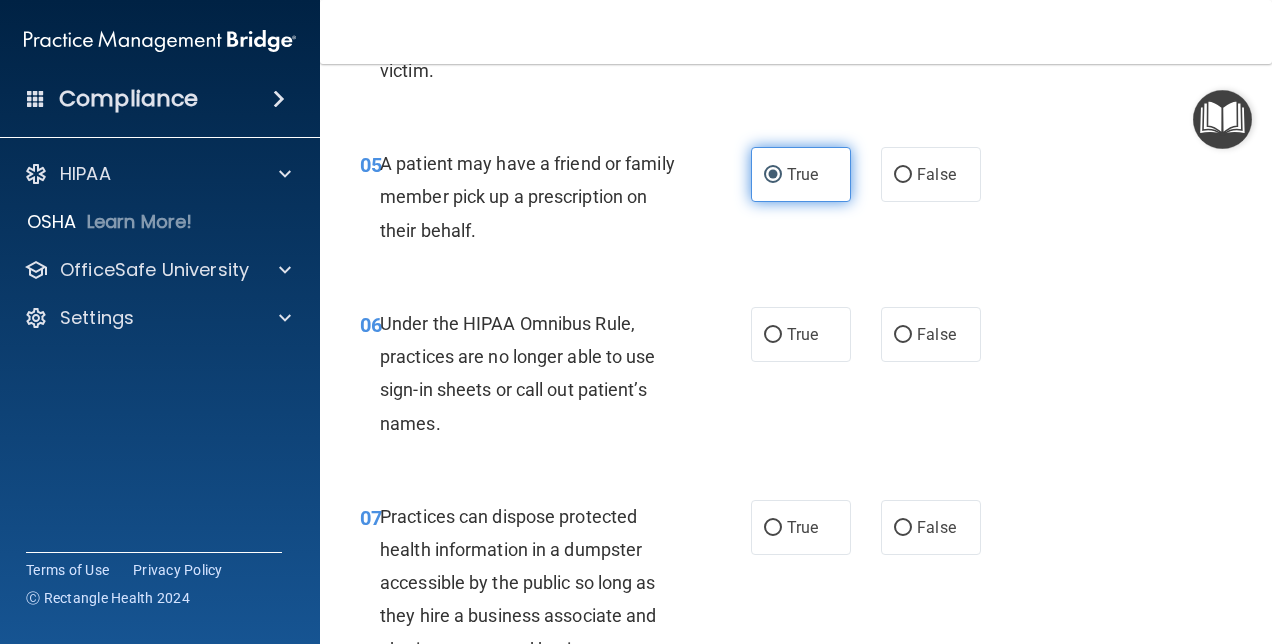 scroll, scrollTop: 1014, scrollLeft: 0, axis: vertical 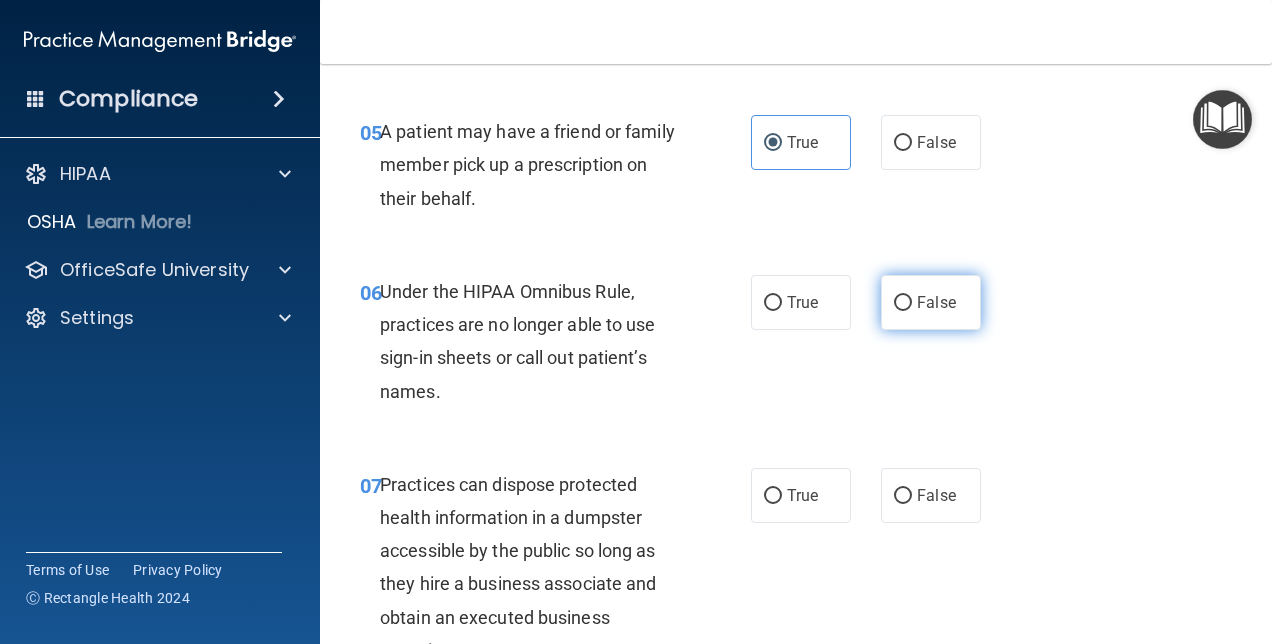 click on "False" at bounding box center (936, 302) 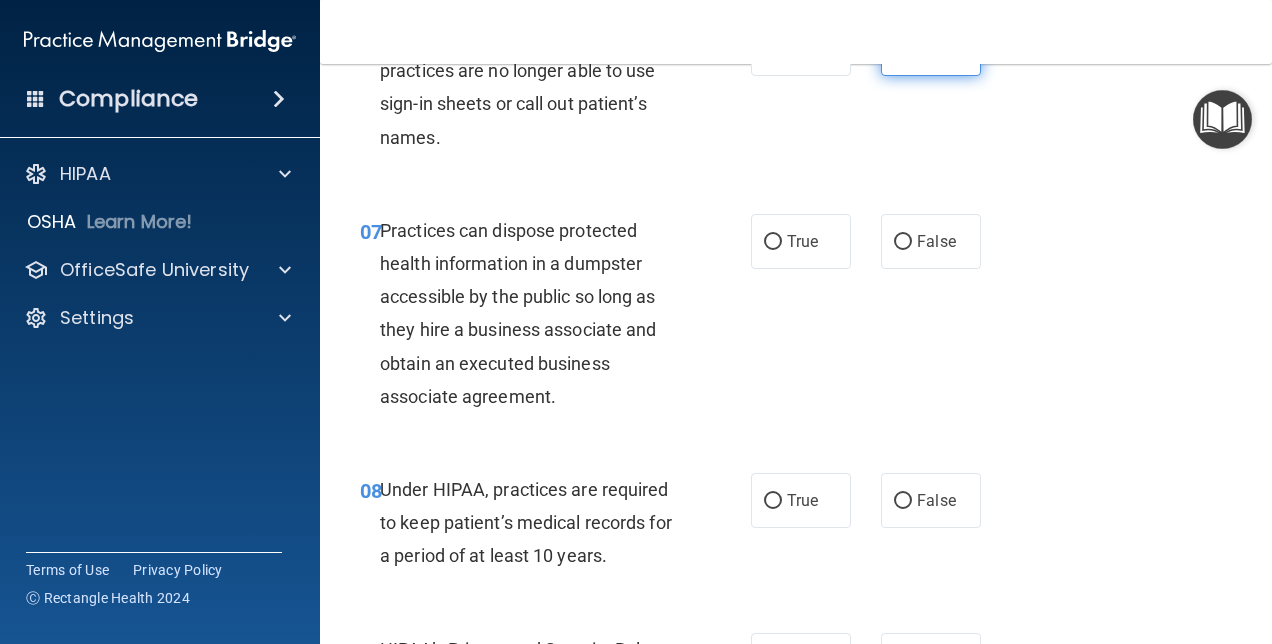 scroll, scrollTop: 1270, scrollLeft: 0, axis: vertical 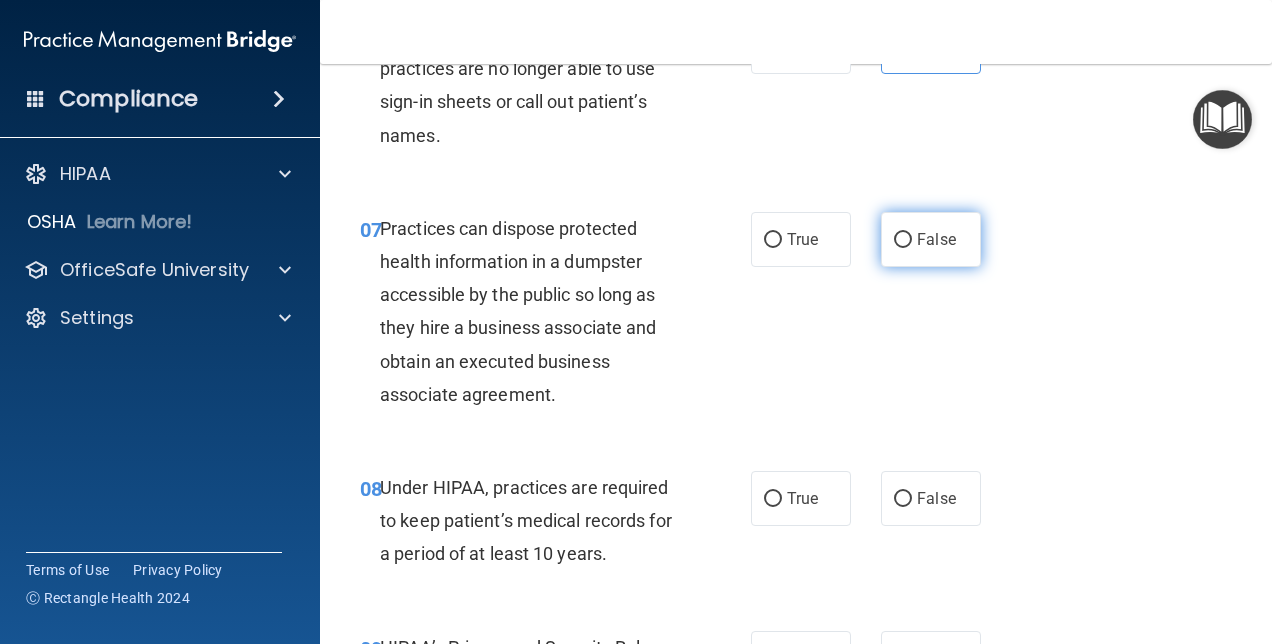click on "False" at bounding box center (936, 239) 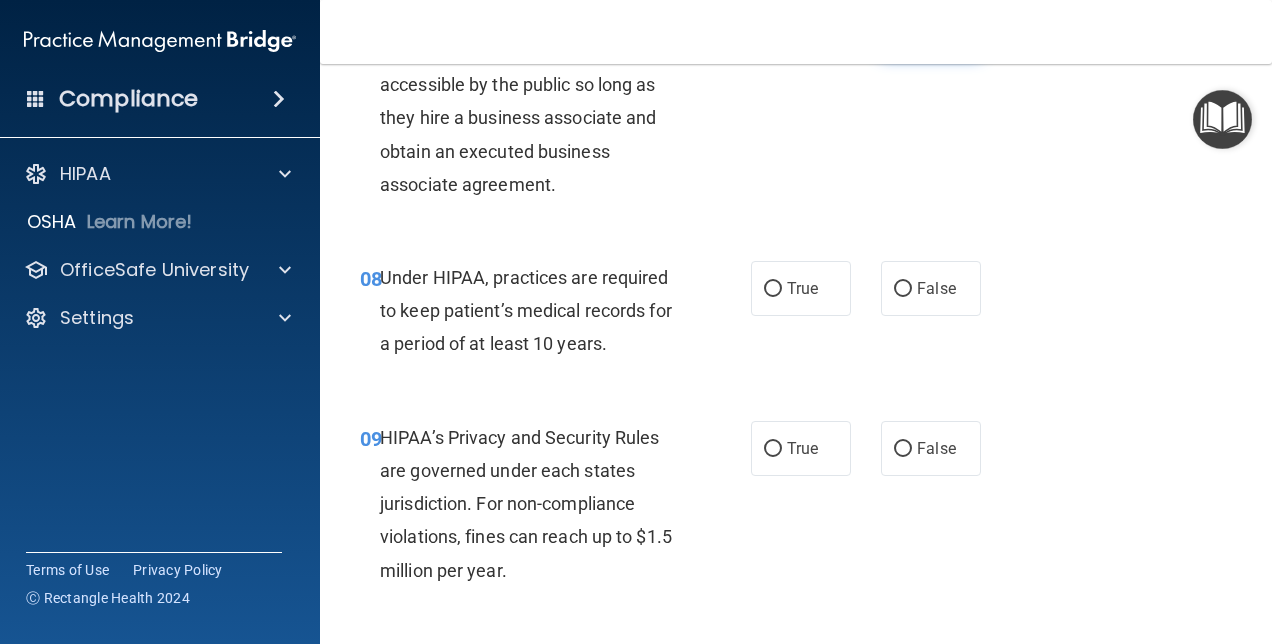 scroll, scrollTop: 1480, scrollLeft: 0, axis: vertical 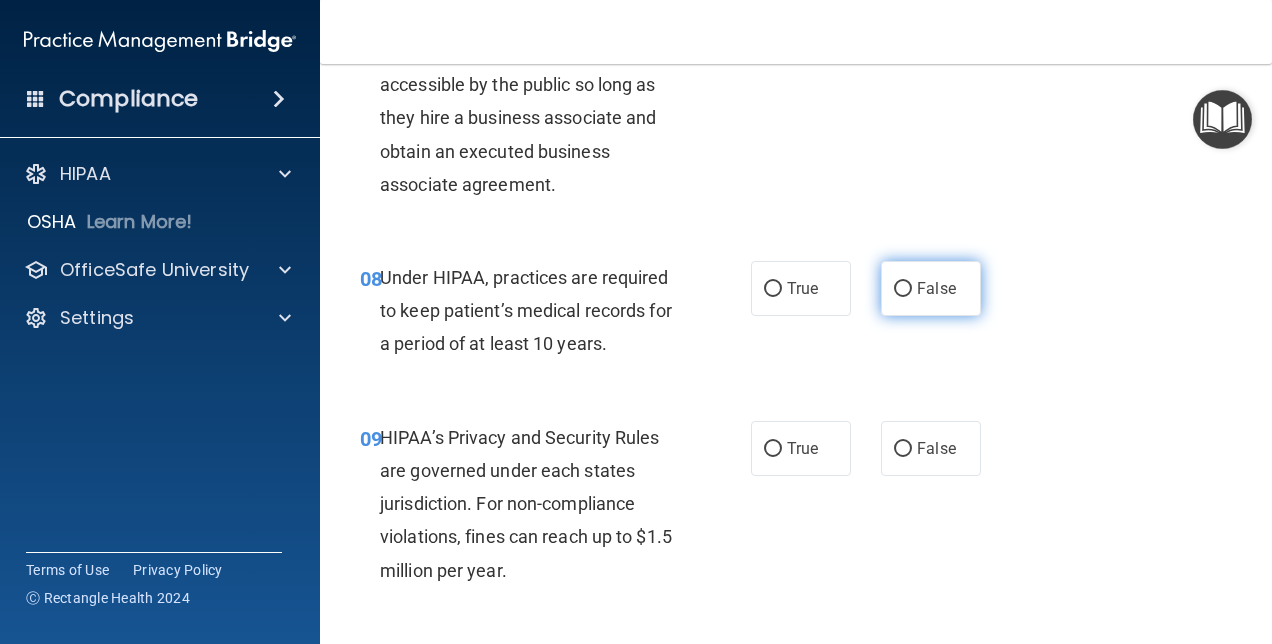 click on "False" at bounding box center (936, 288) 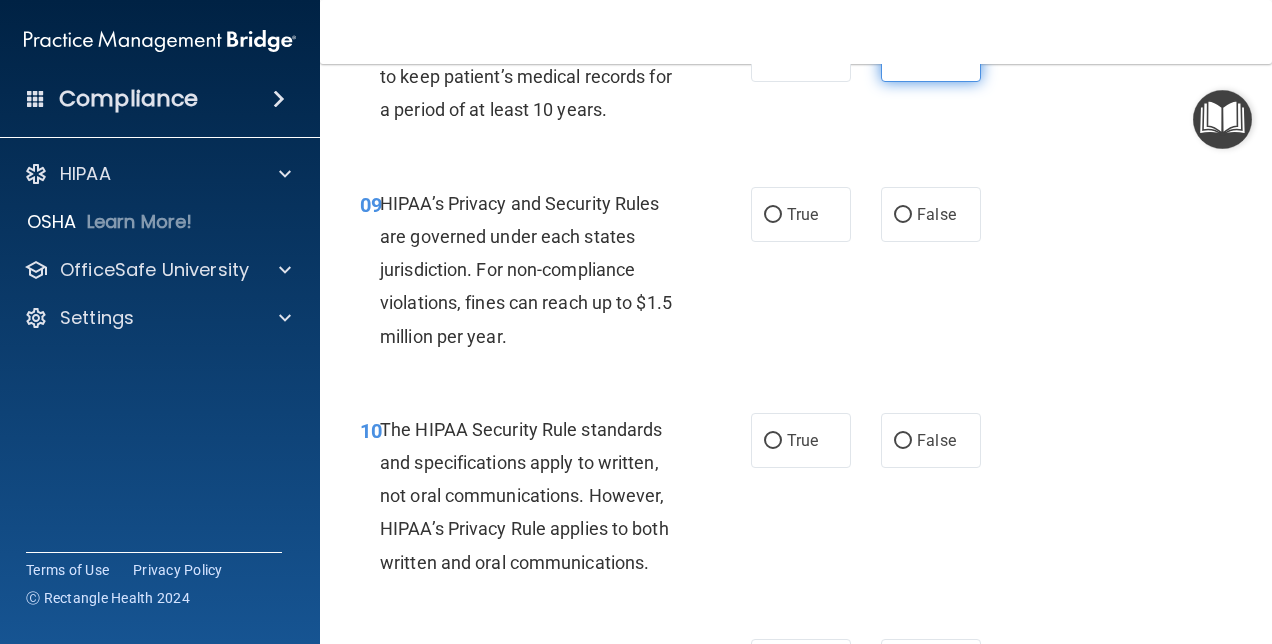 scroll, scrollTop: 1725, scrollLeft: 0, axis: vertical 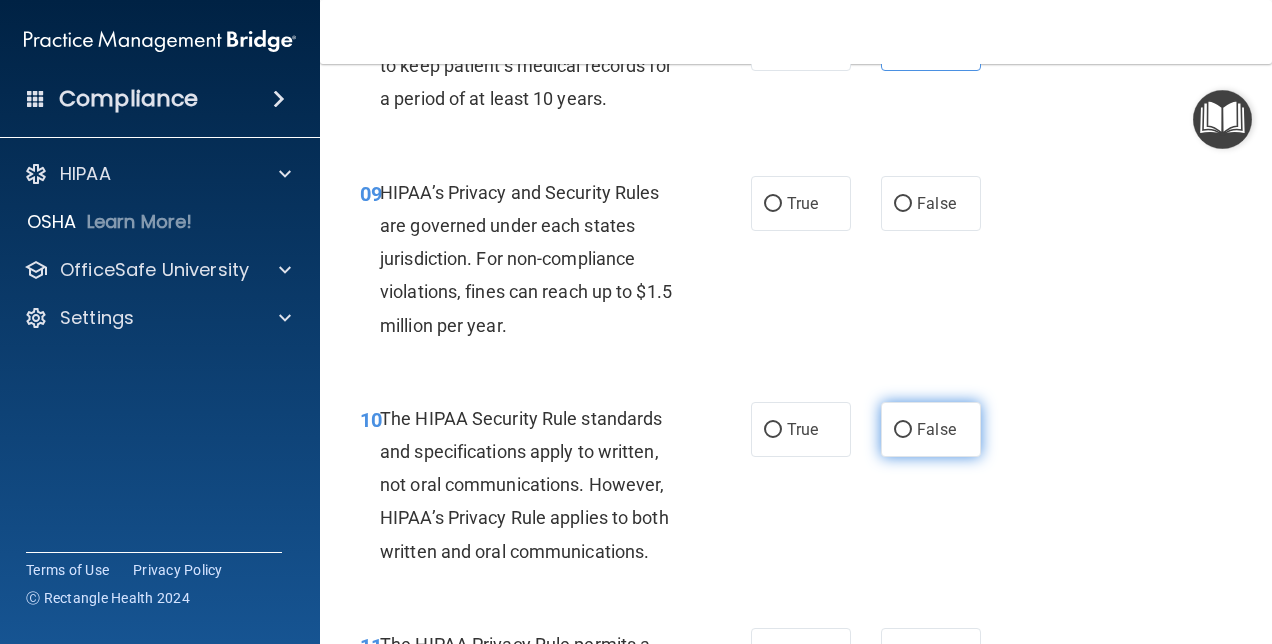 click on "False" at bounding box center [936, 429] 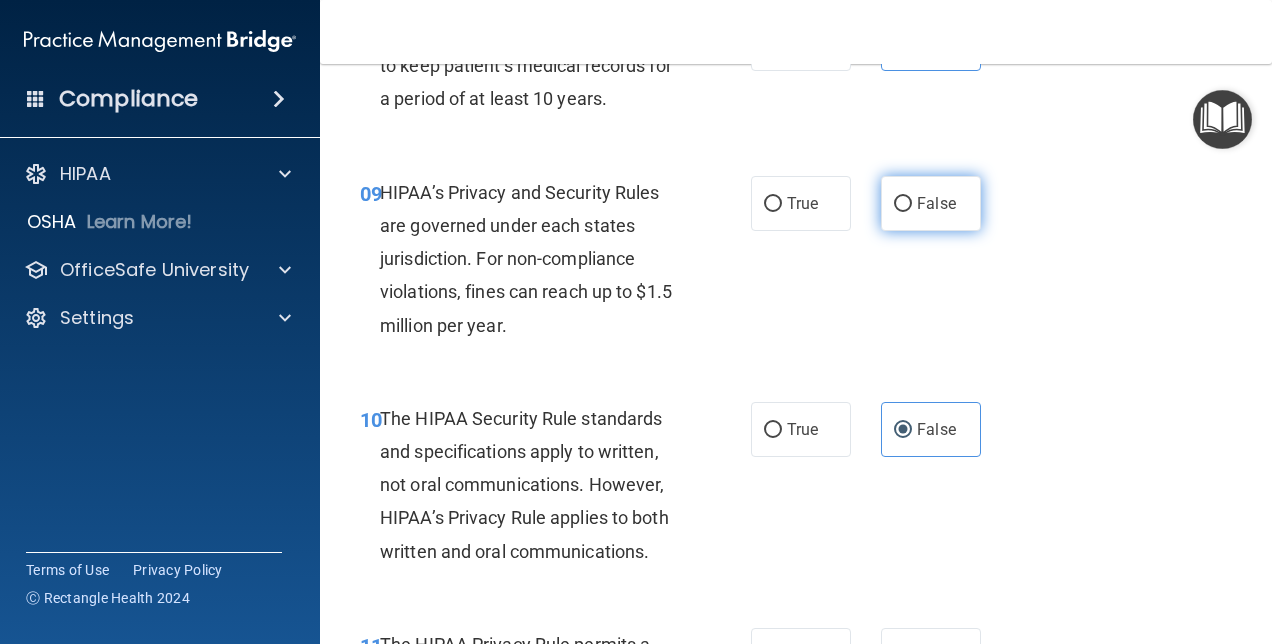 click on "False" at bounding box center (936, 203) 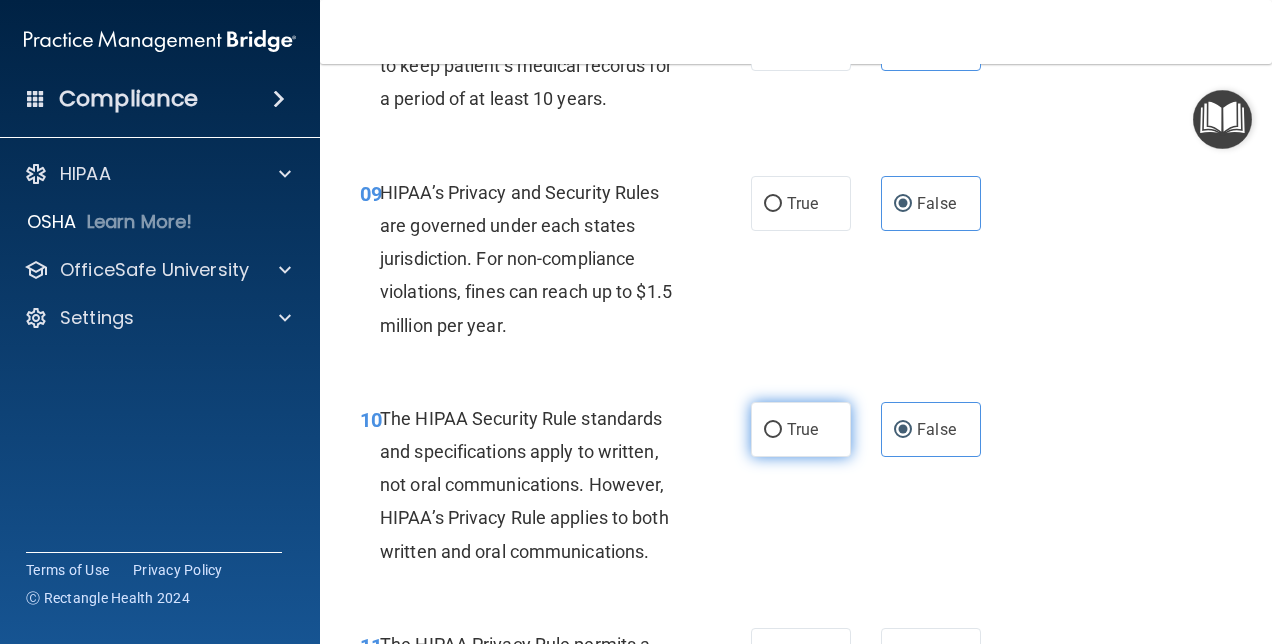 click on "True" at bounding box center (773, 430) 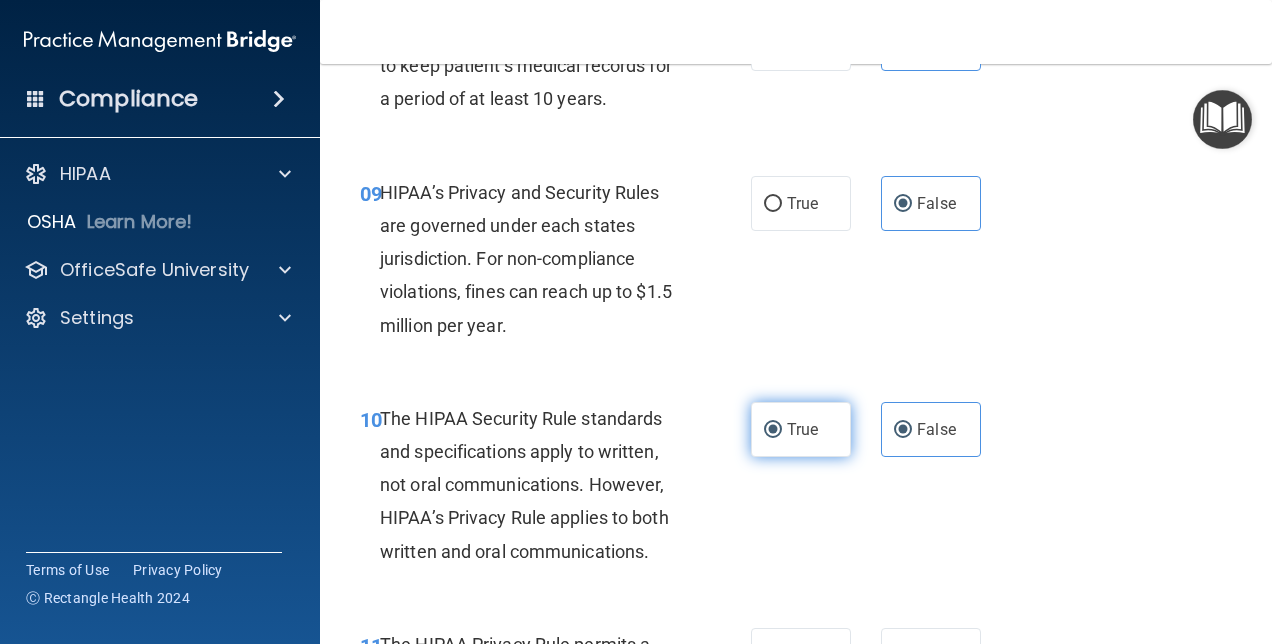 radio on "false" 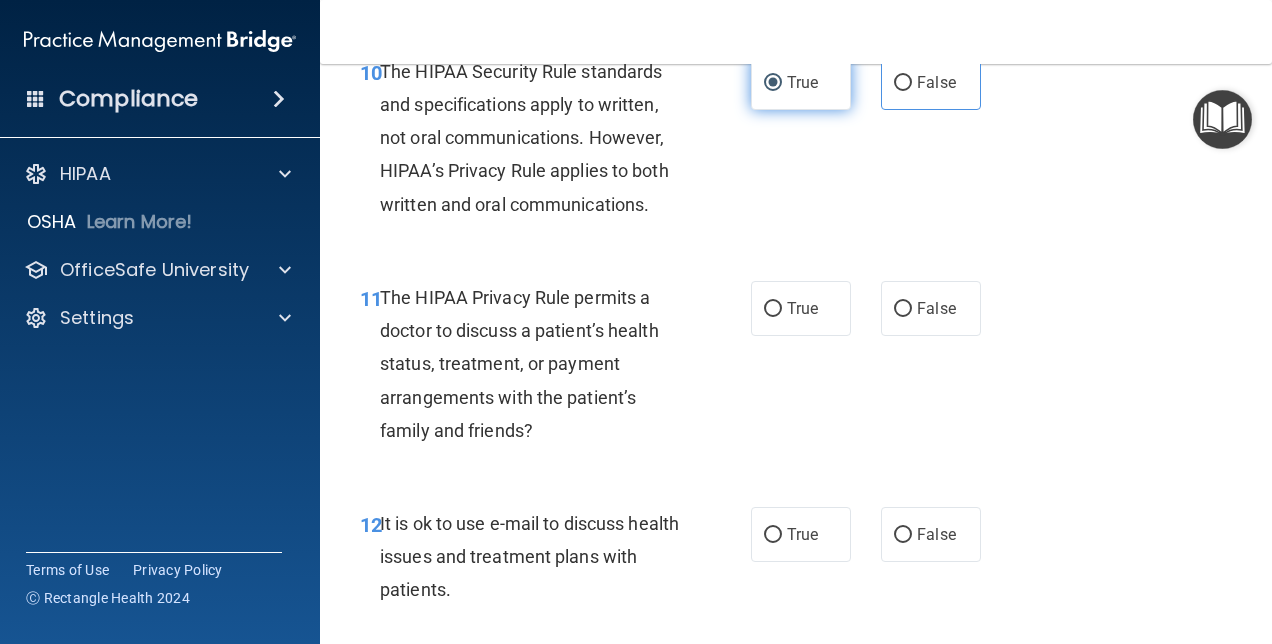 scroll, scrollTop: 2073, scrollLeft: 0, axis: vertical 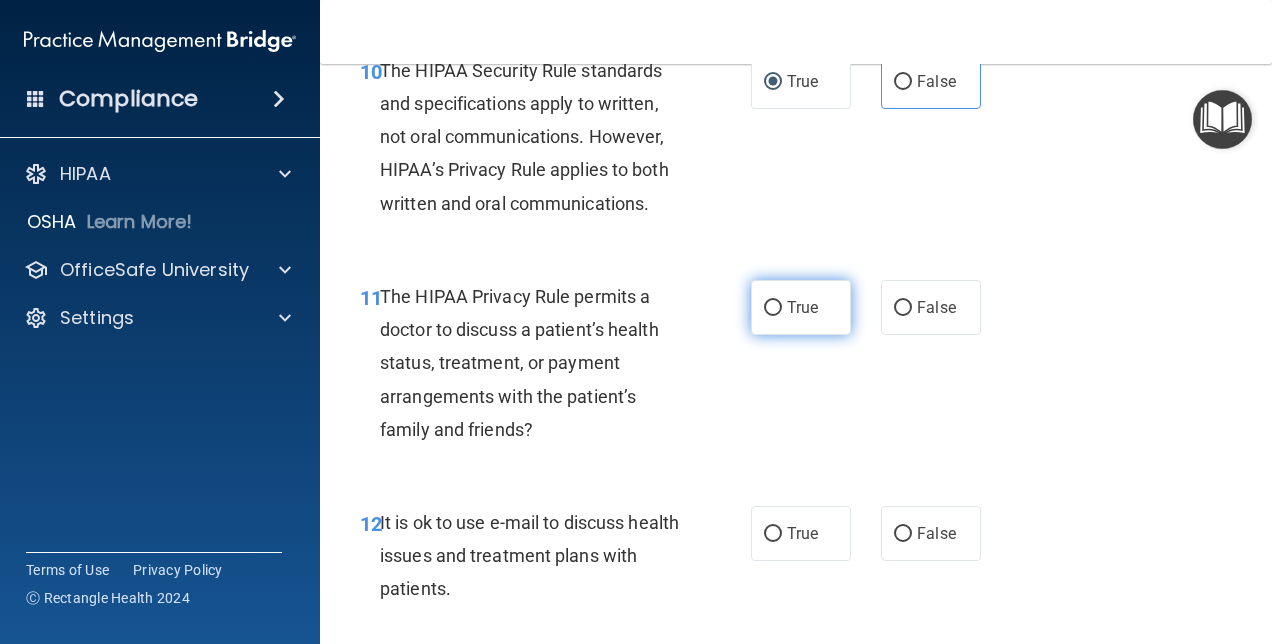 click on "True" at bounding box center (773, 308) 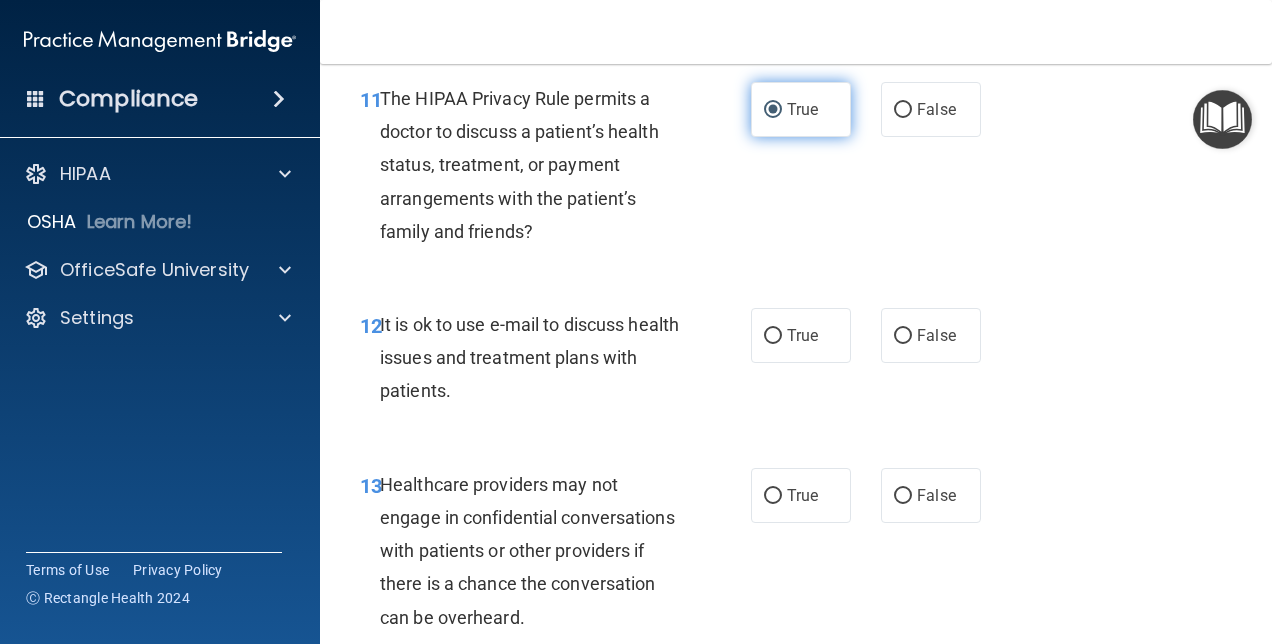 scroll, scrollTop: 2284, scrollLeft: 0, axis: vertical 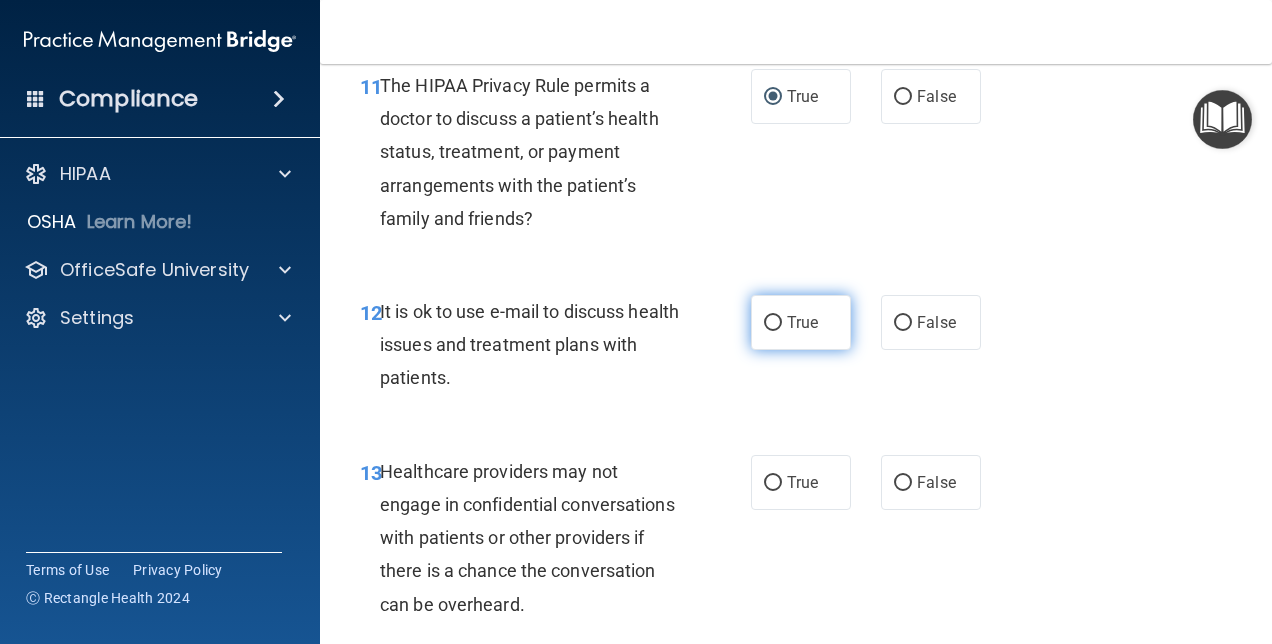 click on "True" at bounding box center [801, 322] 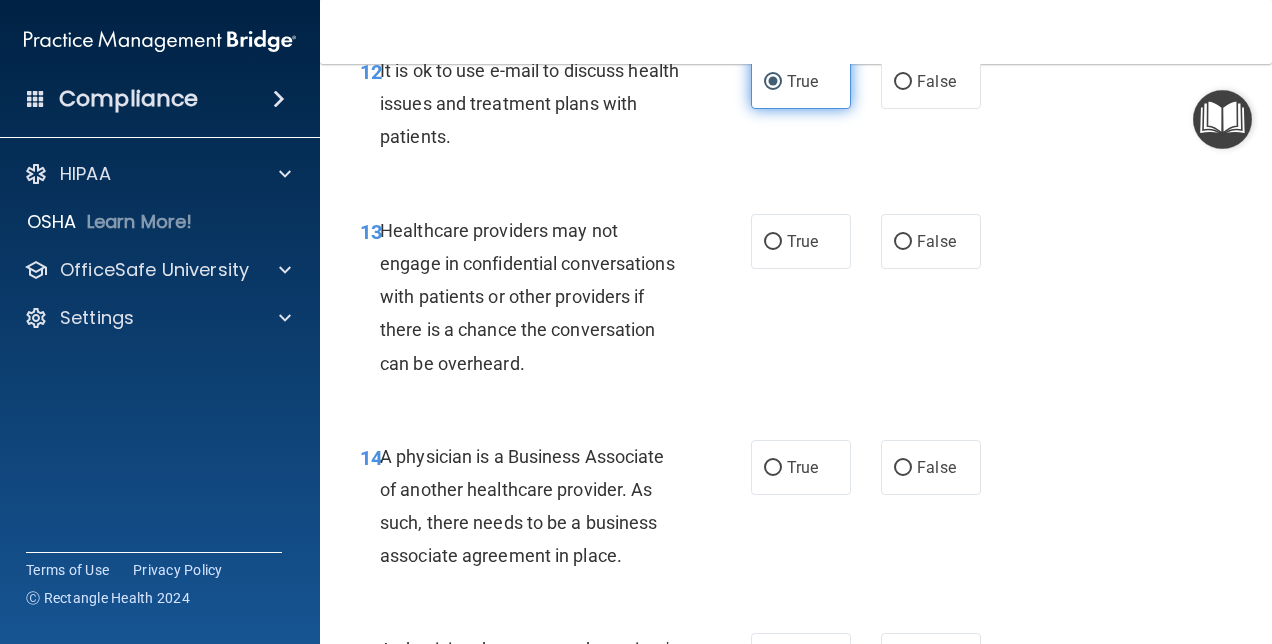 scroll, scrollTop: 2526, scrollLeft: 0, axis: vertical 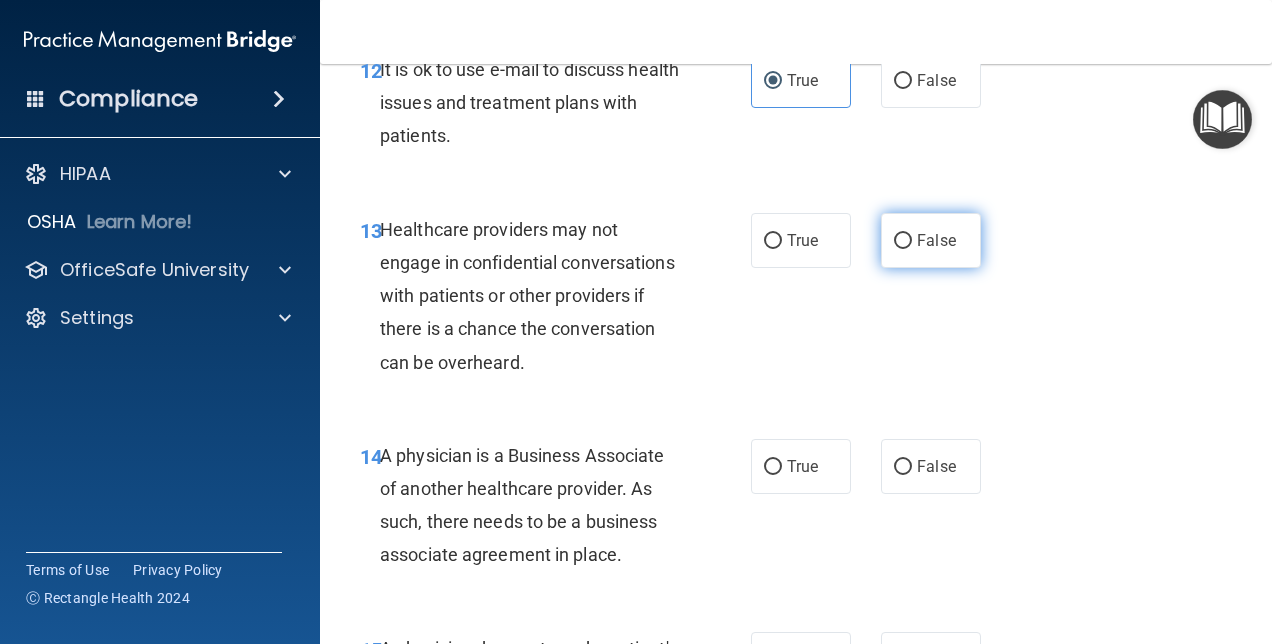 click on "False" at bounding box center (931, 240) 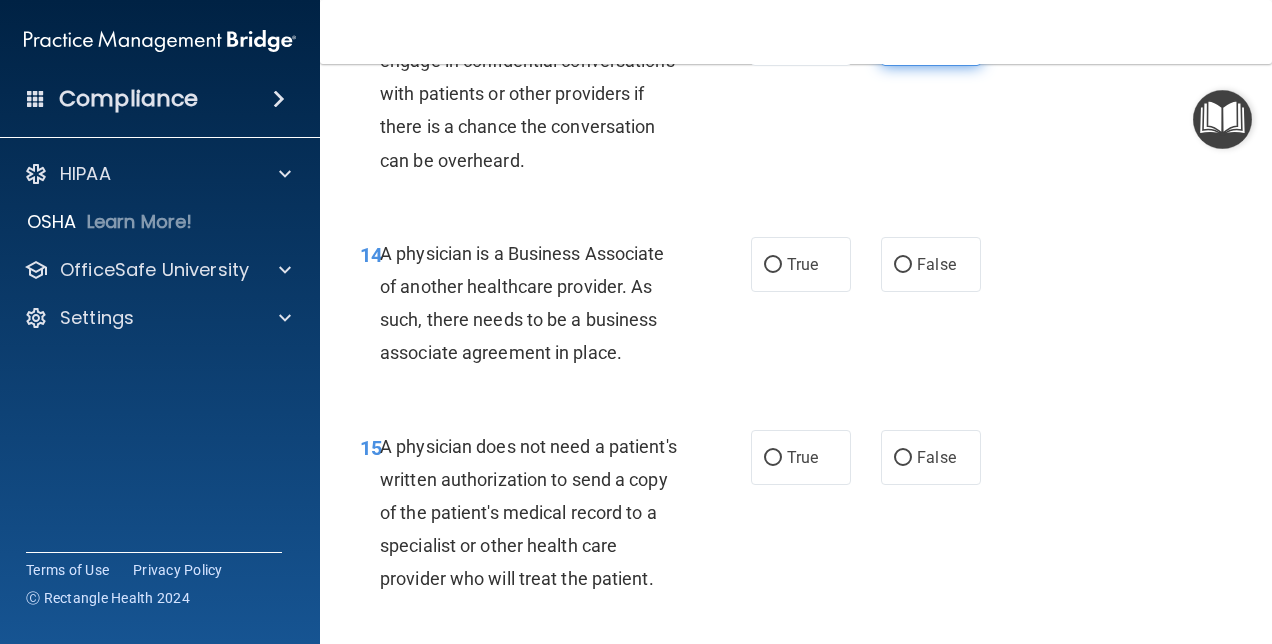 scroll, scrollTop: 2731, scrollLeft: 0, axis: vertical 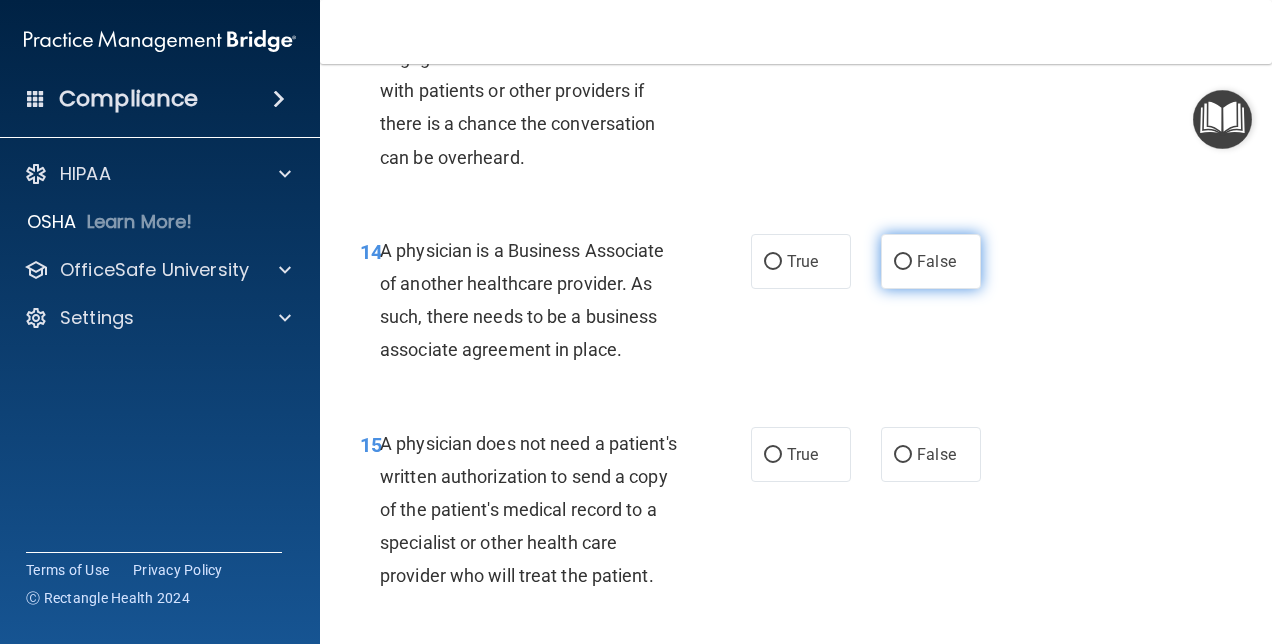 click on "False" at bounding box center (936, 261) 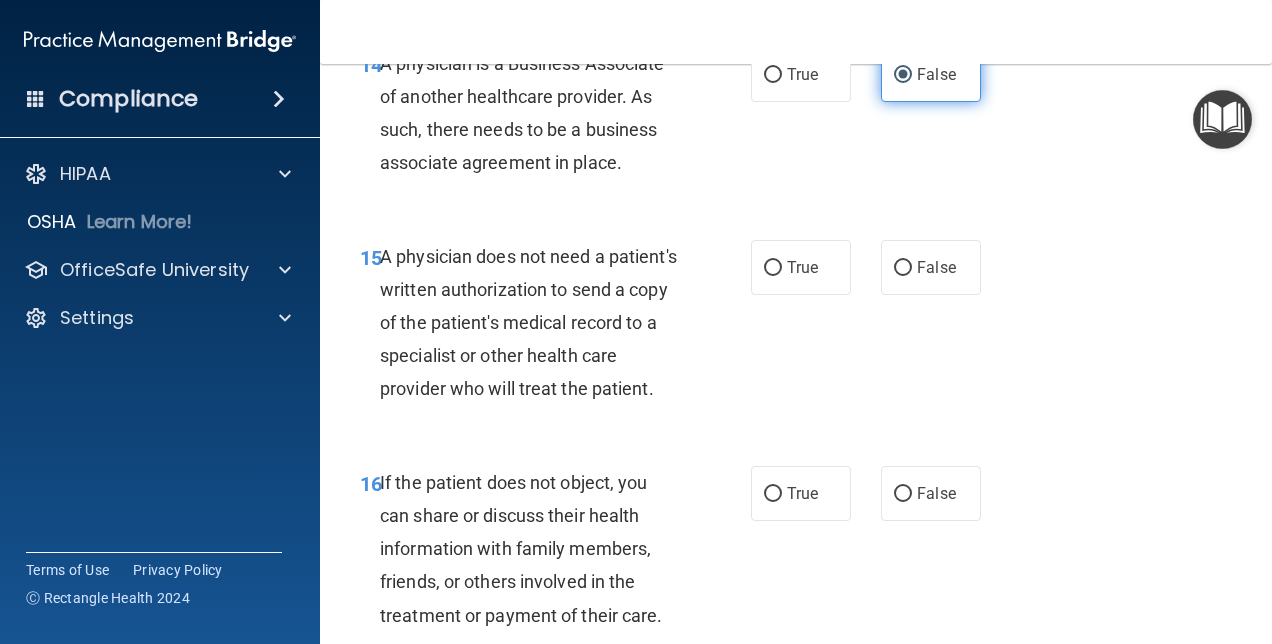 scroll, scrollTop: 2928, scrollLeft: 0, axis: vertical 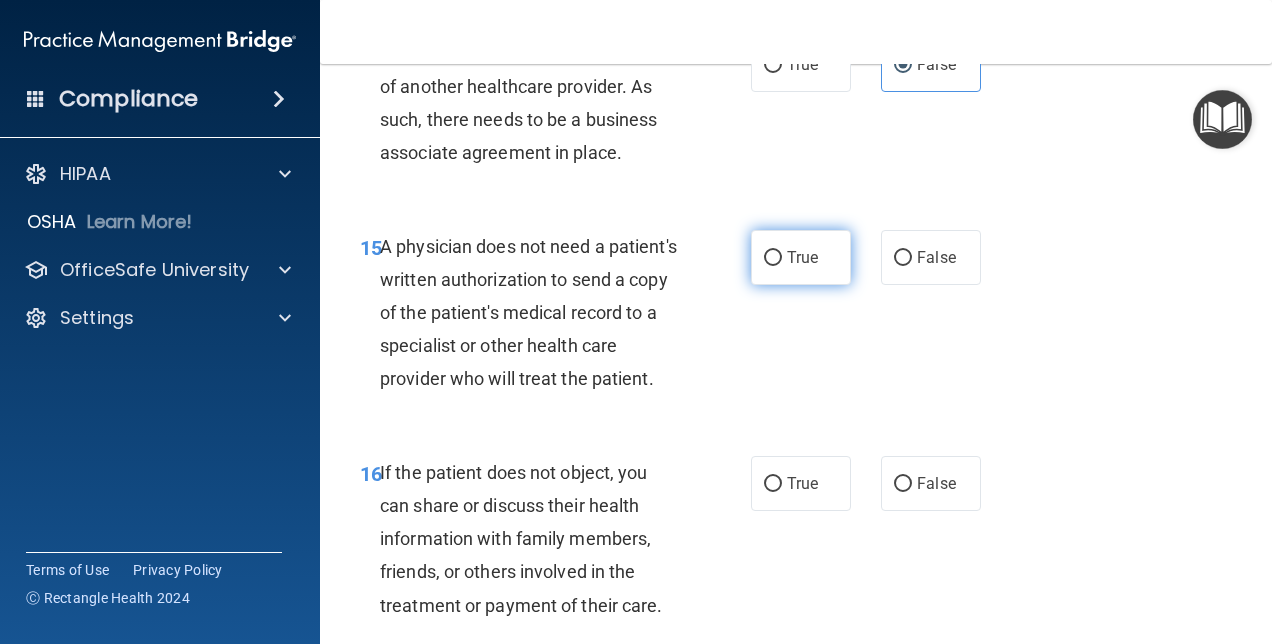 click on "True" at bounding box center (802, 257) 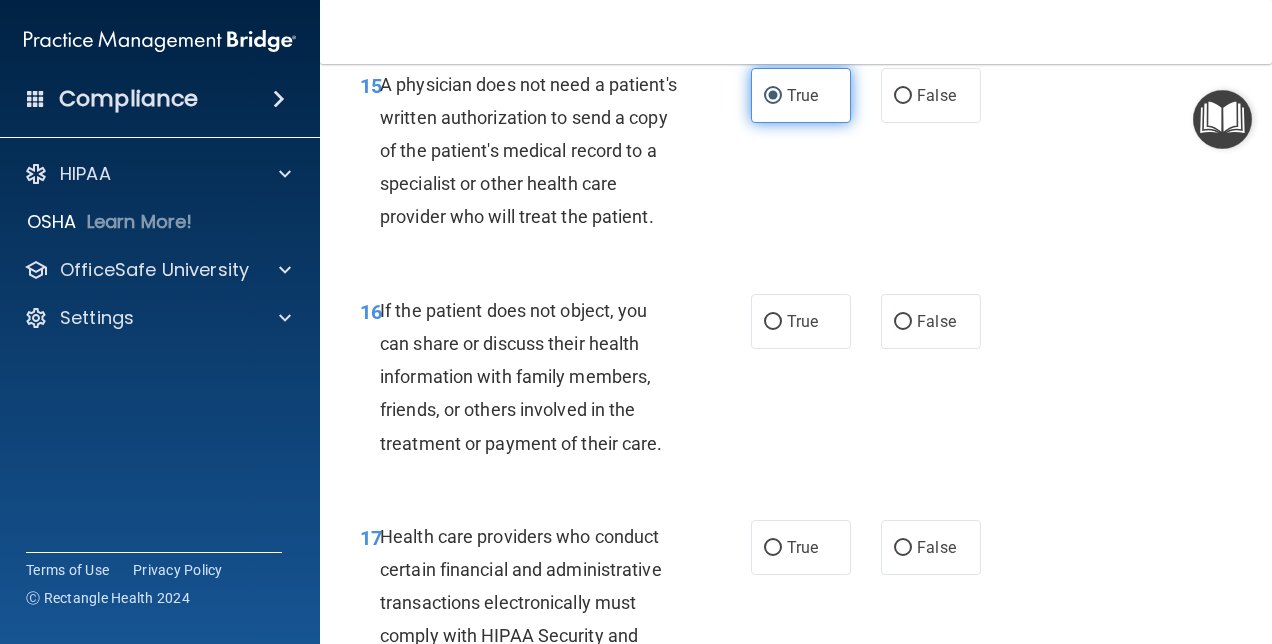 scroll, scrollTop: 3091, scrollLeft: 0, axis: vertical 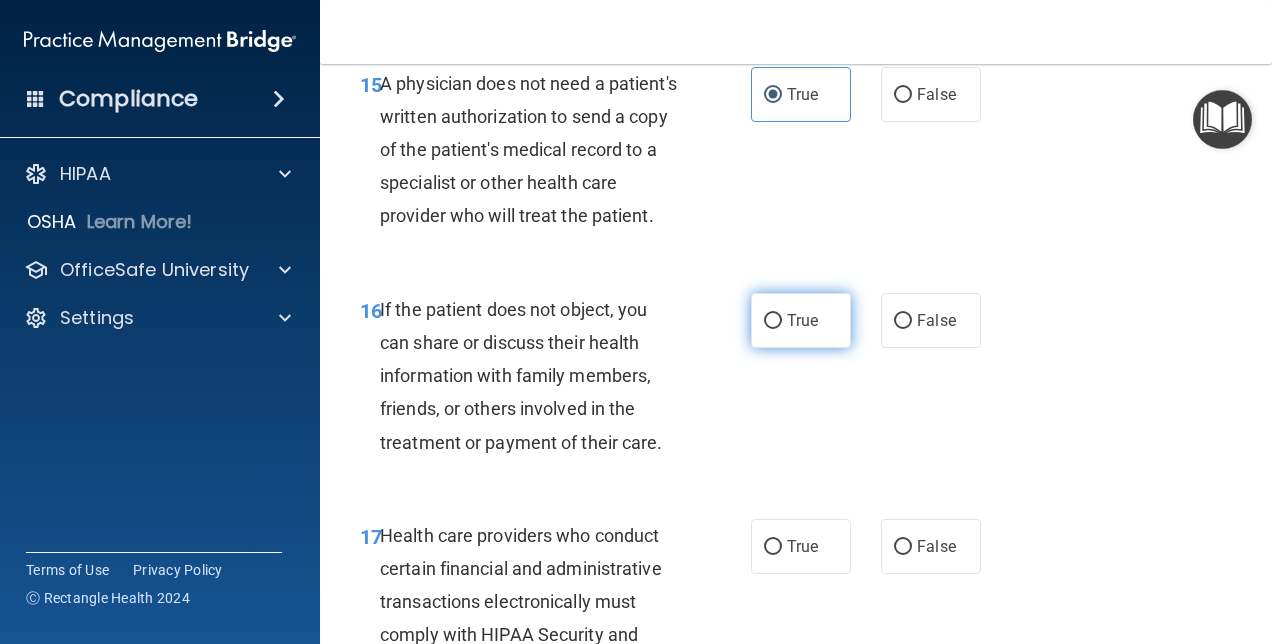 click on "True" at bounding box center (801, 320) 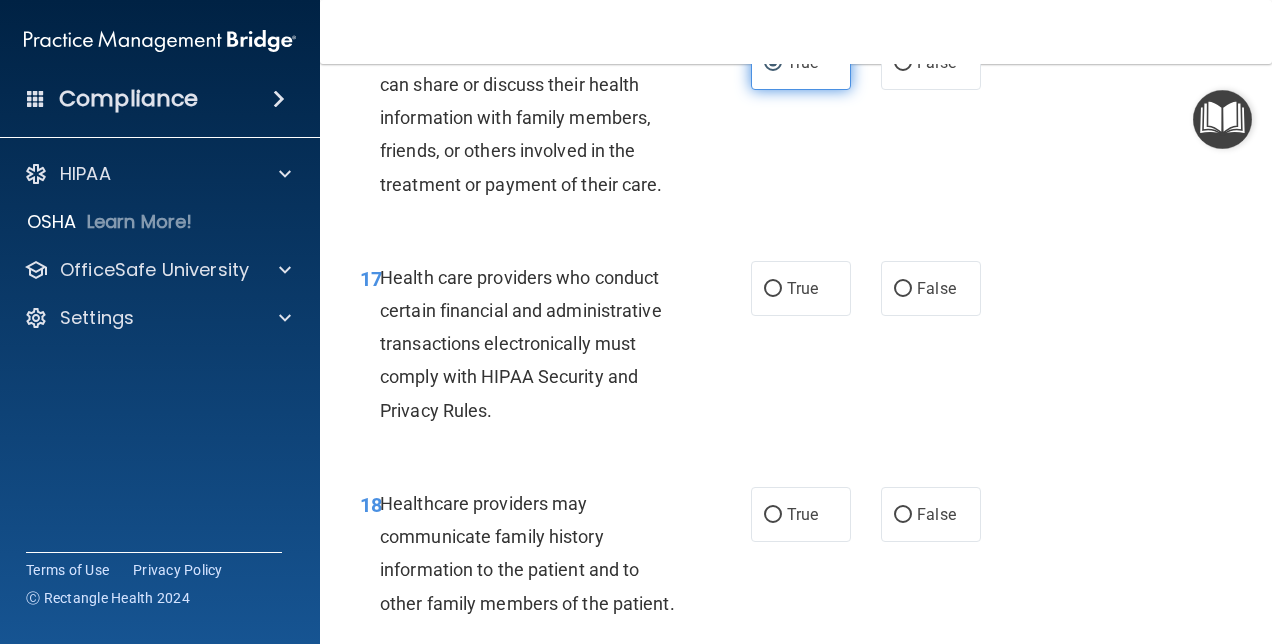 scroll, scrollTop: 3354, scrollLeft: 0, axis: vertical 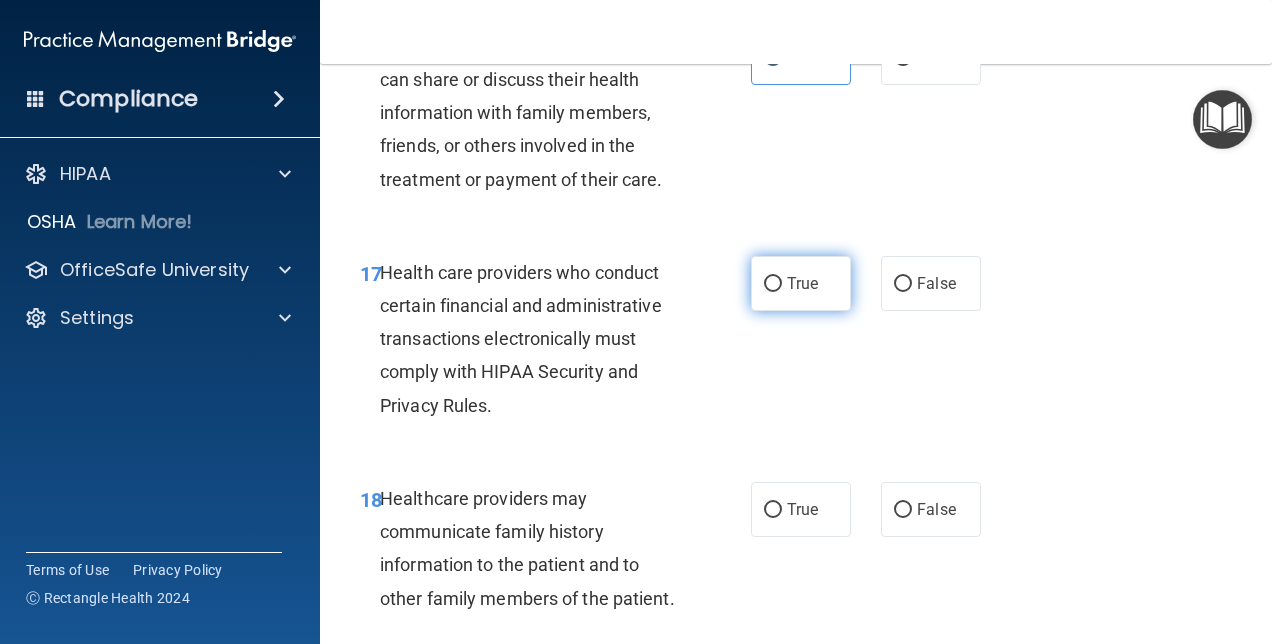 click on "True" at bounding box center [802, 283] 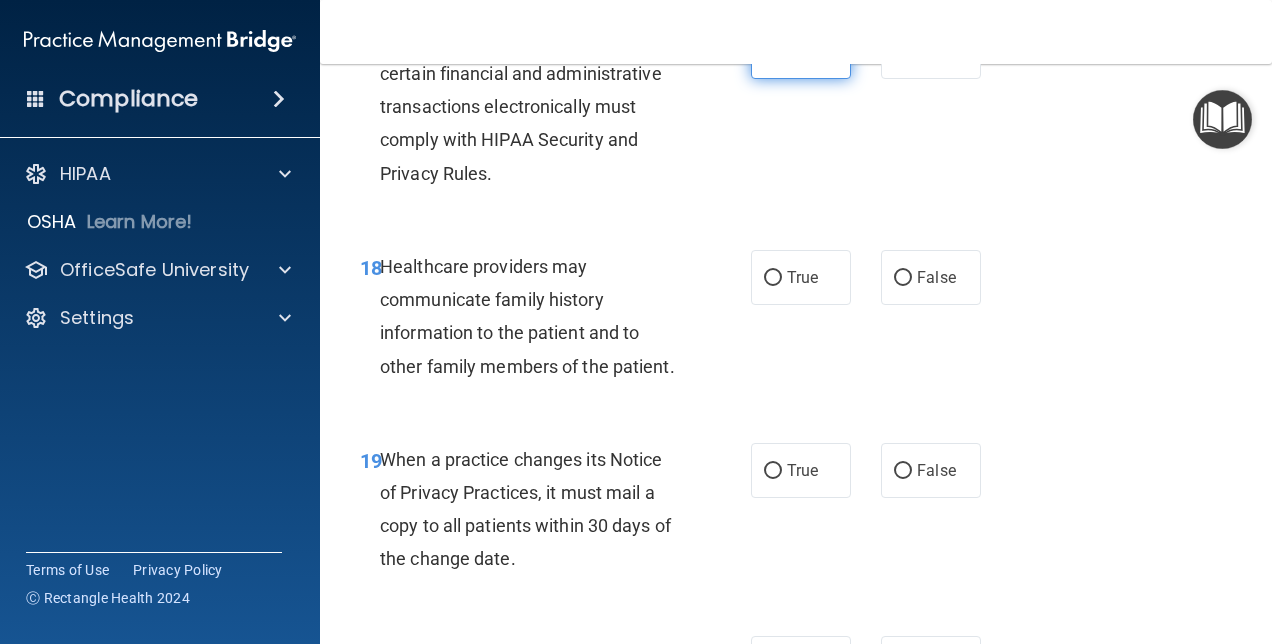 scroll, scrollTop: 3595, scrollLeft: 0, axis: vertical 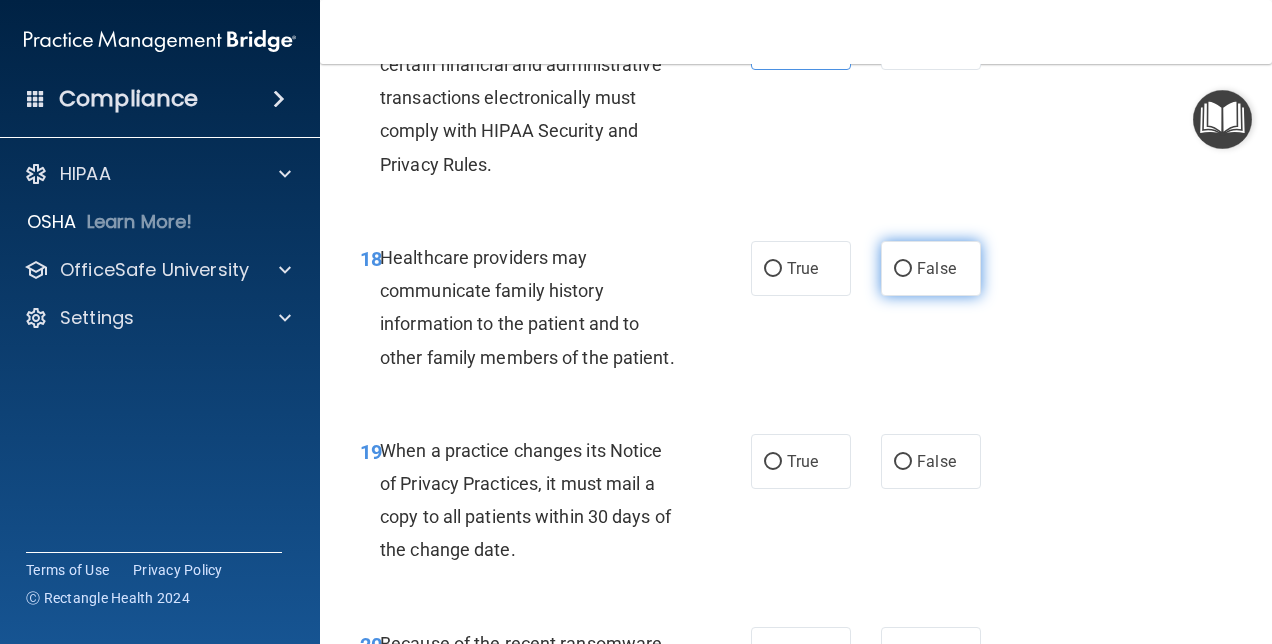 click on "False" at bounding box center (936, 268) 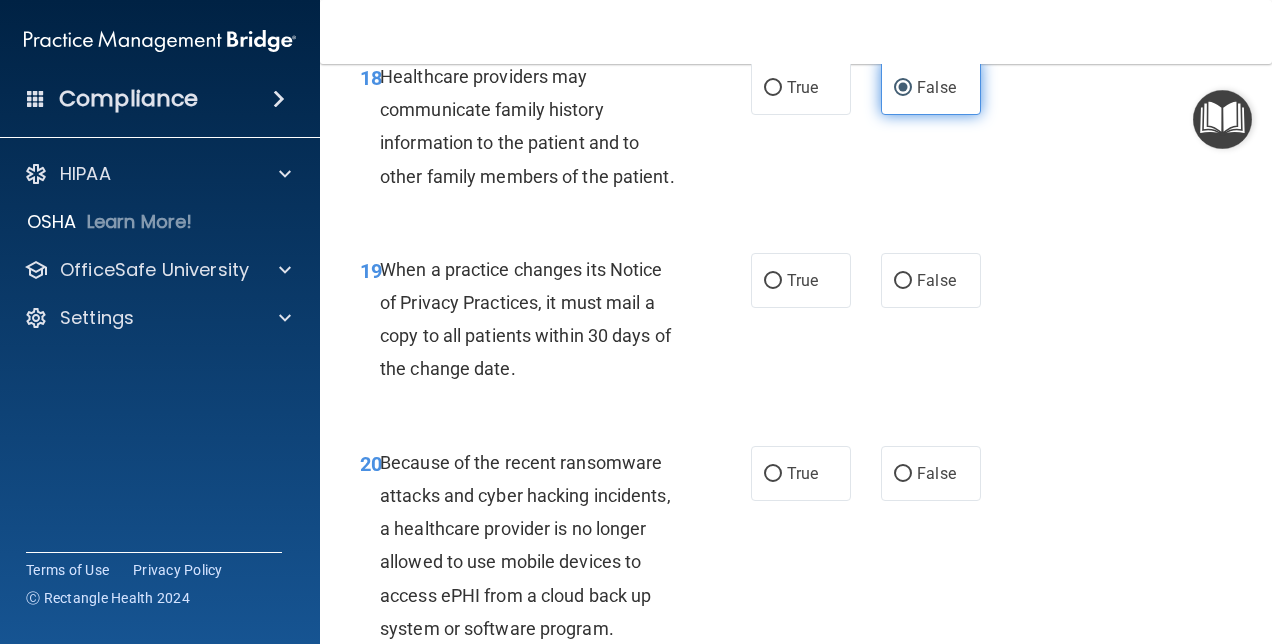 scroll, scrollTop: 3818, scrollLeft: 0, axis: vertical 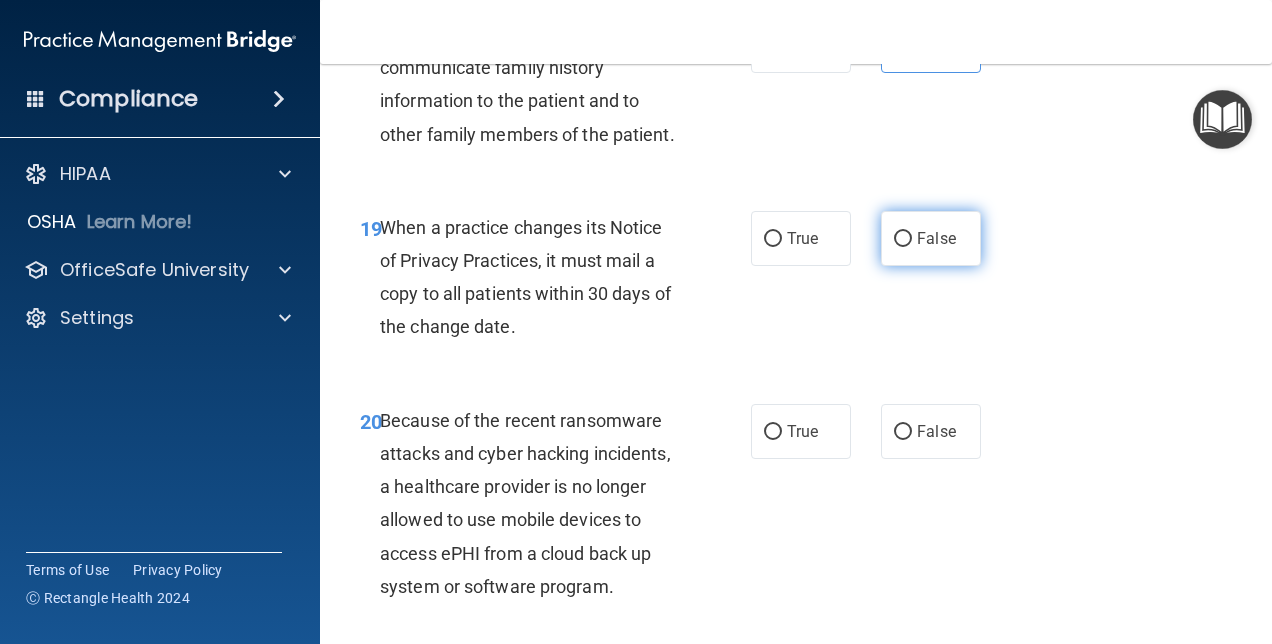 click on "False" at bounding box center [936, 238] 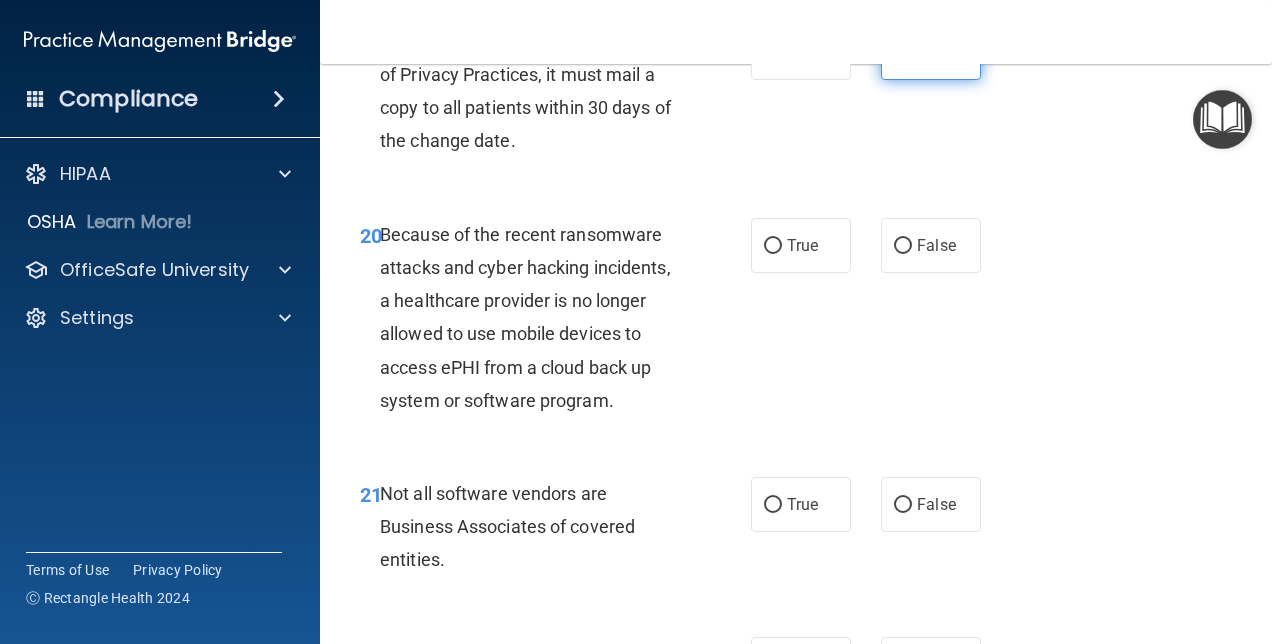 scroll, scrollTop: 4005, scrollLeft: 0, axis: vertical 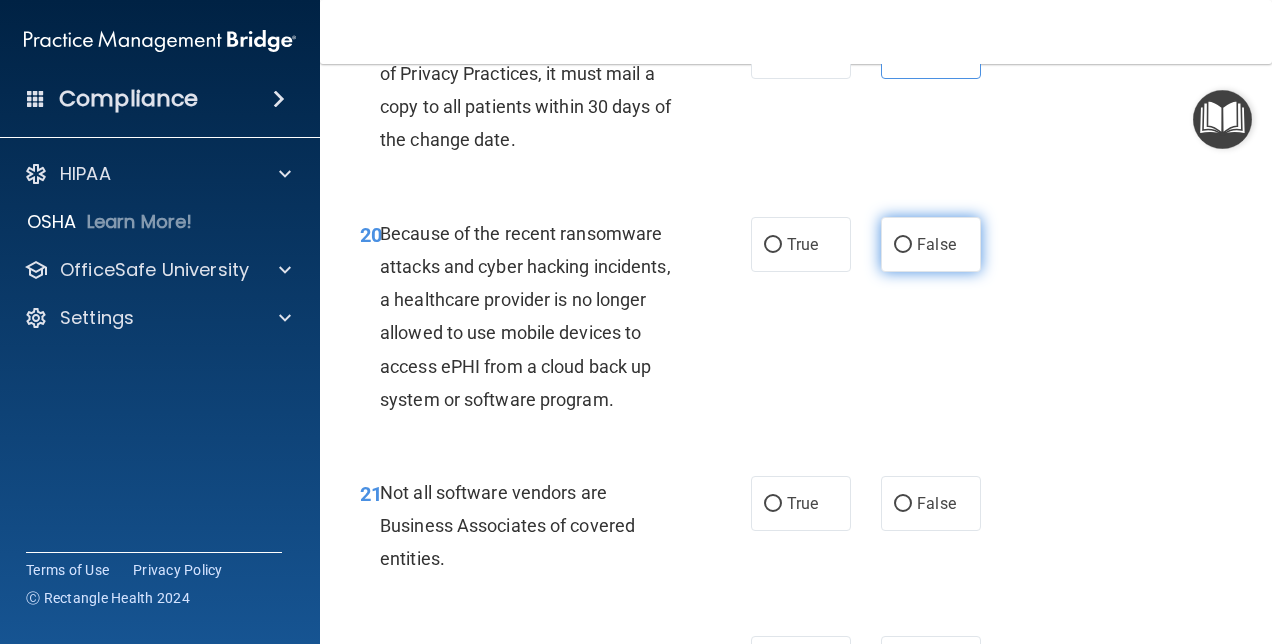click on "False" at bounding box center (936, 244) 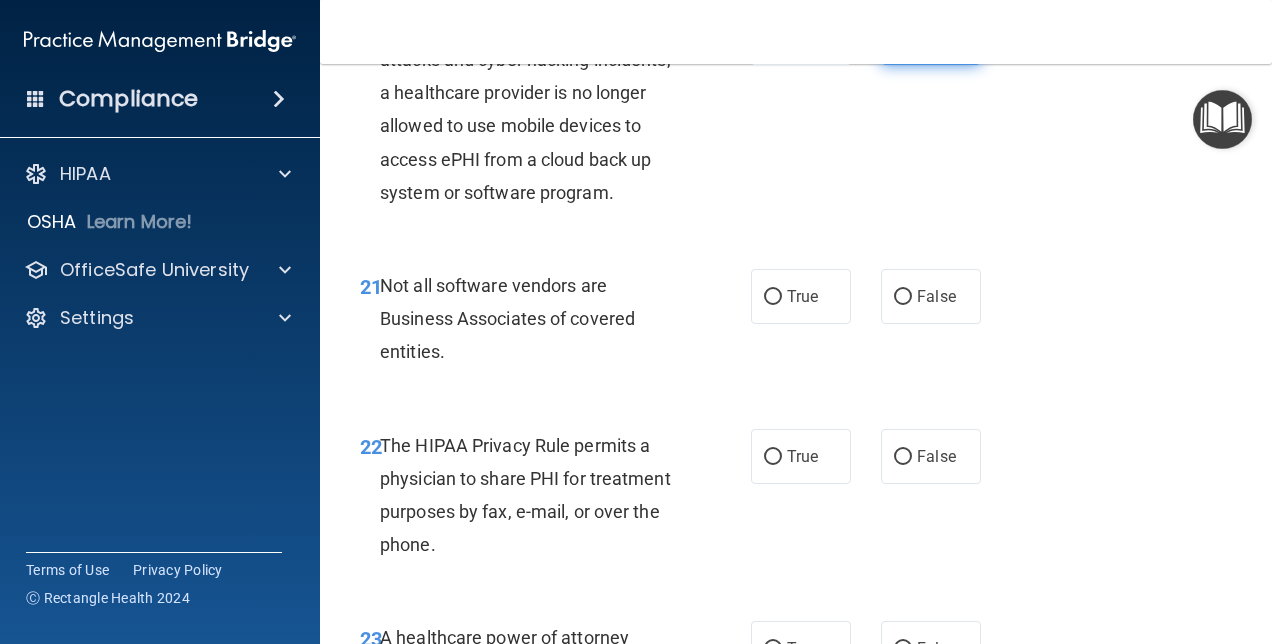 scroll, scrollTop: 4244, scrollLeft: 0, axis: vertical 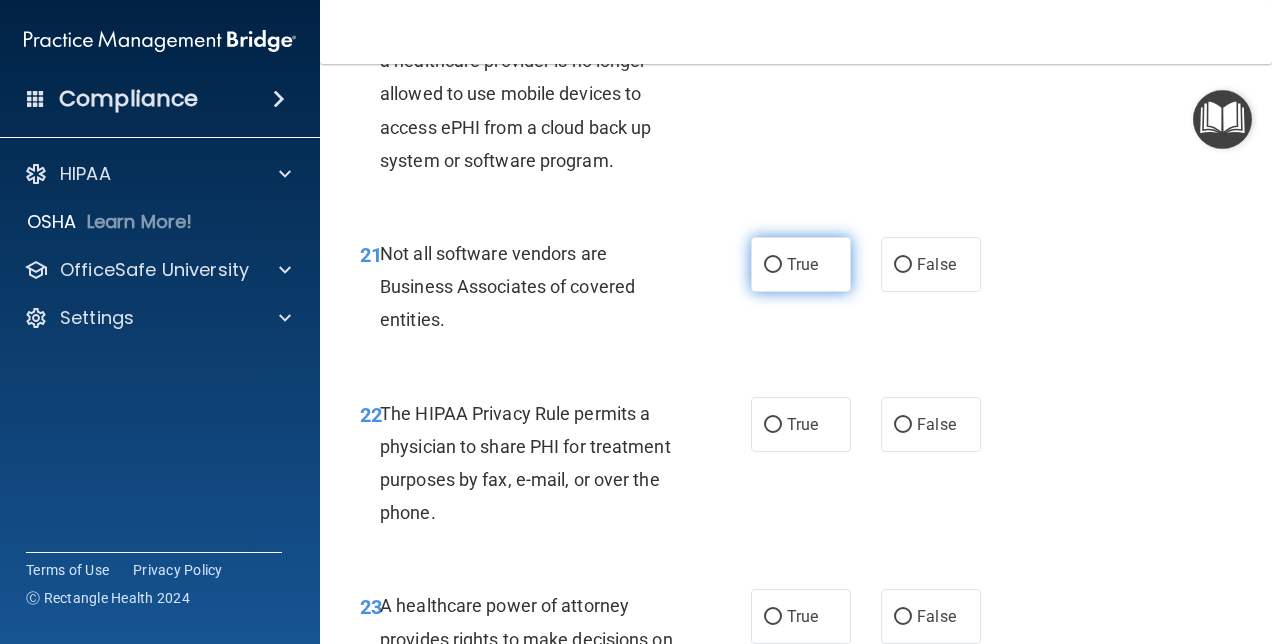 click on "True" at bounding box center [773, 265] 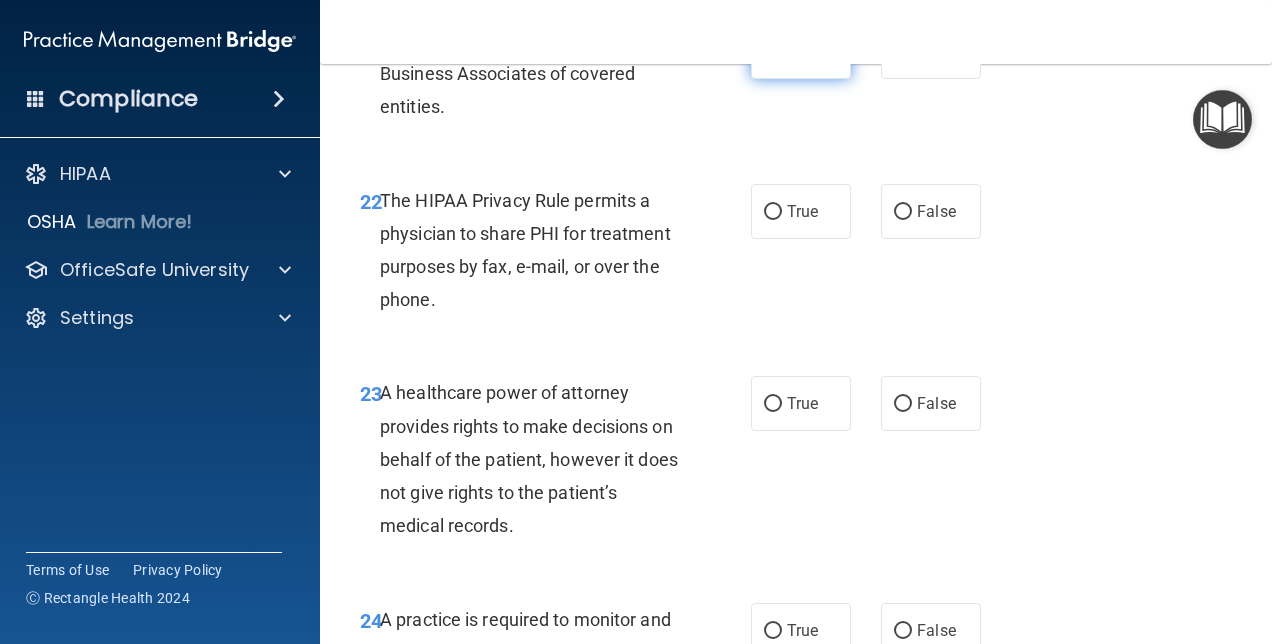 scroll, scrollTop: 4458, scrollLeft: 0, axis: vertical 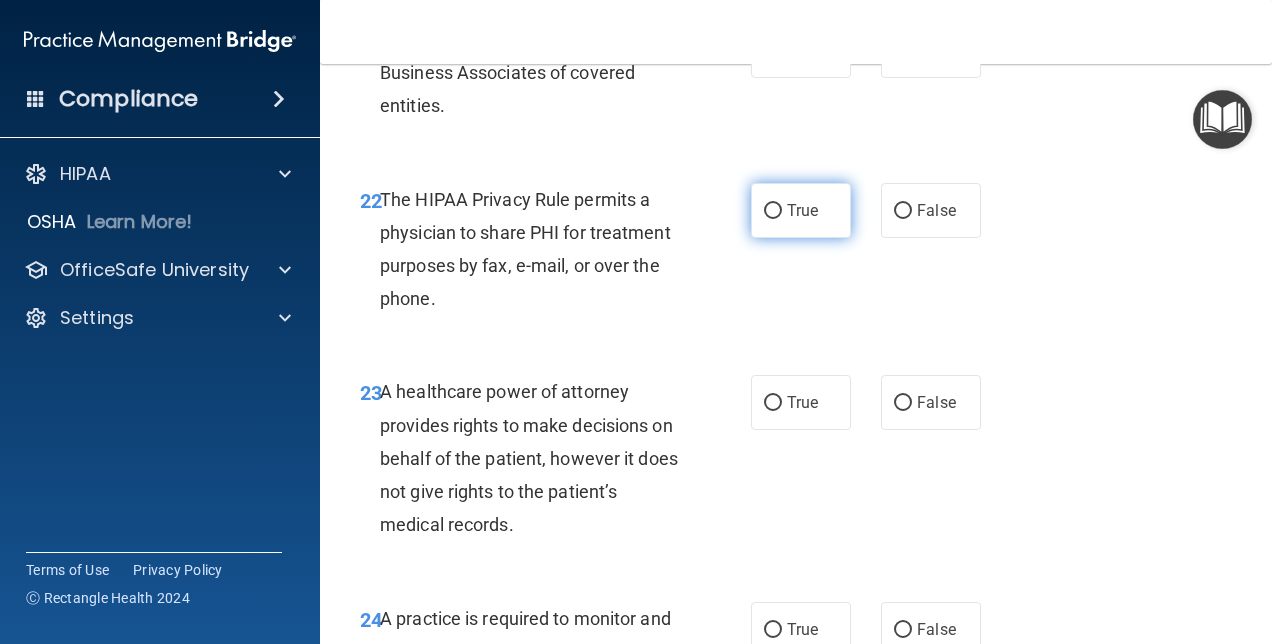 click on "True" at bounding box center (802, 210) 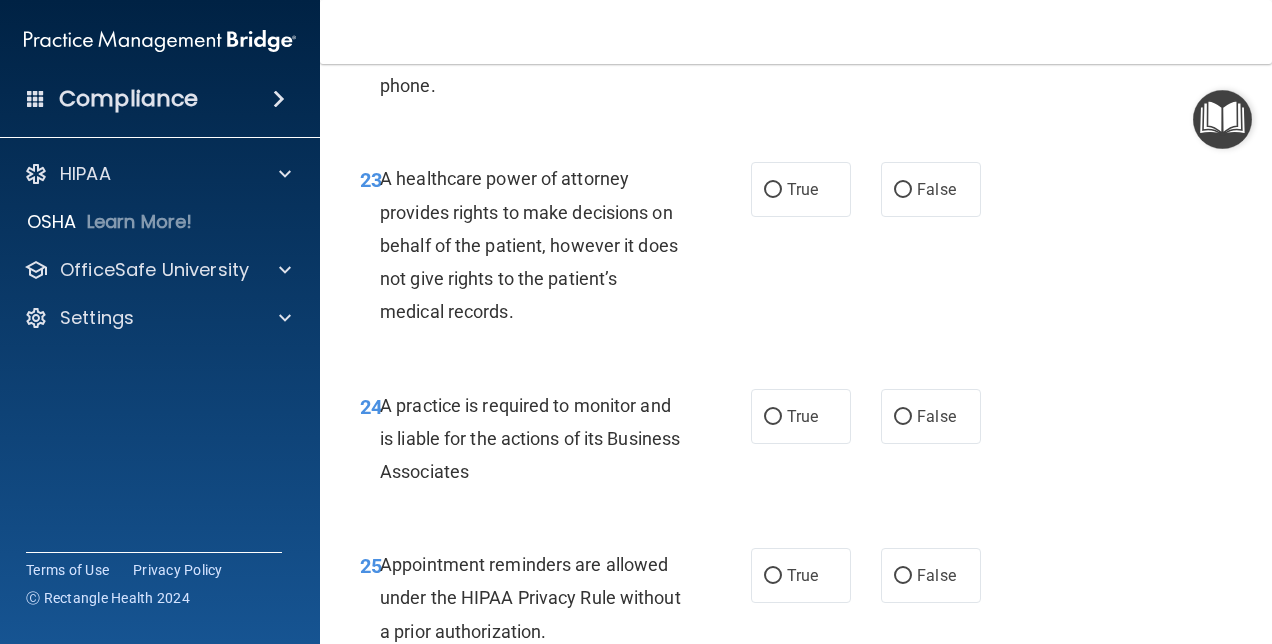 scroll, scrollTop: 4670, scrollLeft: 0, axis: vertical 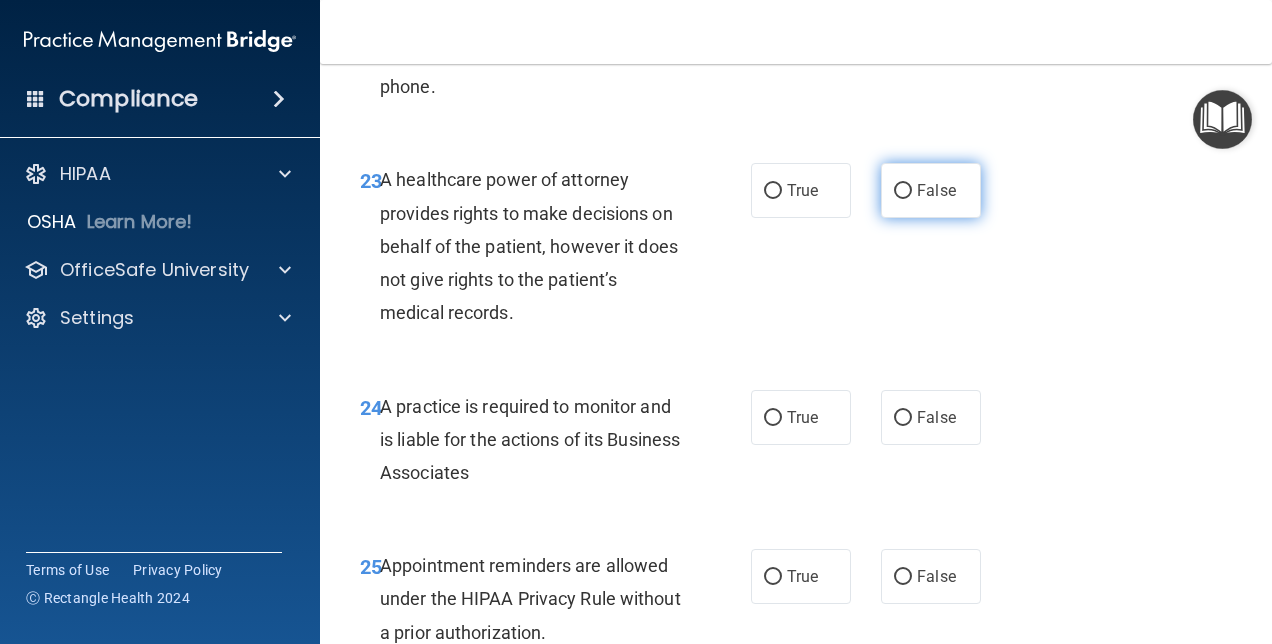 click on "False" at bounding box center (931, 190) 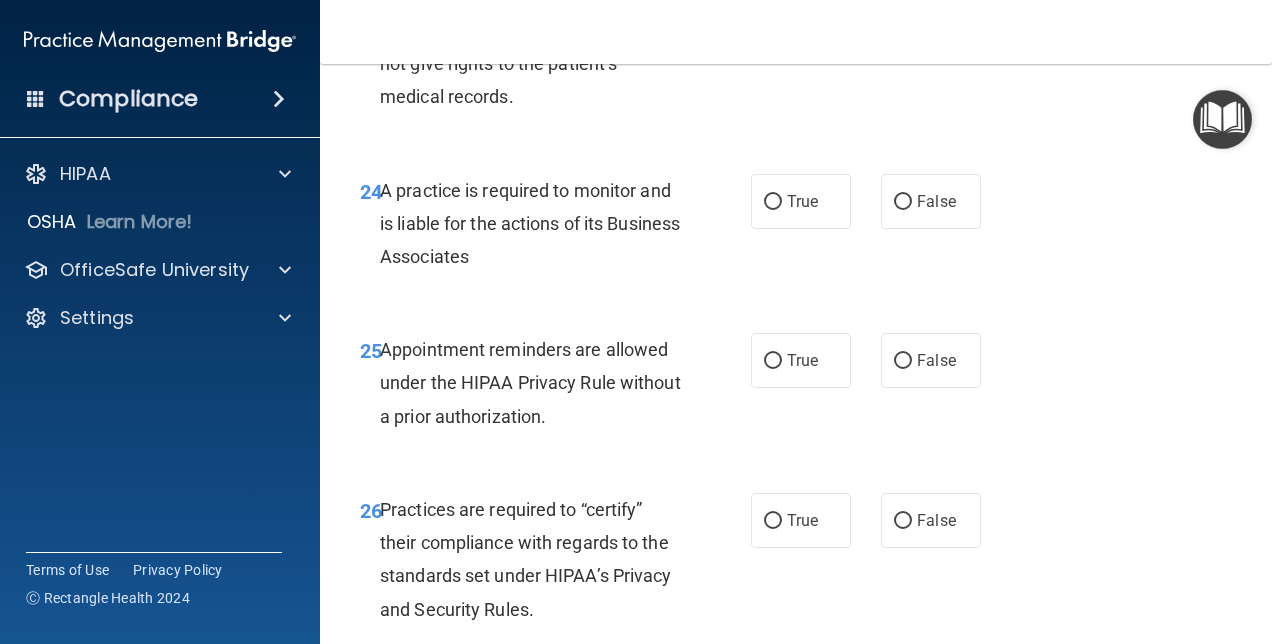 scroll, scrollTop: 4887, scrollLeft: 0, axis: vertical 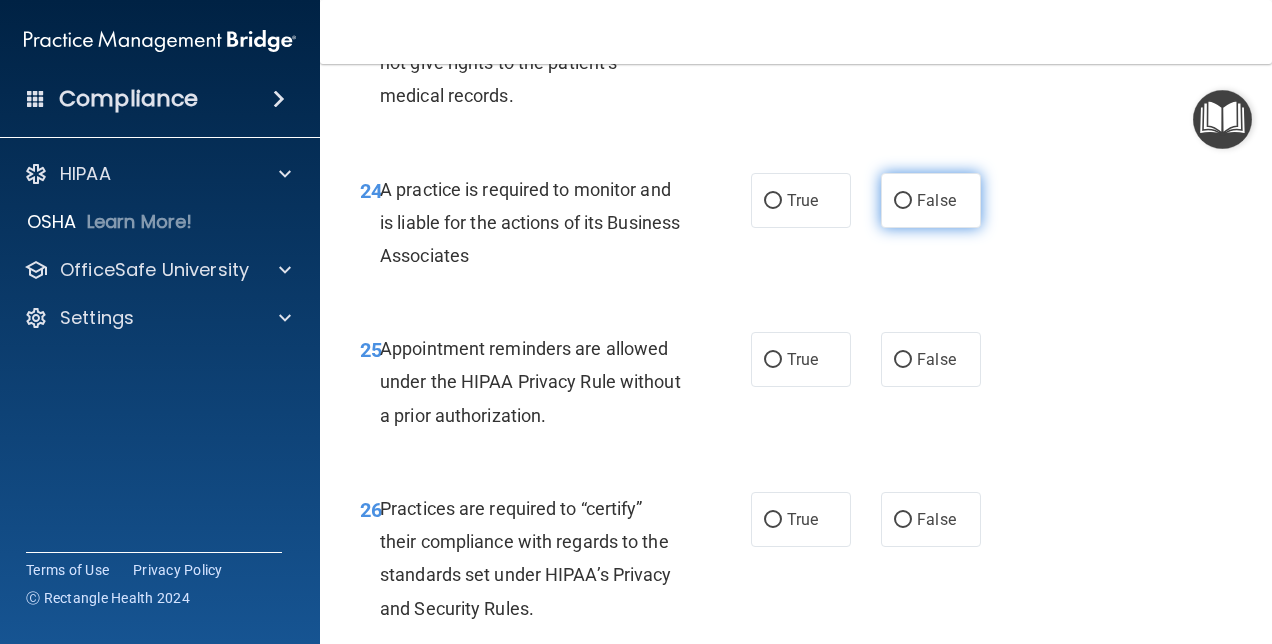 click on "False" at bounding box center [903, 201] 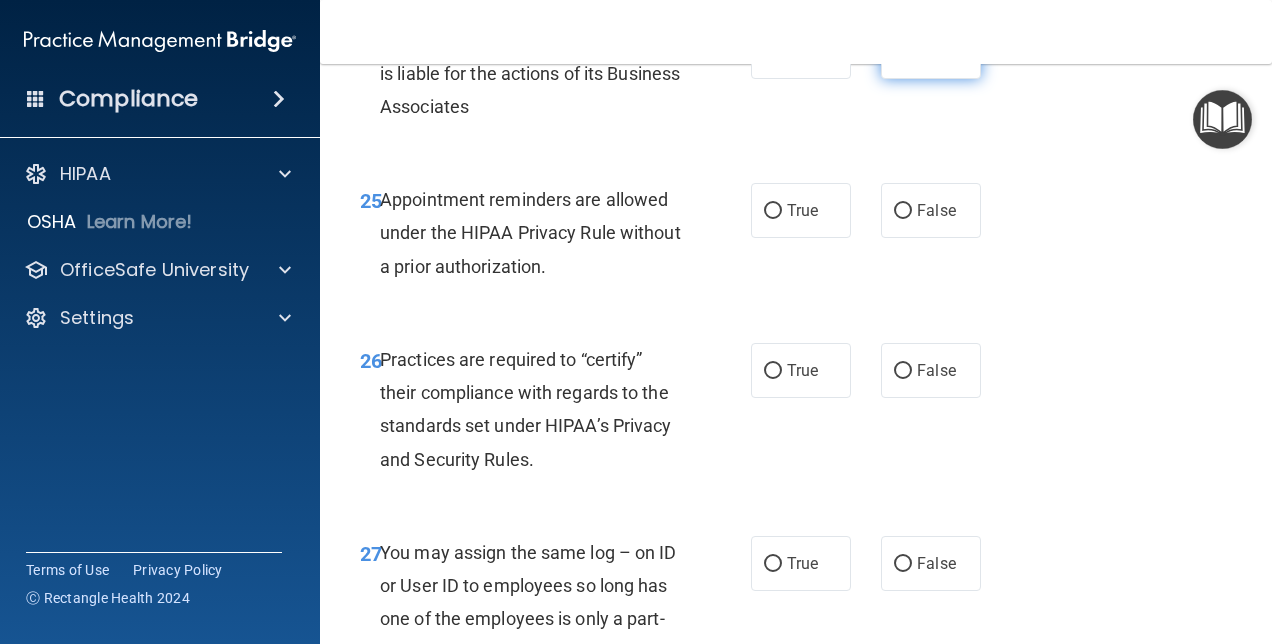 scroll, scrollTop: 5036, scrollLeft: 0, axis: vertical 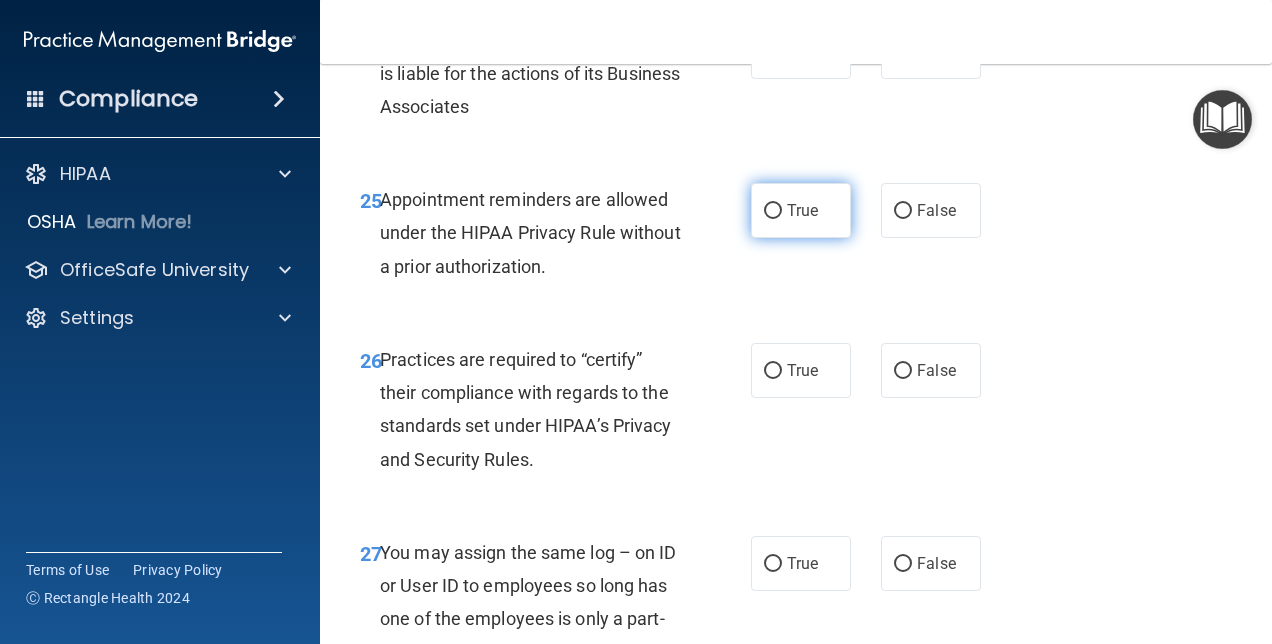 click on "True" at bounding box center (773, 211) 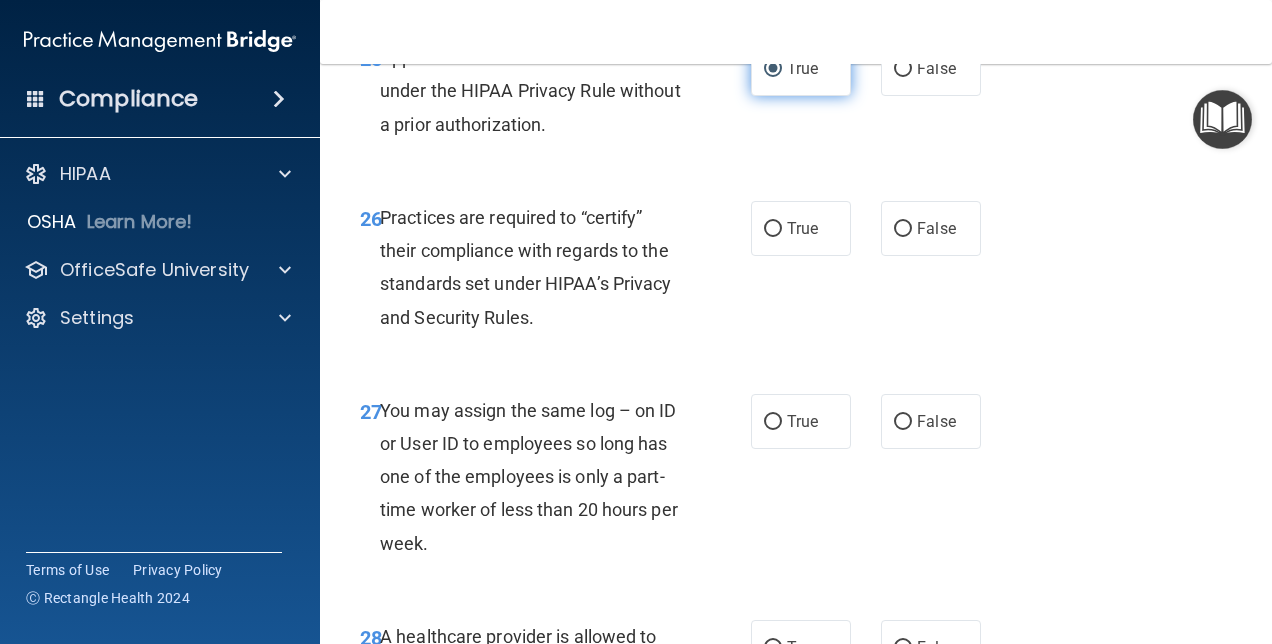 scroll, scrollTop: 5190, scrollLeft: 0, axis: vertical 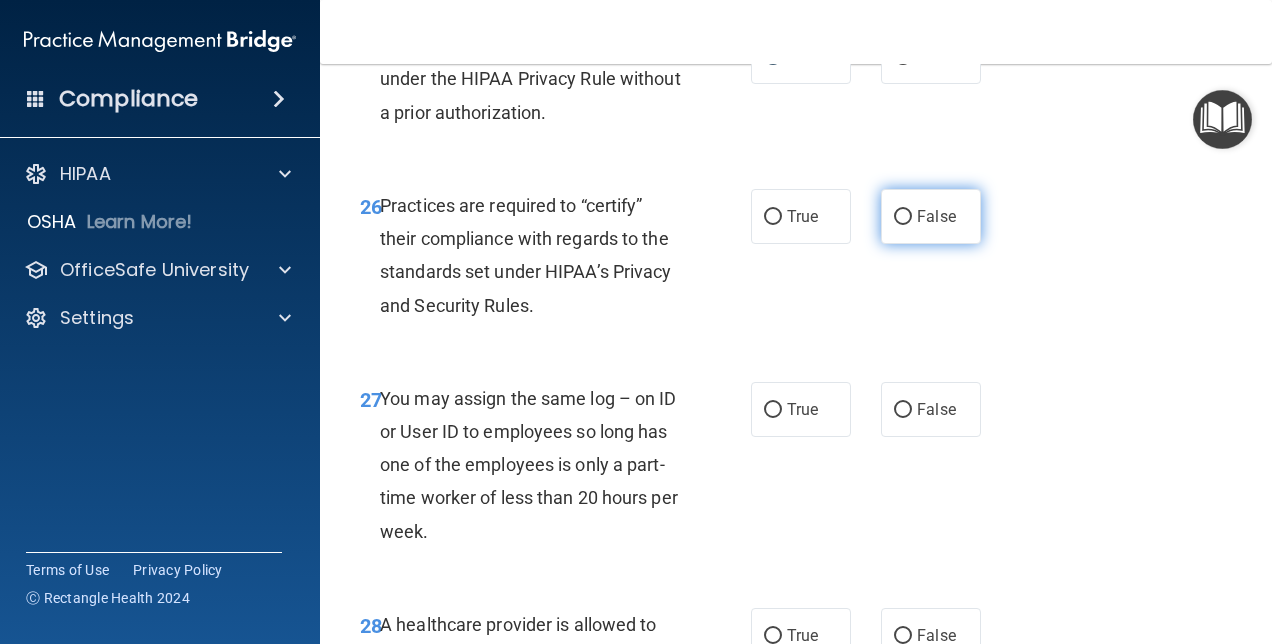 click on "False" at bounding box center (936, 216) 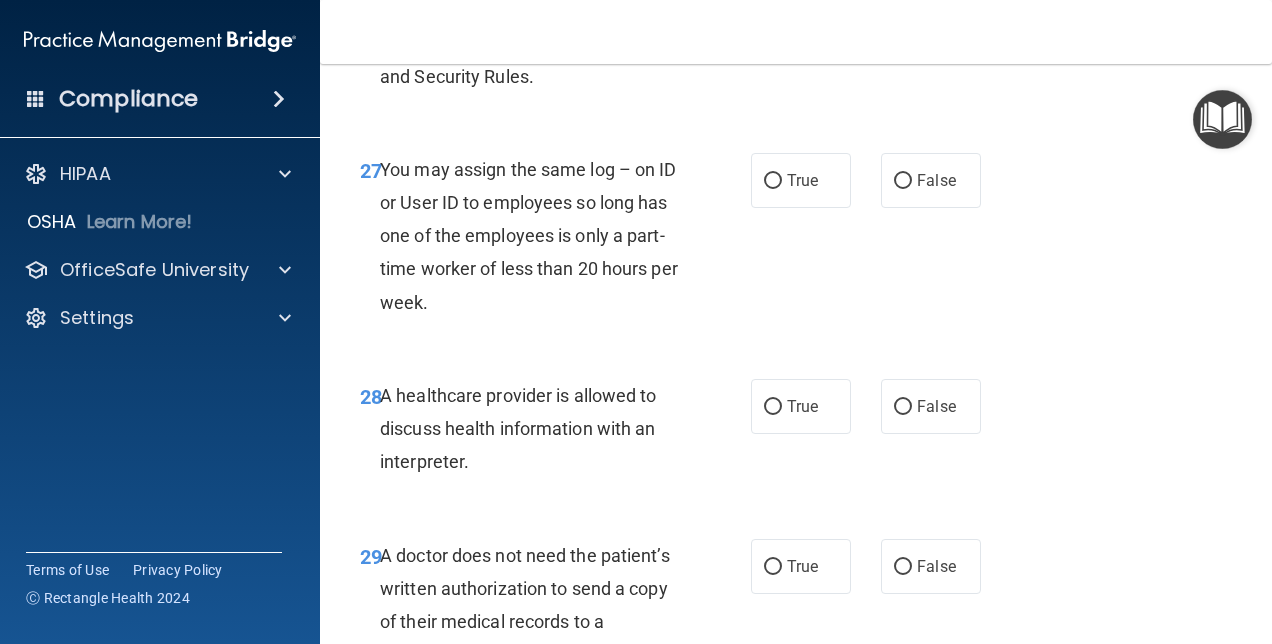 scroll, scrollTop: 5420, scrollLeft: 0, axis: vertical 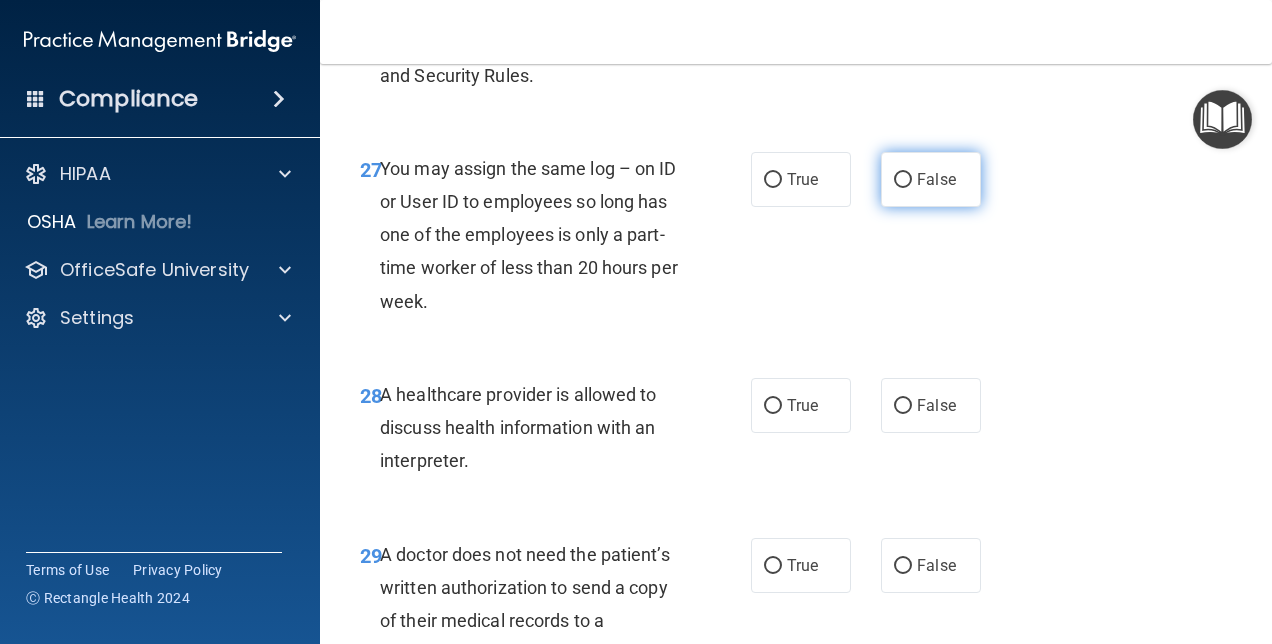 click on "False" at bounding box center (936, 179) 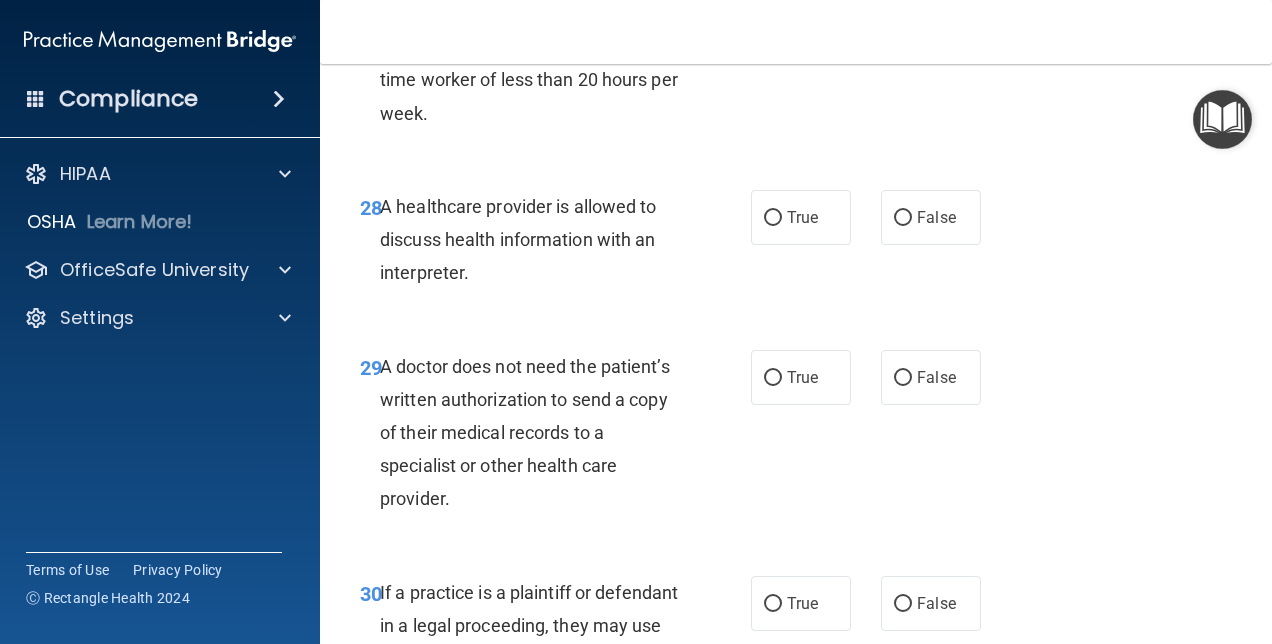 scroll, scrollTop: 5609, scrollLeft: 0, axis: vertical 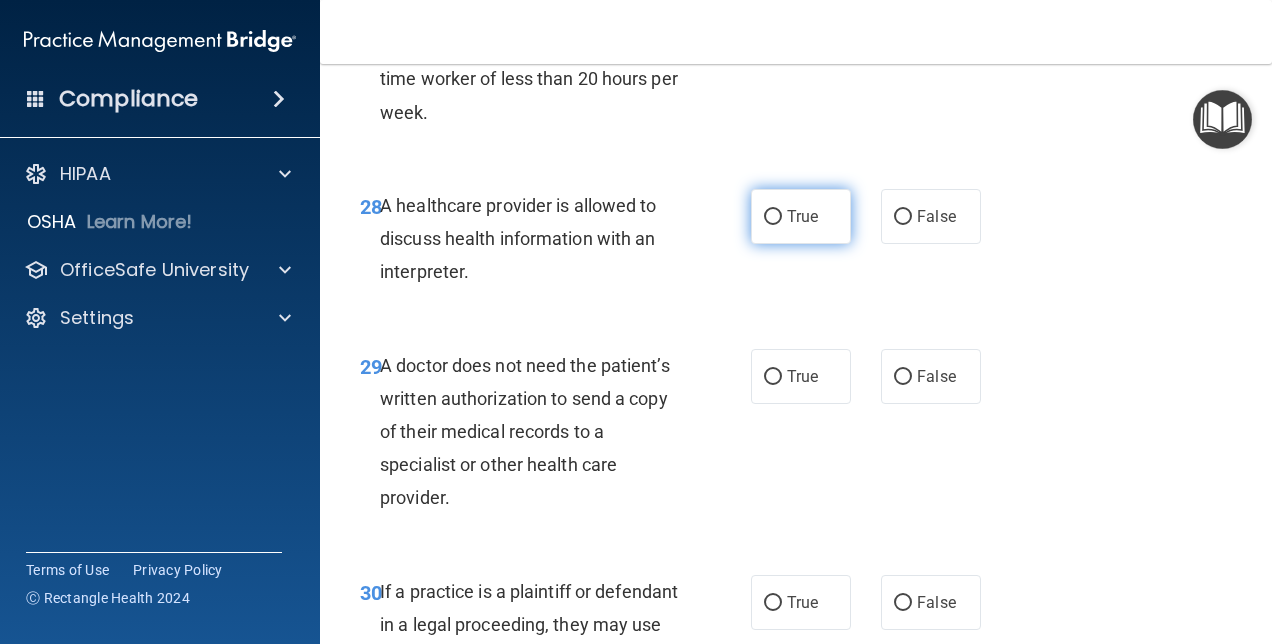 click on "True" at bounding box center (773, 217) 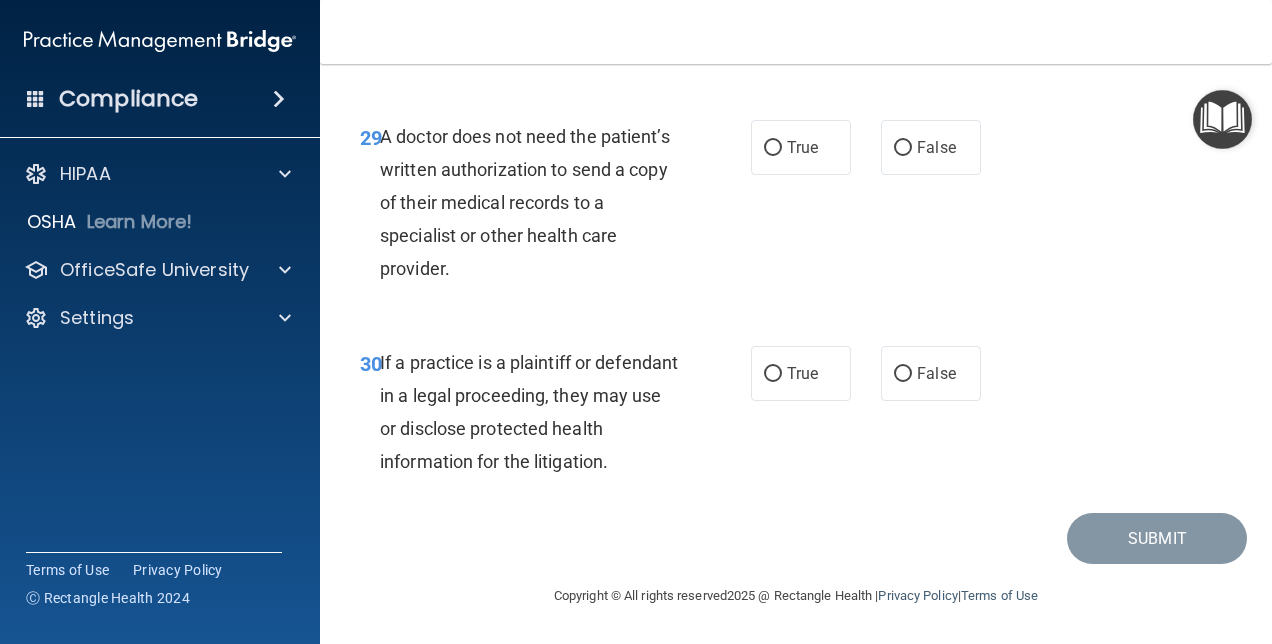 scroll, scrollTop: 5839, scrollLeft: 0, axis: vertical 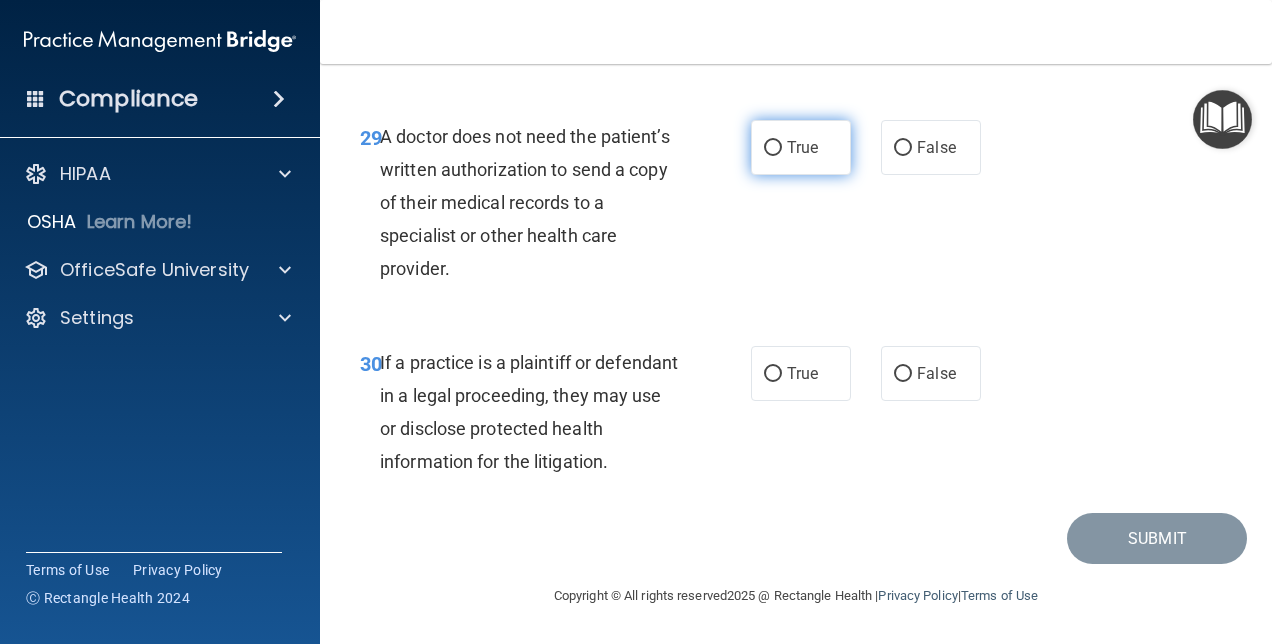 click on "True" at bounding box center (801, 147) 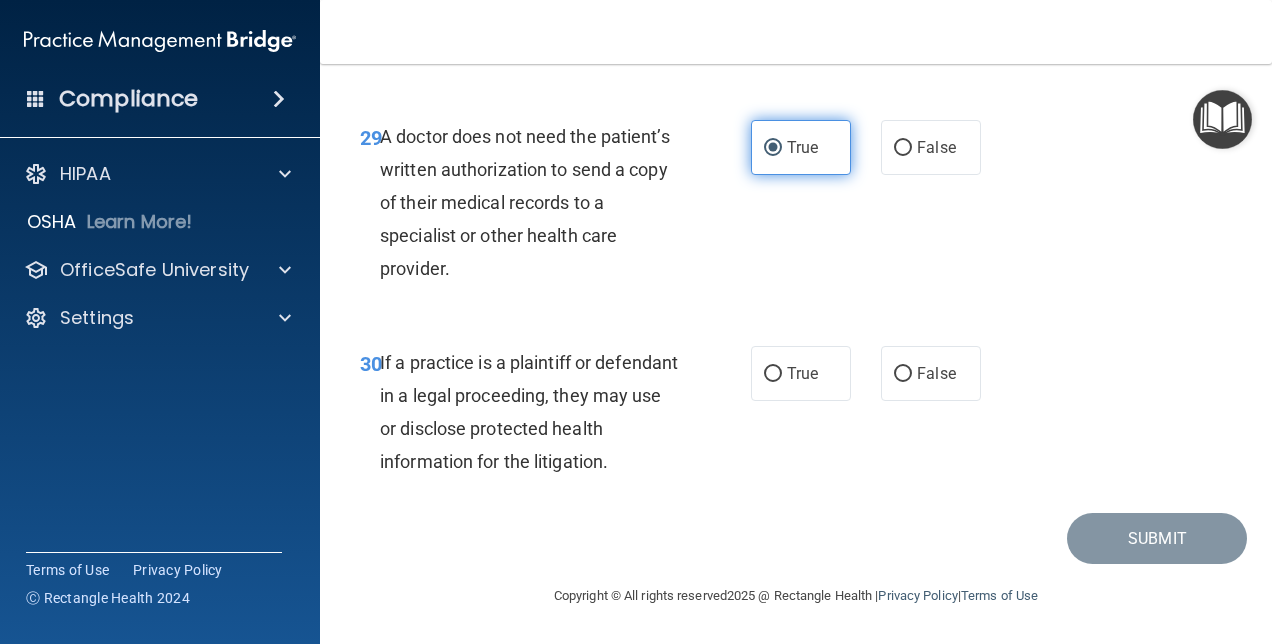 scroll, scrollTop: 5931, scrollLeft: 0, axis: vertical 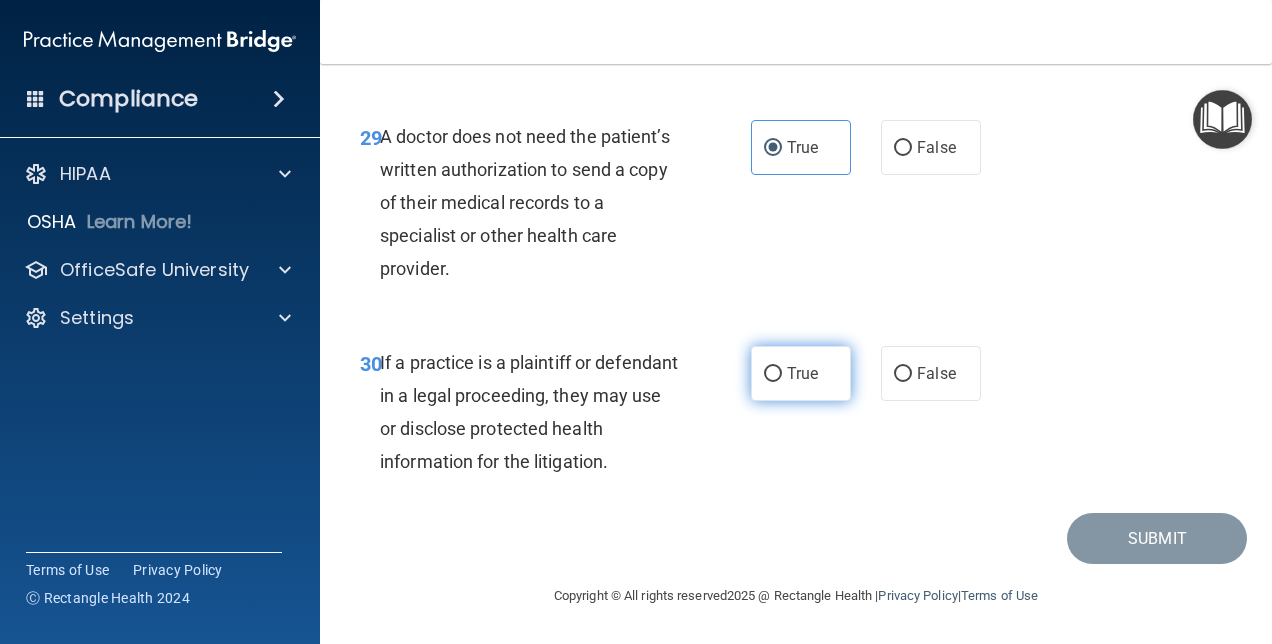 click on "True" at bounding box center (801, 373) 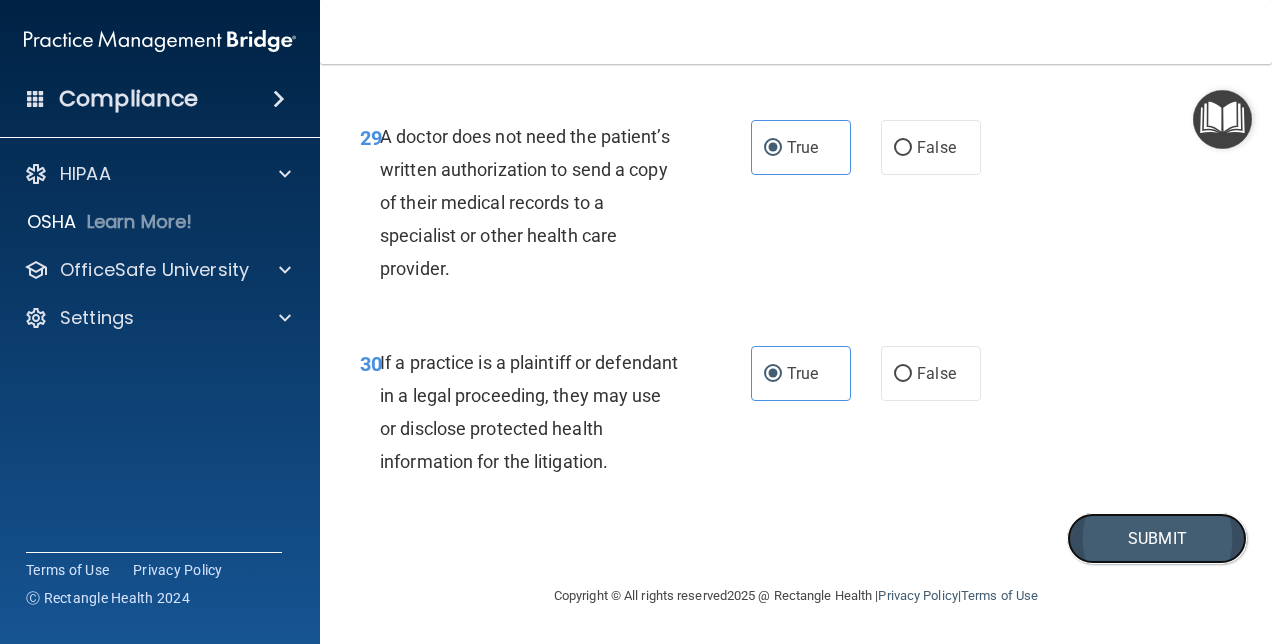 click on "Submit" at bounding box center [1157, 538] 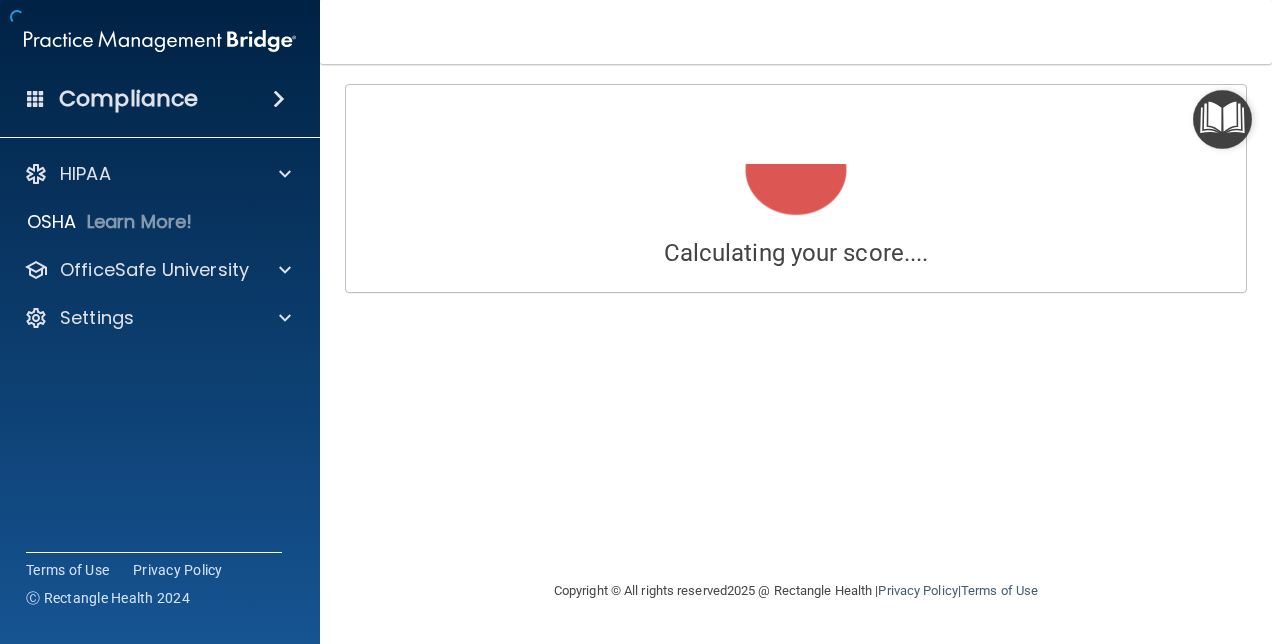 scroll, scrollTop: 0, scrollLeft: 0, axis: both 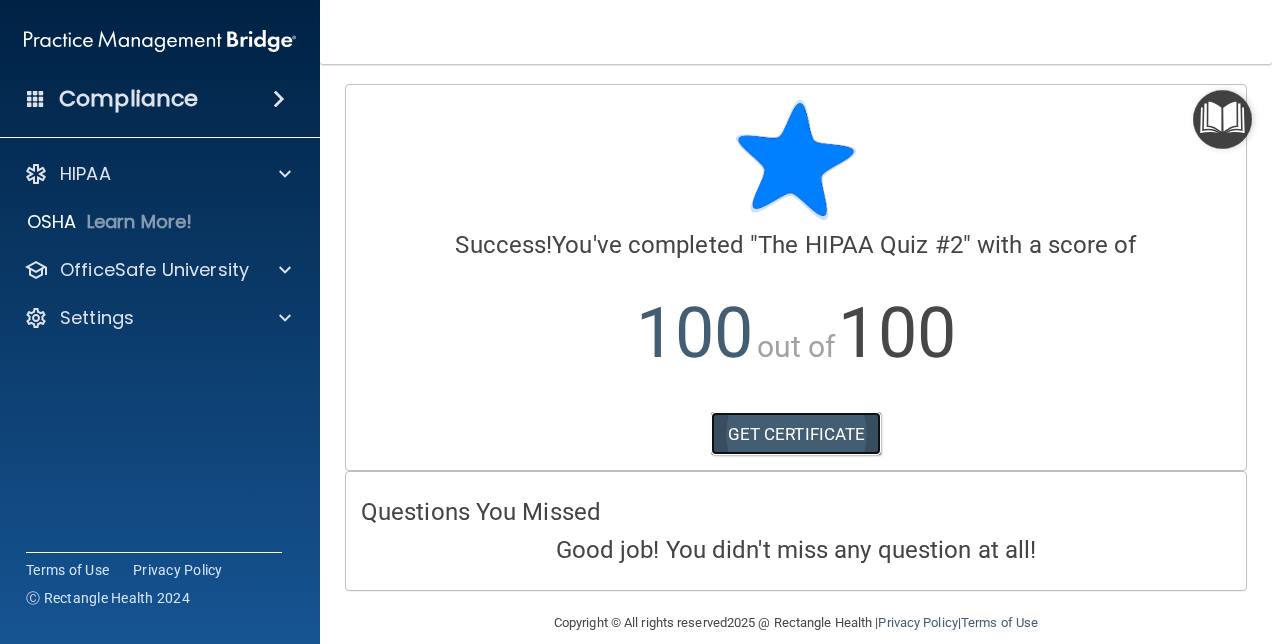 click on "GET CERTIFICATE" at bounding box center [796, 434] 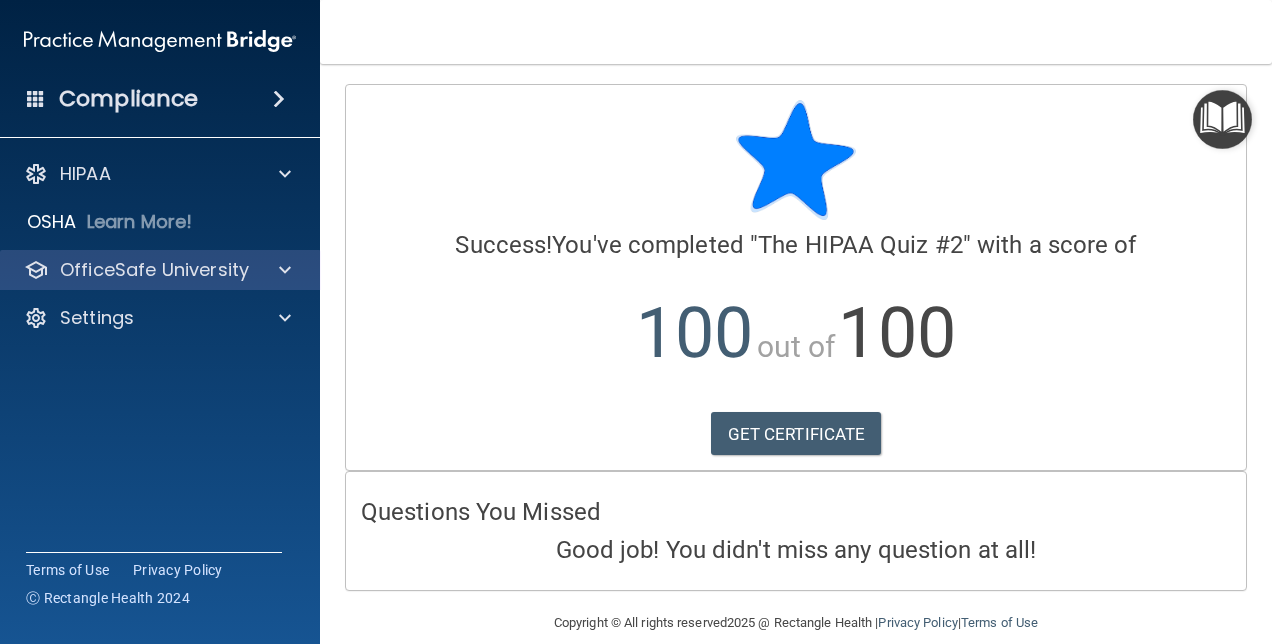 click on "OfficeSafe University" at bounding box center [154, 270] 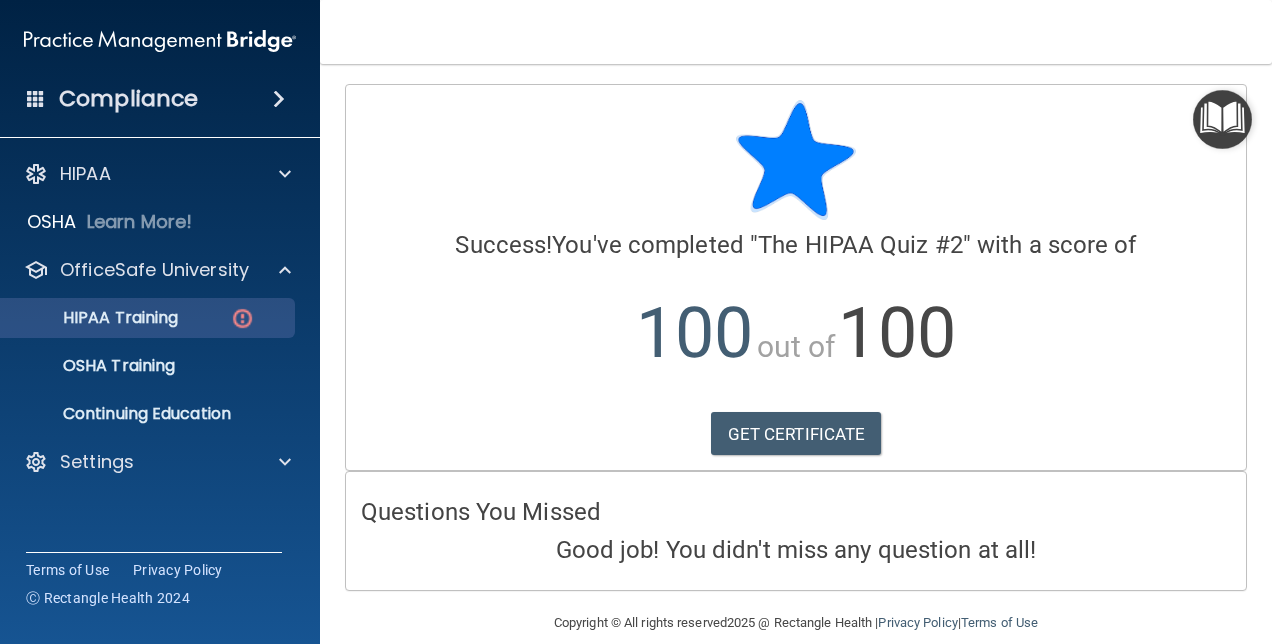 click on "HIPAA Training" at bounding box center [149, 318] 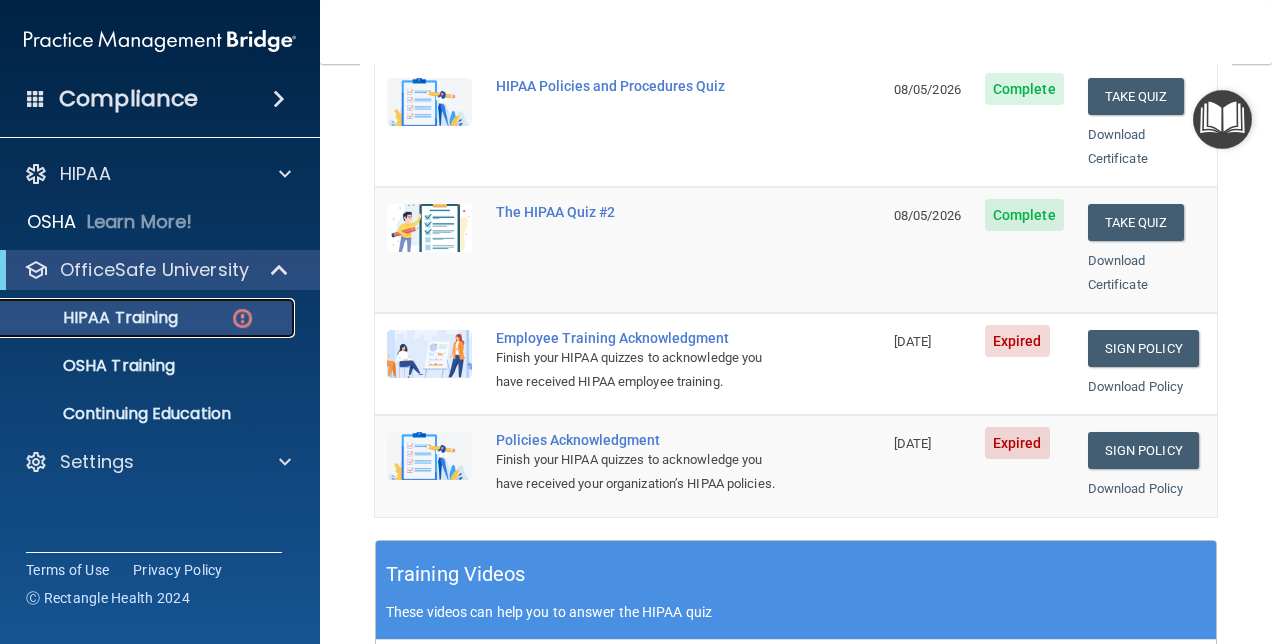 scroll, scrollTop: 414, scrollLeft: 0, axis: vertical 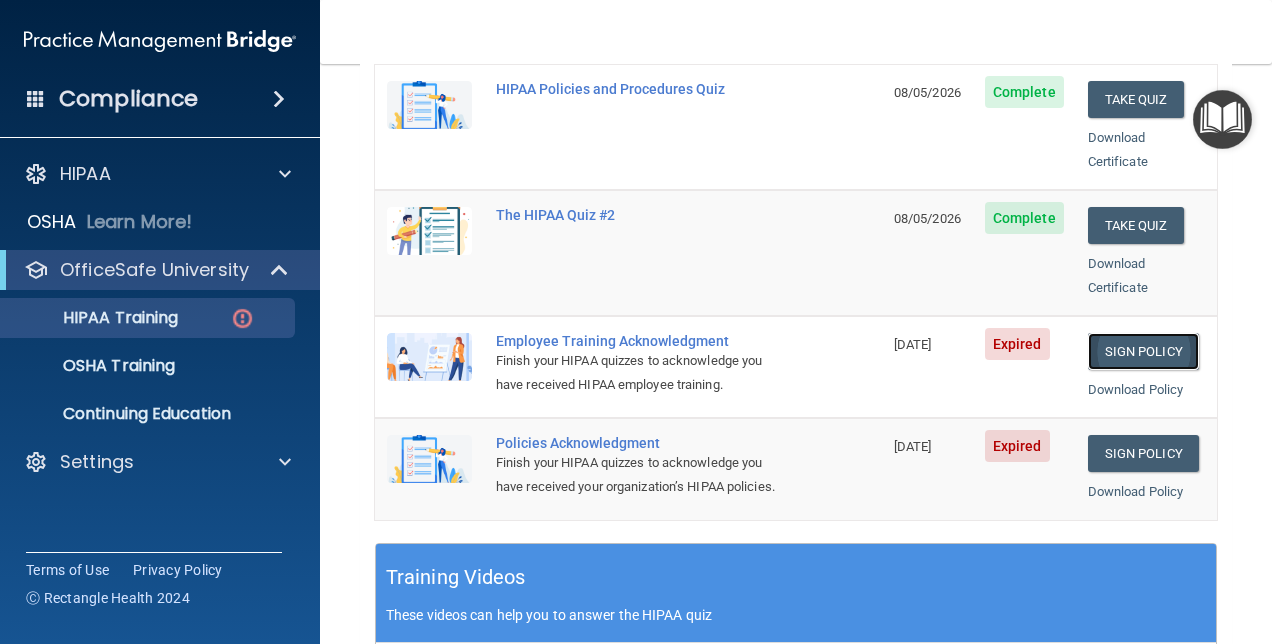 click on "Sign Policy" at bounding box center (1143, 351) 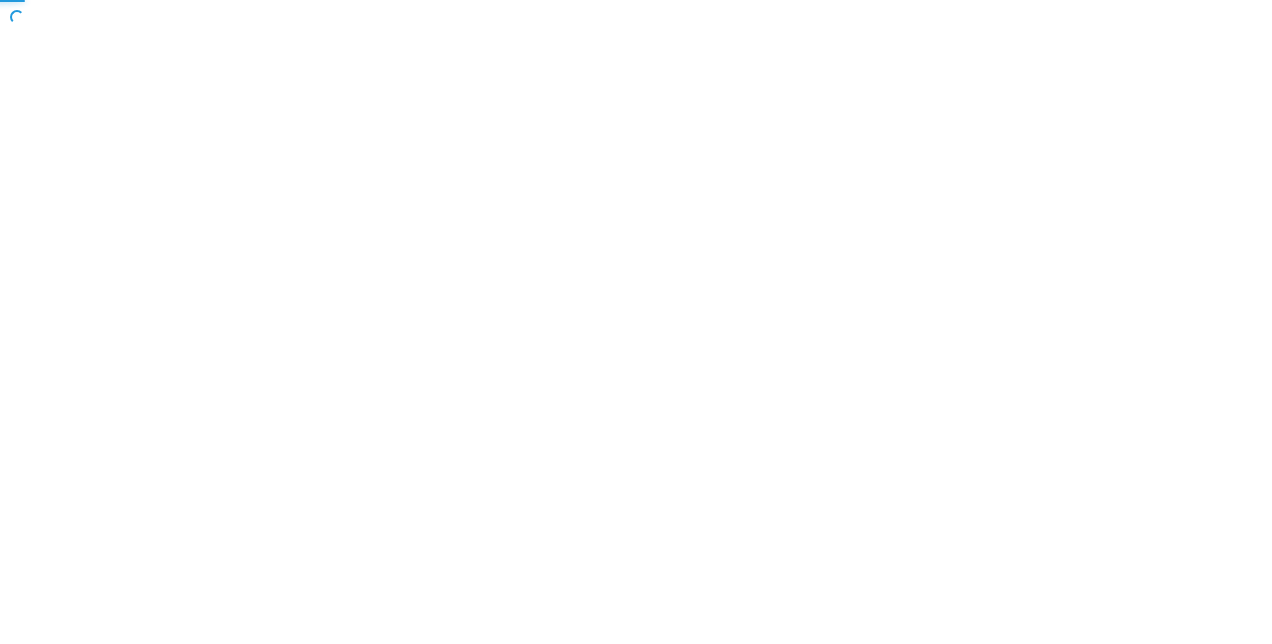 scroll, scrollTop: 0, scrollLeft: 0, axis: both 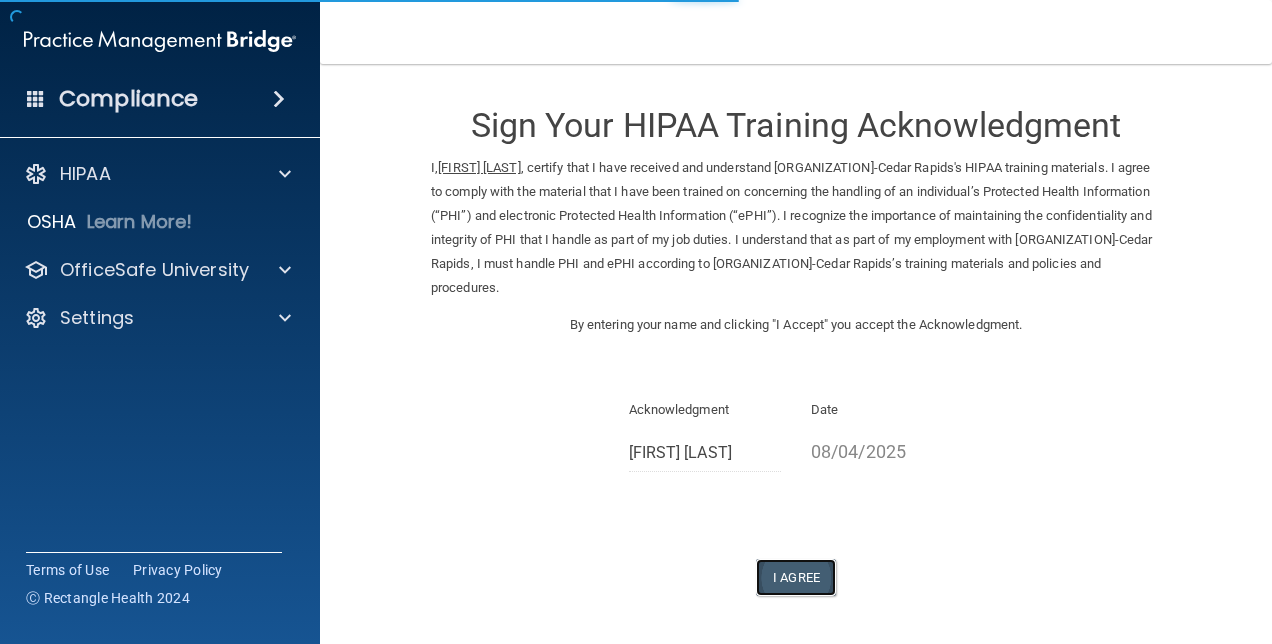 click on "I Agree" at bounding box center (796, 577) 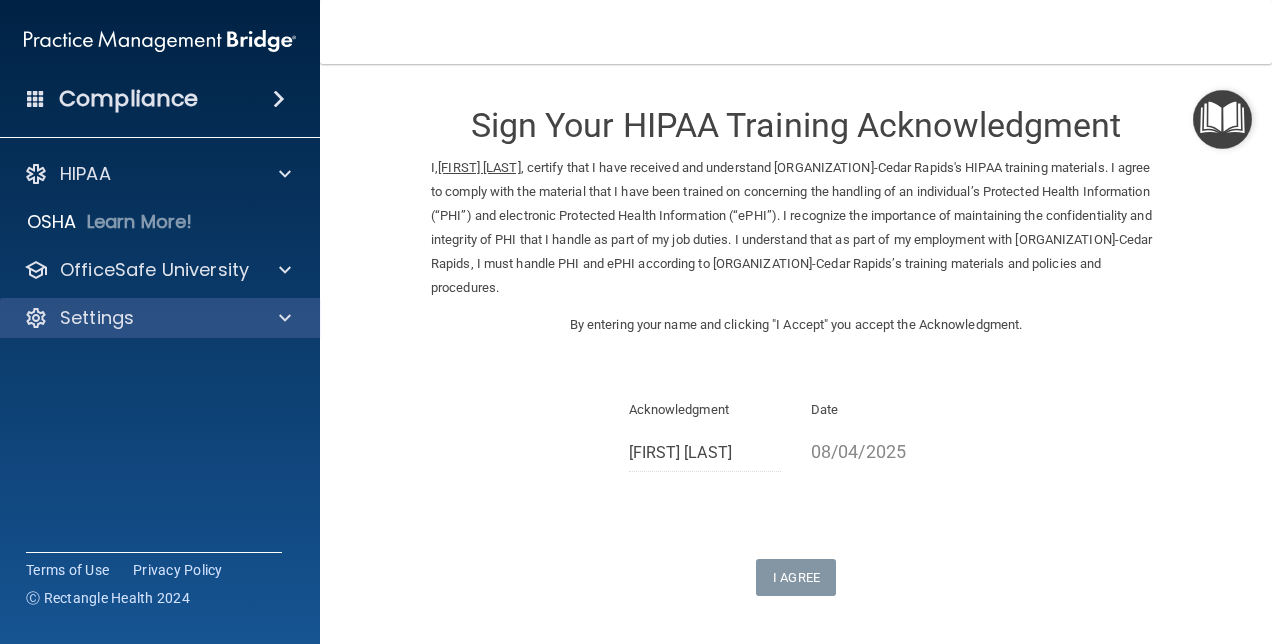 click on "Settings" at bounding box center (160, 318) 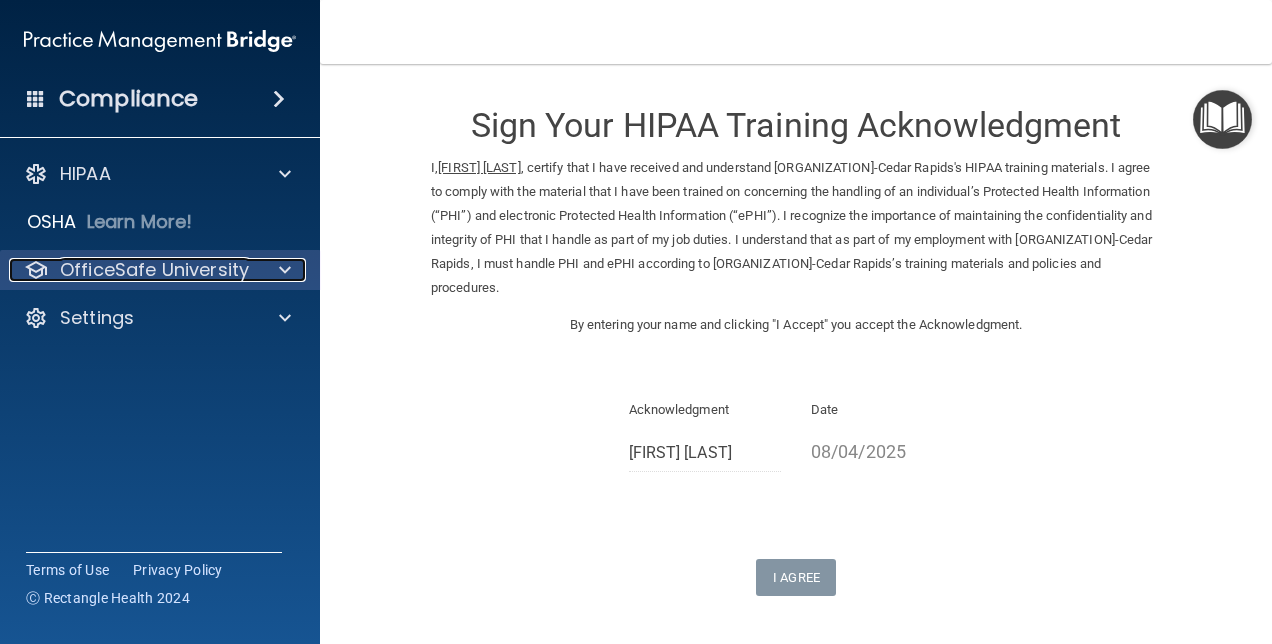 click at bounding box center (285, 270) 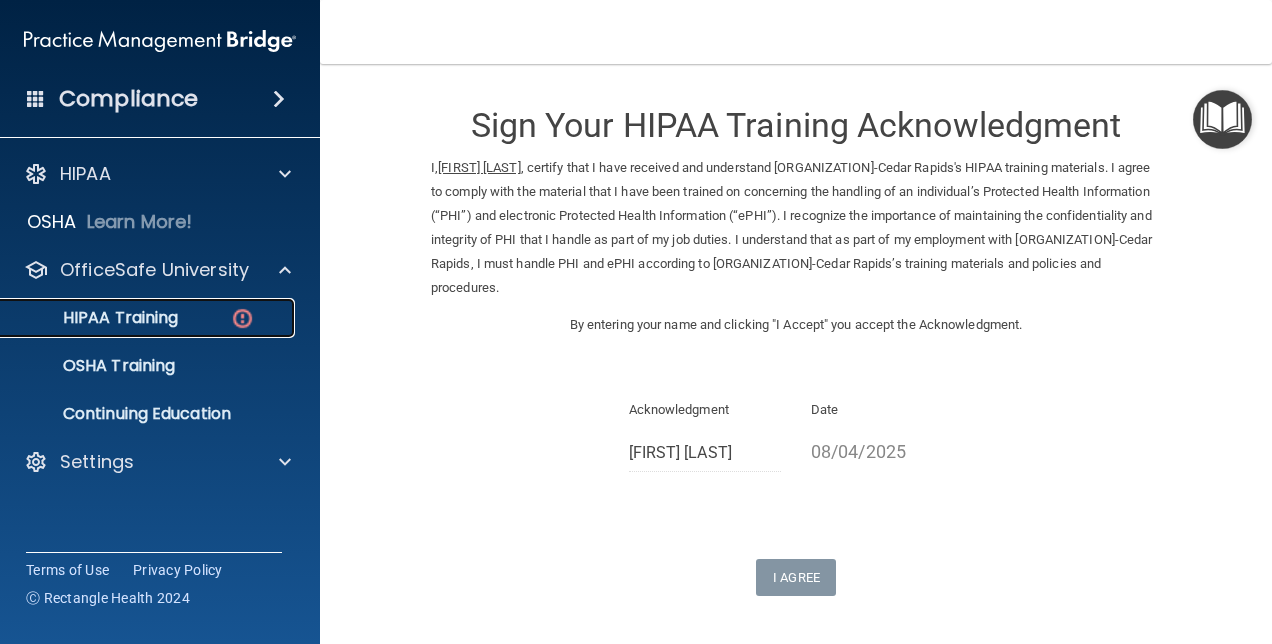 click on "HIPAA Training" at bounding box center [149, 318] 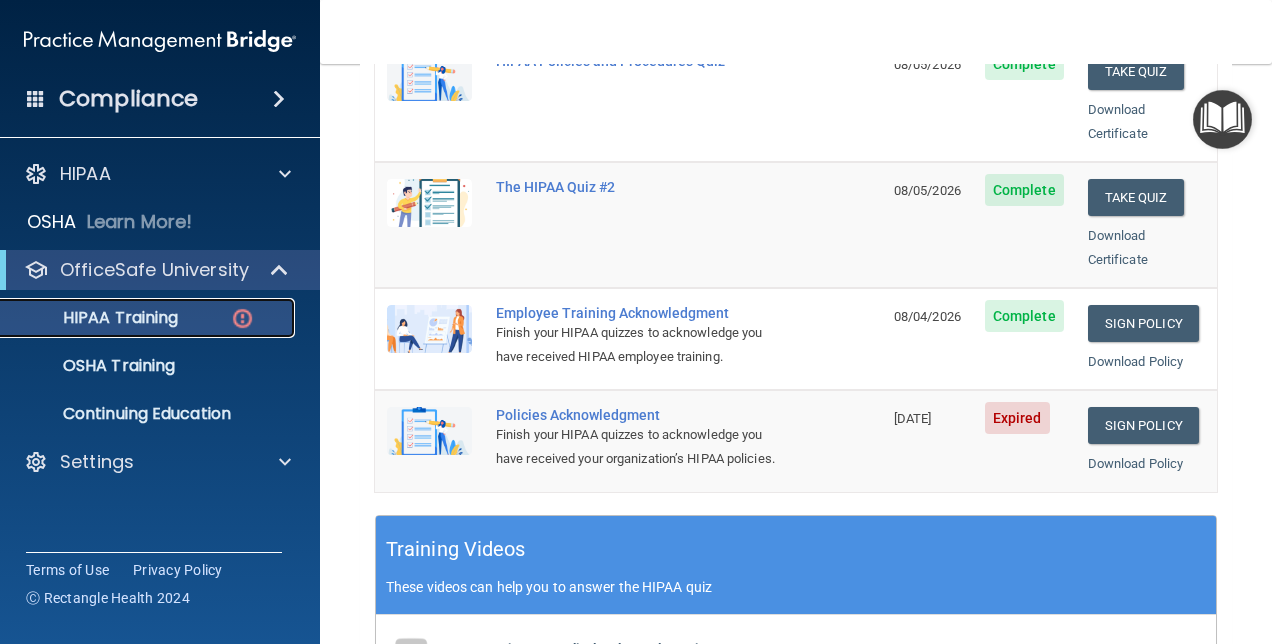 scroll, scrollTop: 455, scrollLeft: 0, axis: vertical 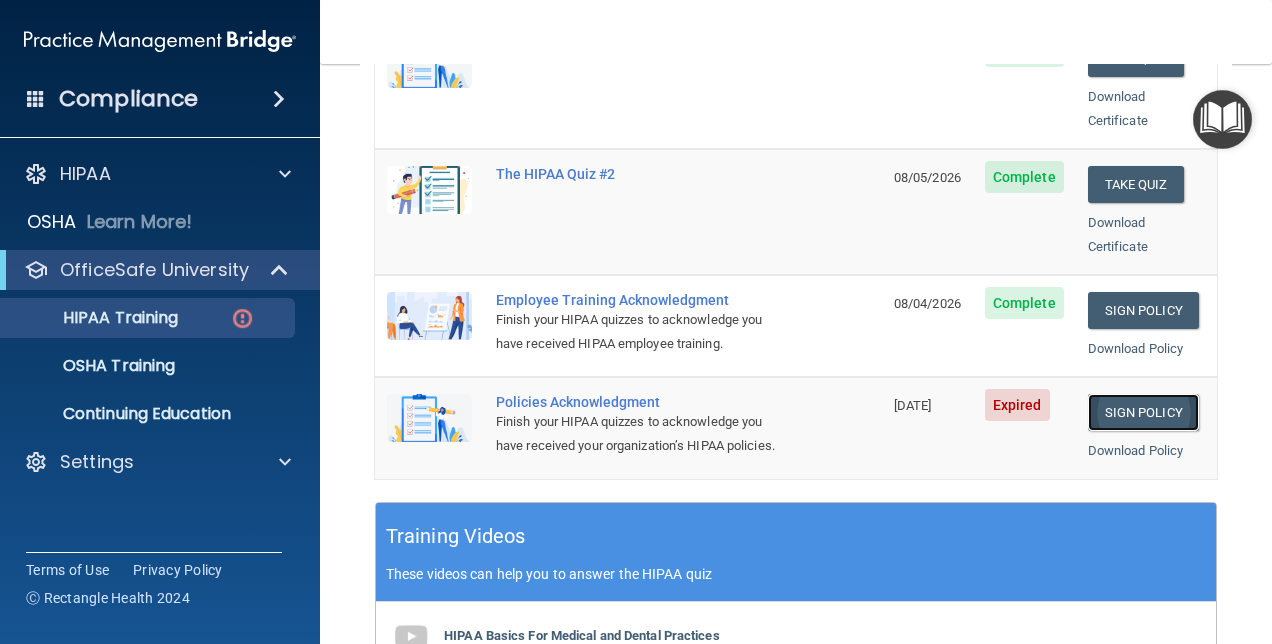 click on "Sign Policy" at bounding box center (1143, 412) 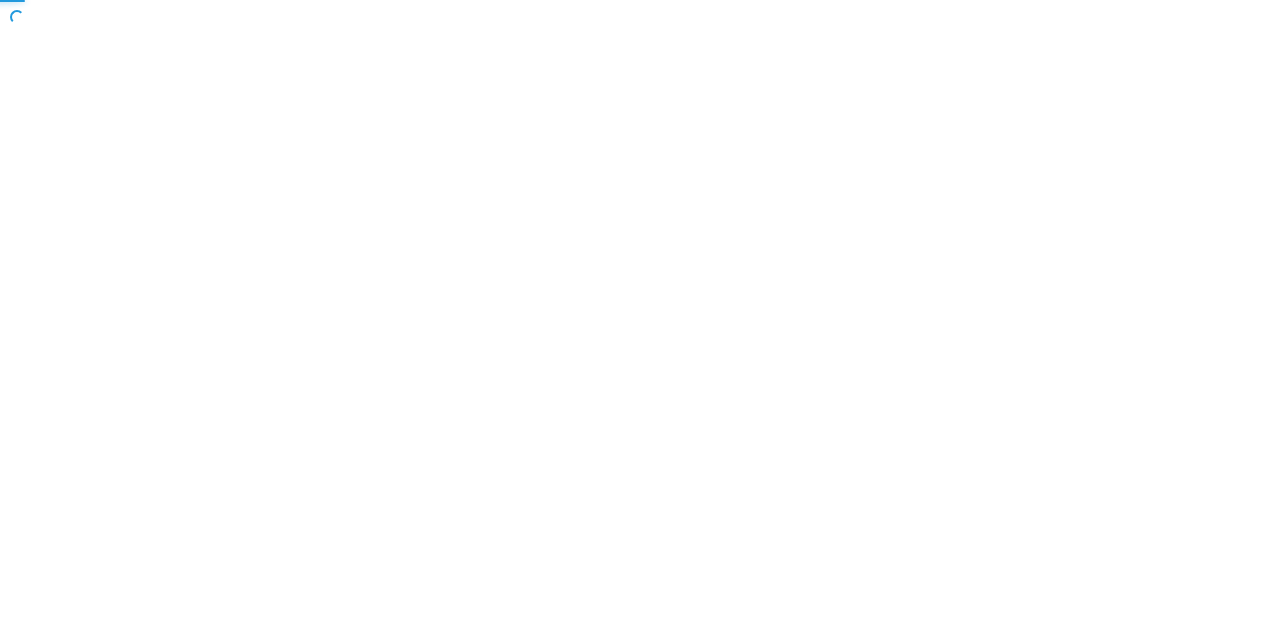 scroll, scrollTop: 0, scrollLeft: 0, axis: both 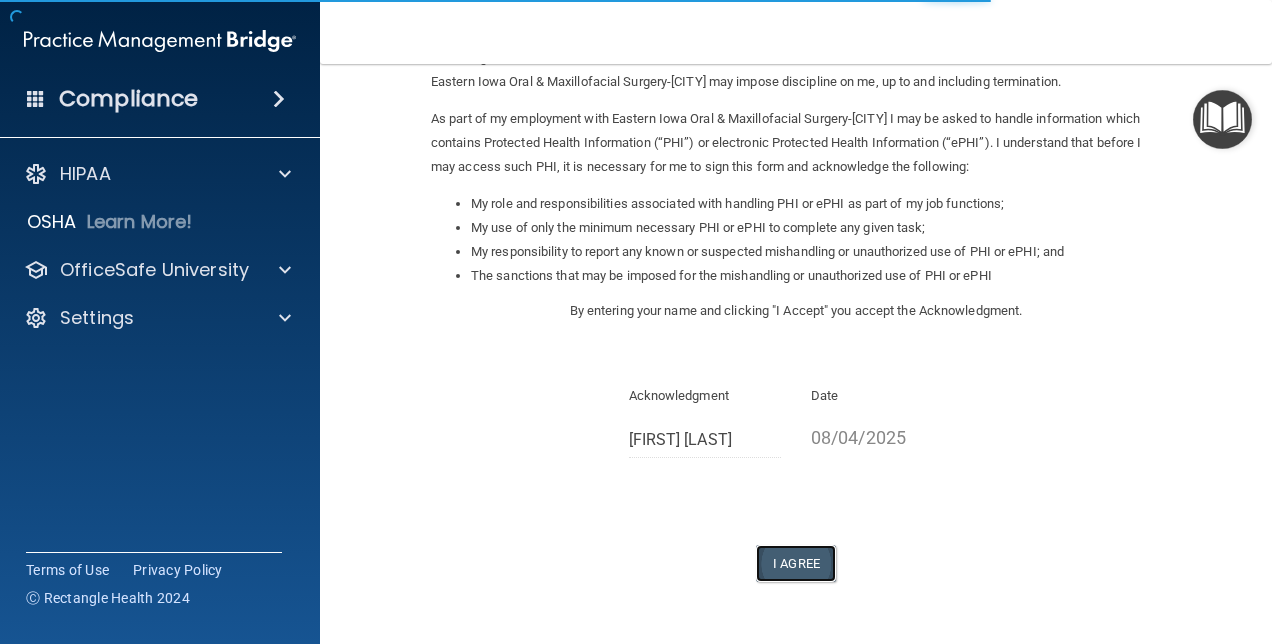 click on "I Agree" at bounding box center [796, 563] 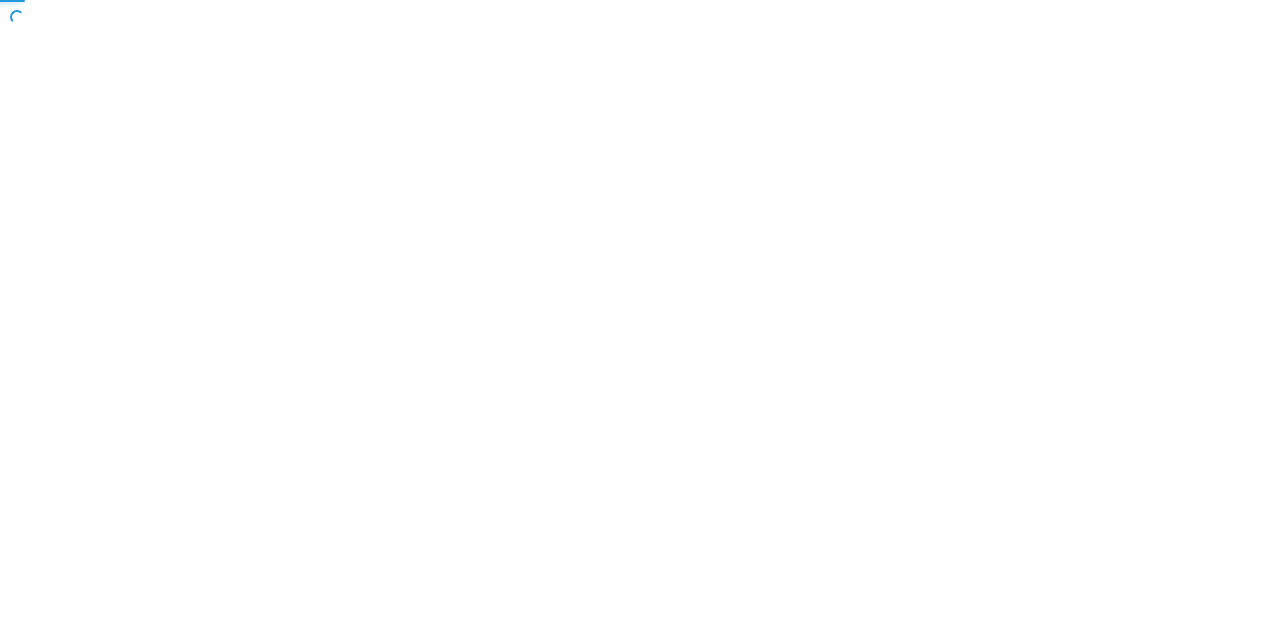 scroll, scrollTop: 0, scrollLeft: 0, axis: both 